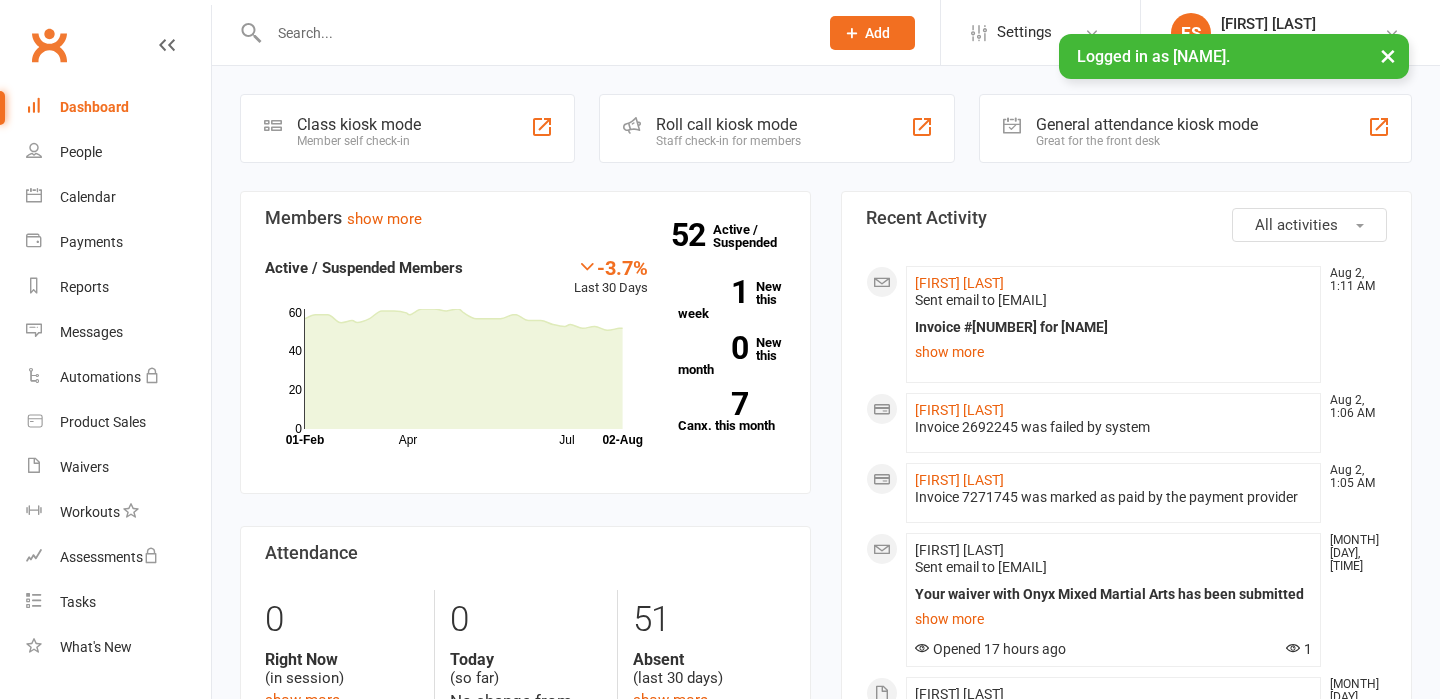 scroll, scrollTop: 0, scrollLeft: 0, axis: both 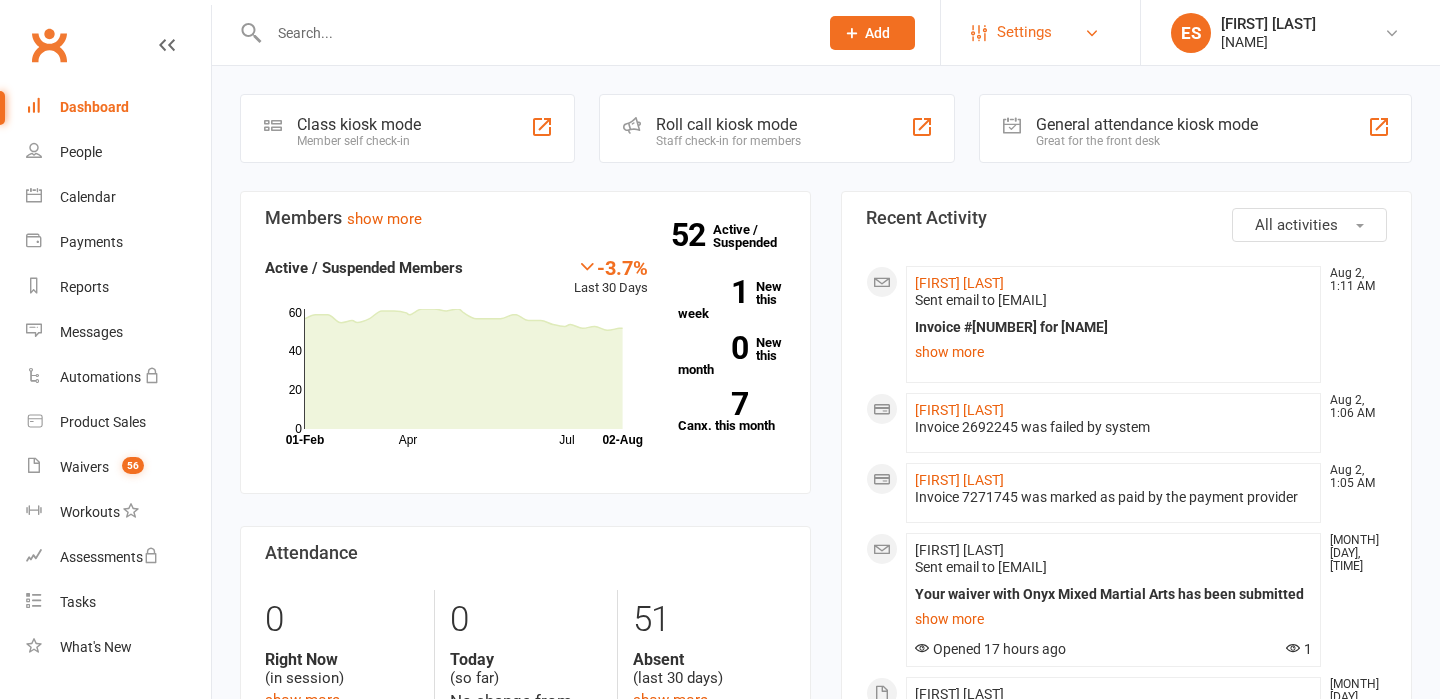 click on "Settings" at bounding box center [1024, 32] 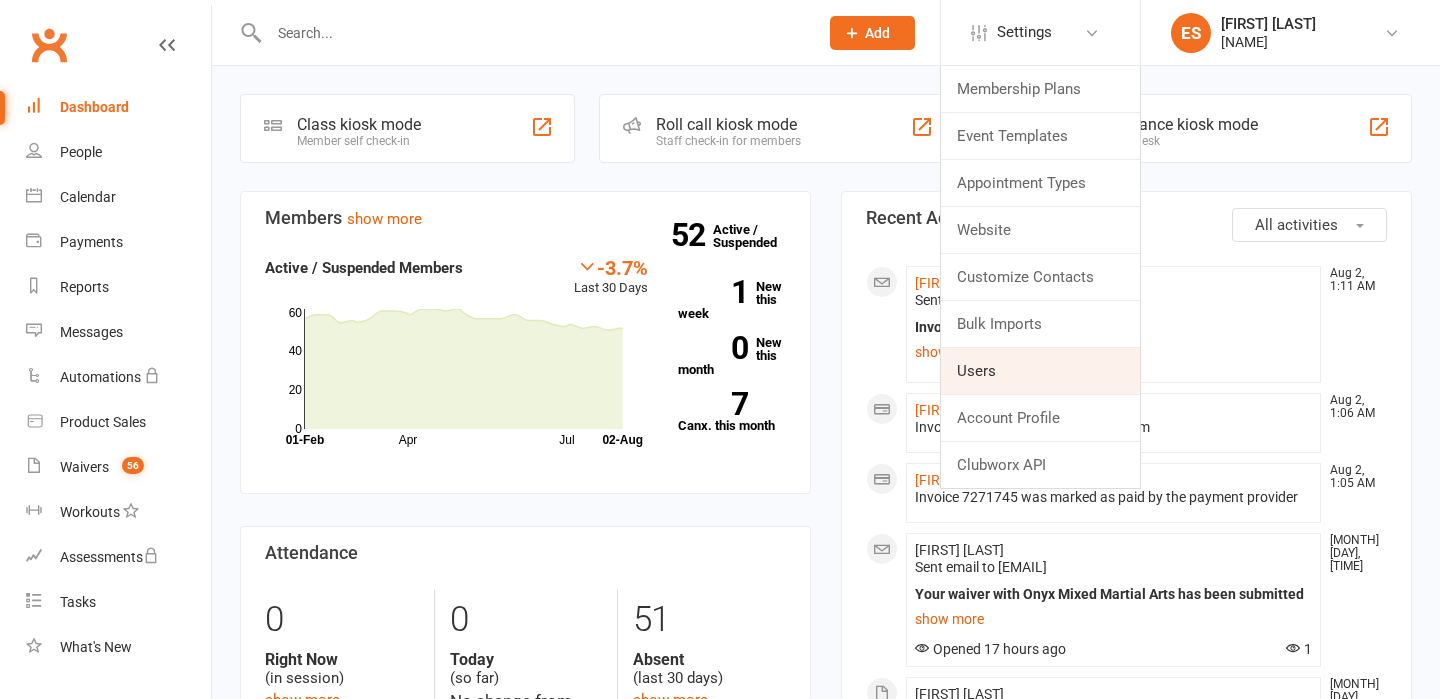 click on "Users" at bounding box center [1040, 371] 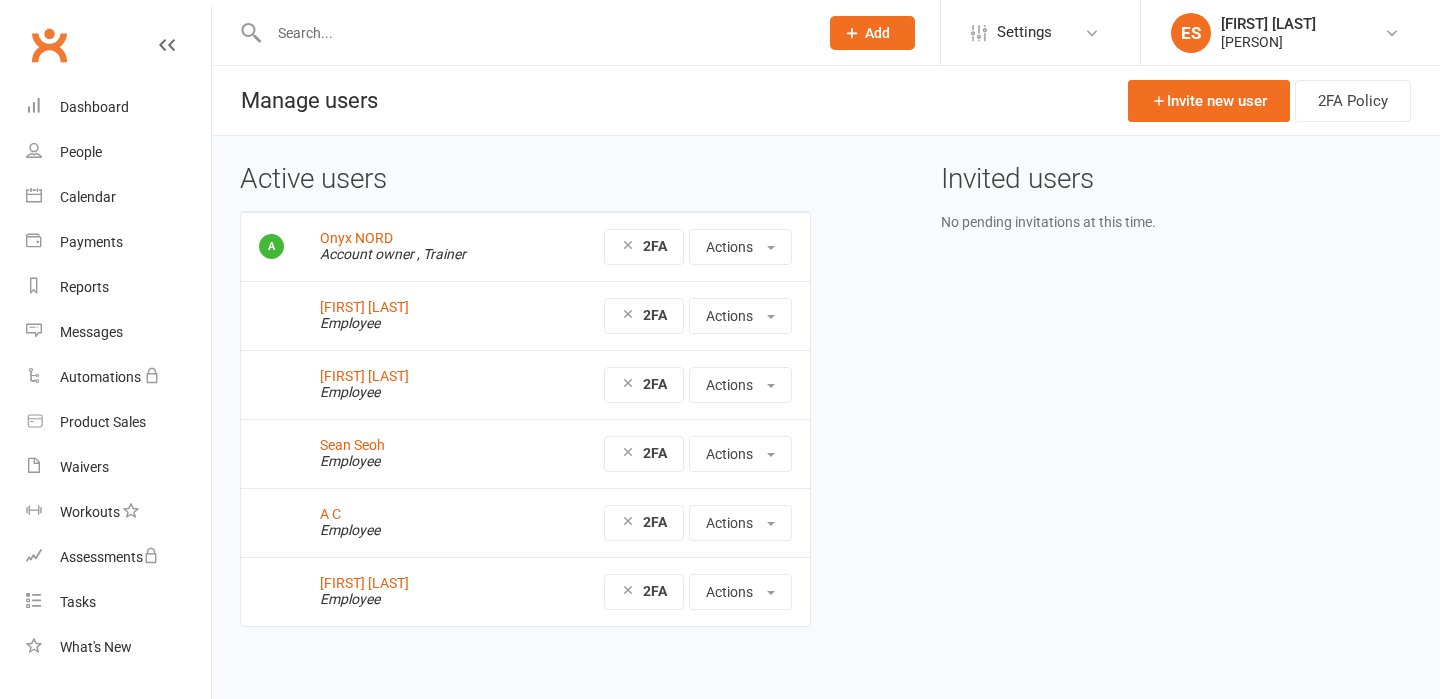 scroll, scrollTop: 0, scrollLeft: 0, axis: both 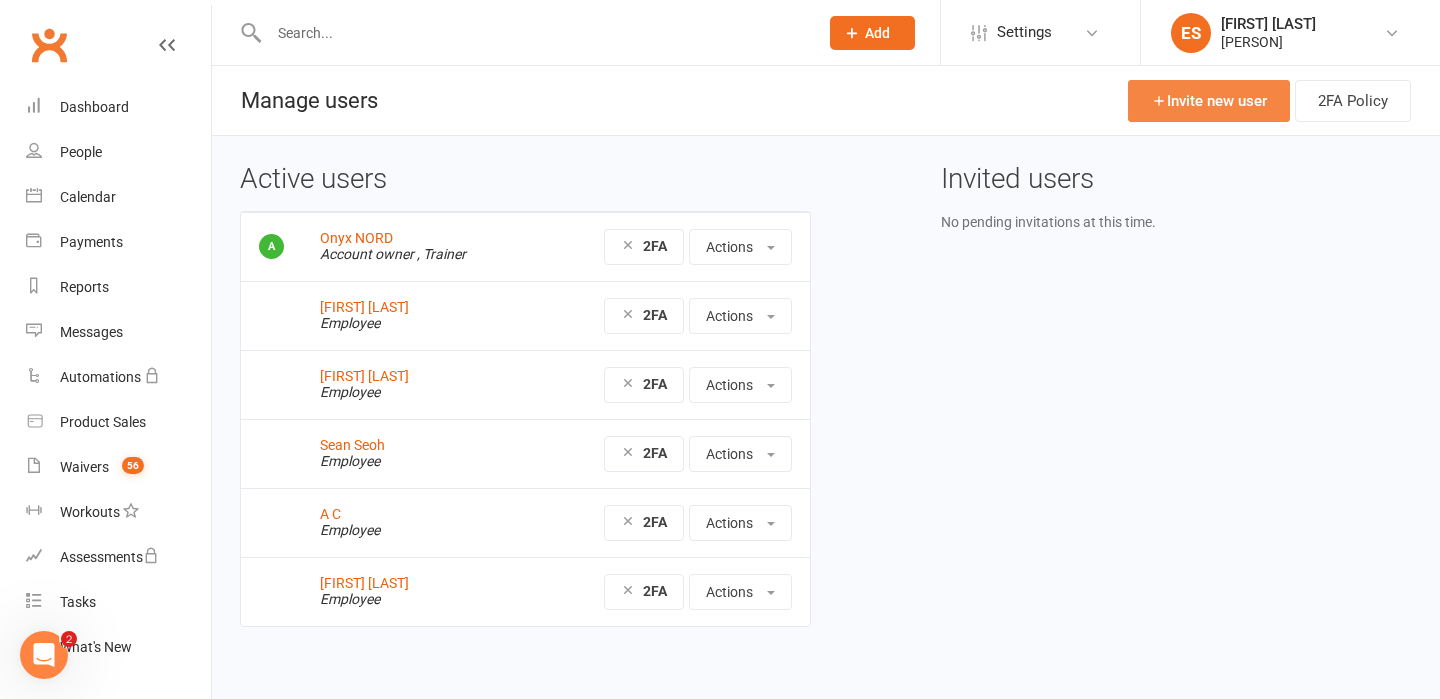 click on "Invite new user" at bounding box center (1209, 101) 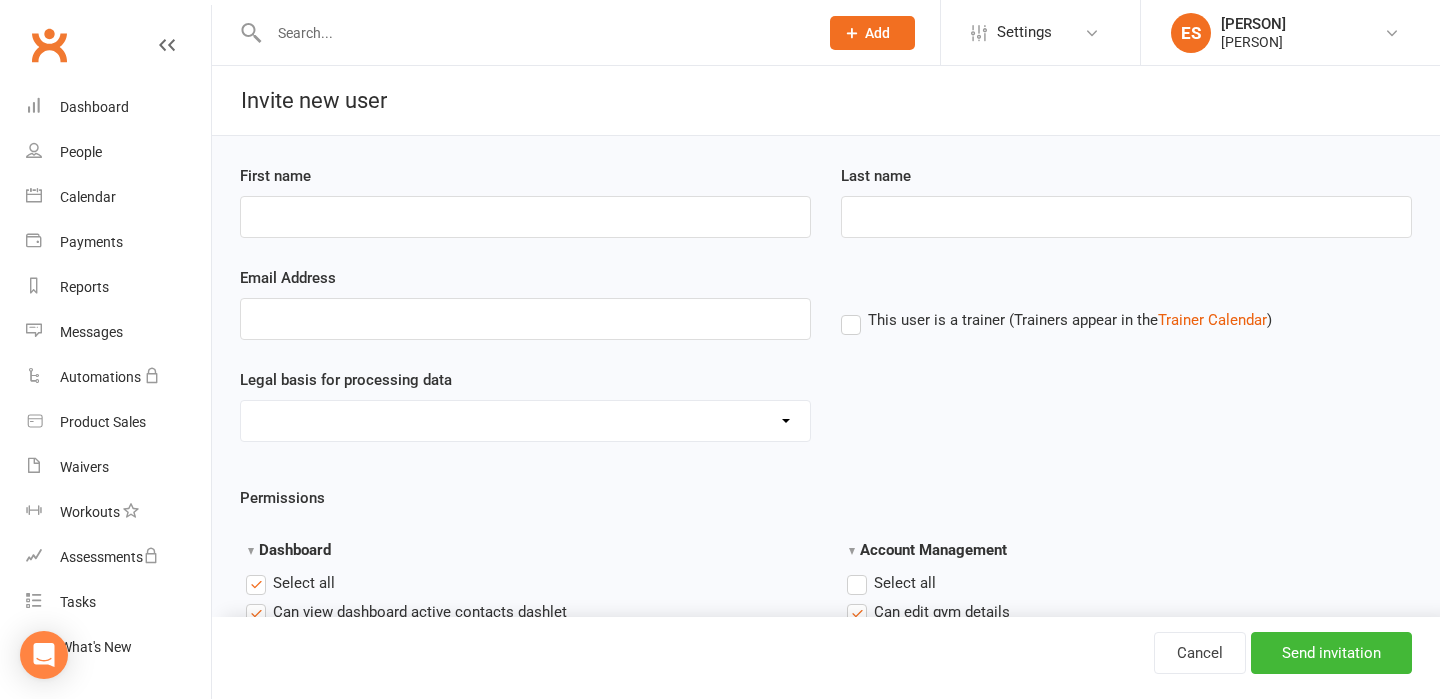 scroll, scrollTop: 0, scrollLeft: 0, axis: both 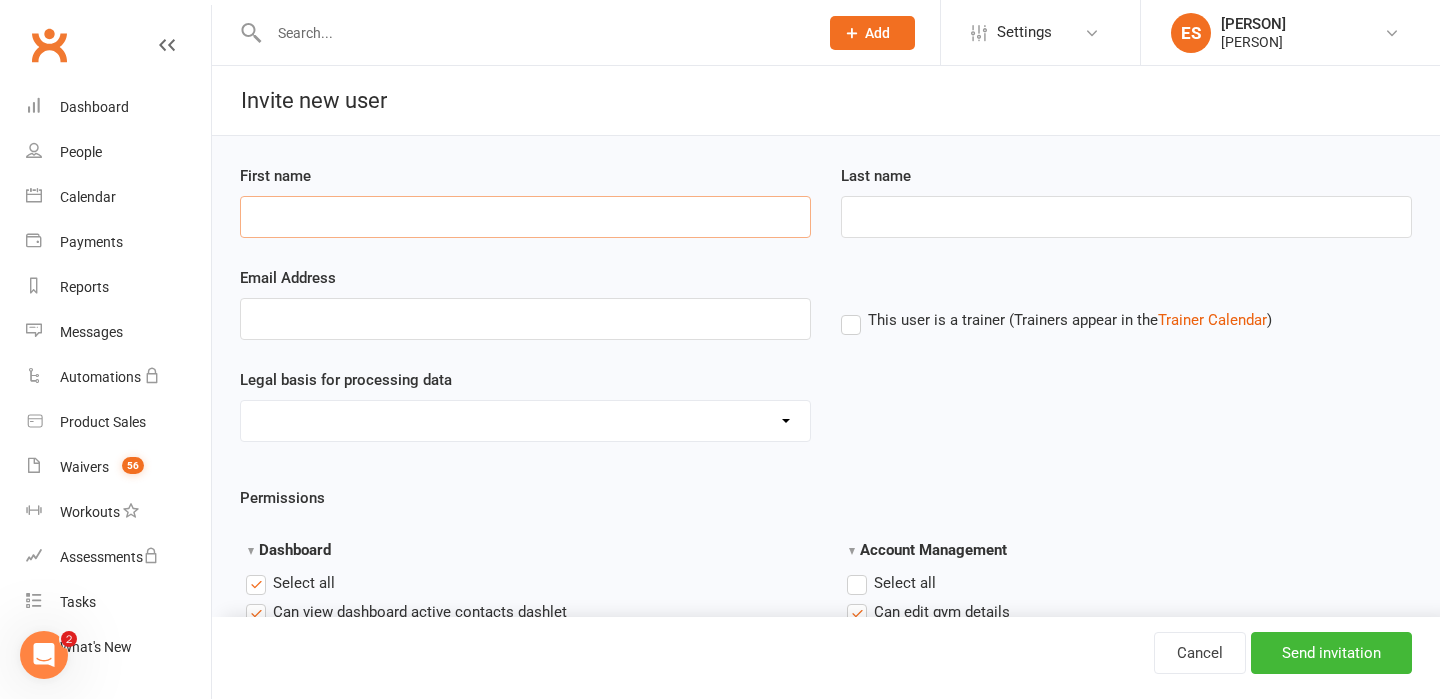 click on "First name" at bounding box center (525, 217) 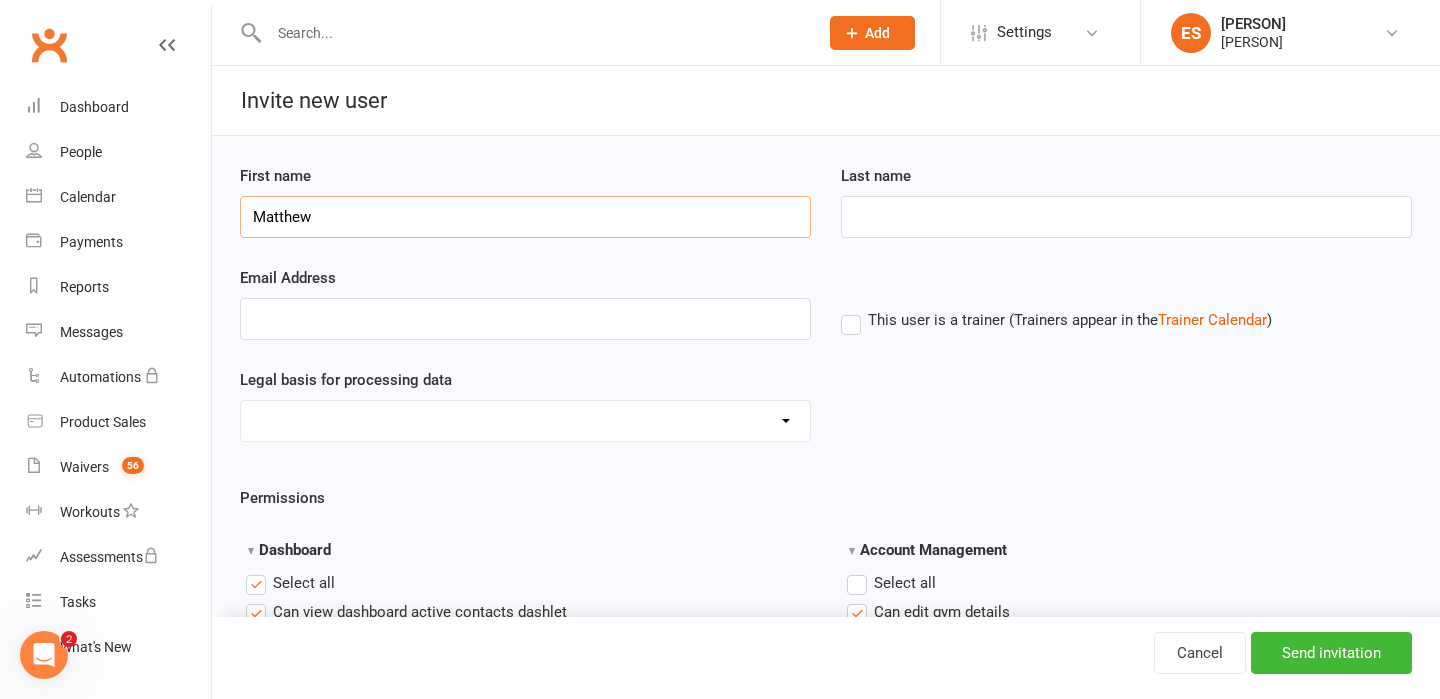 type on "Matthew" 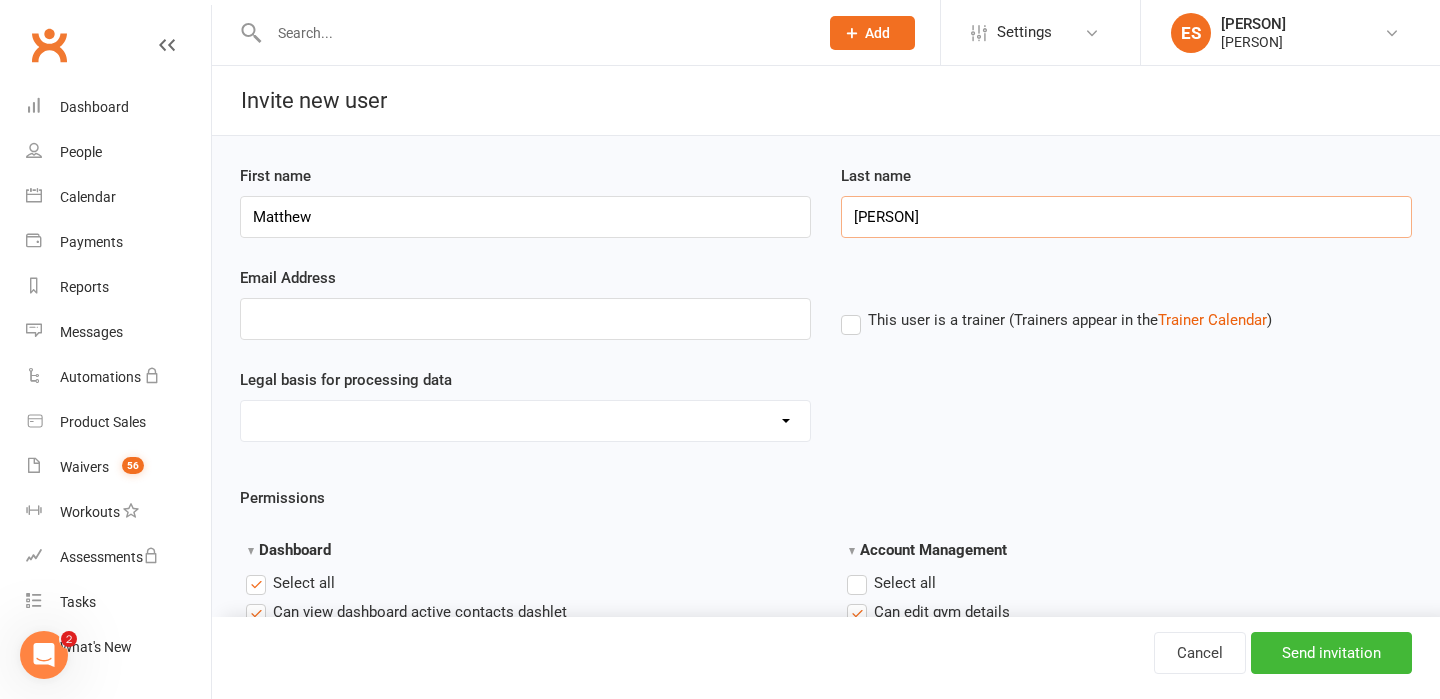 type on "Ang" 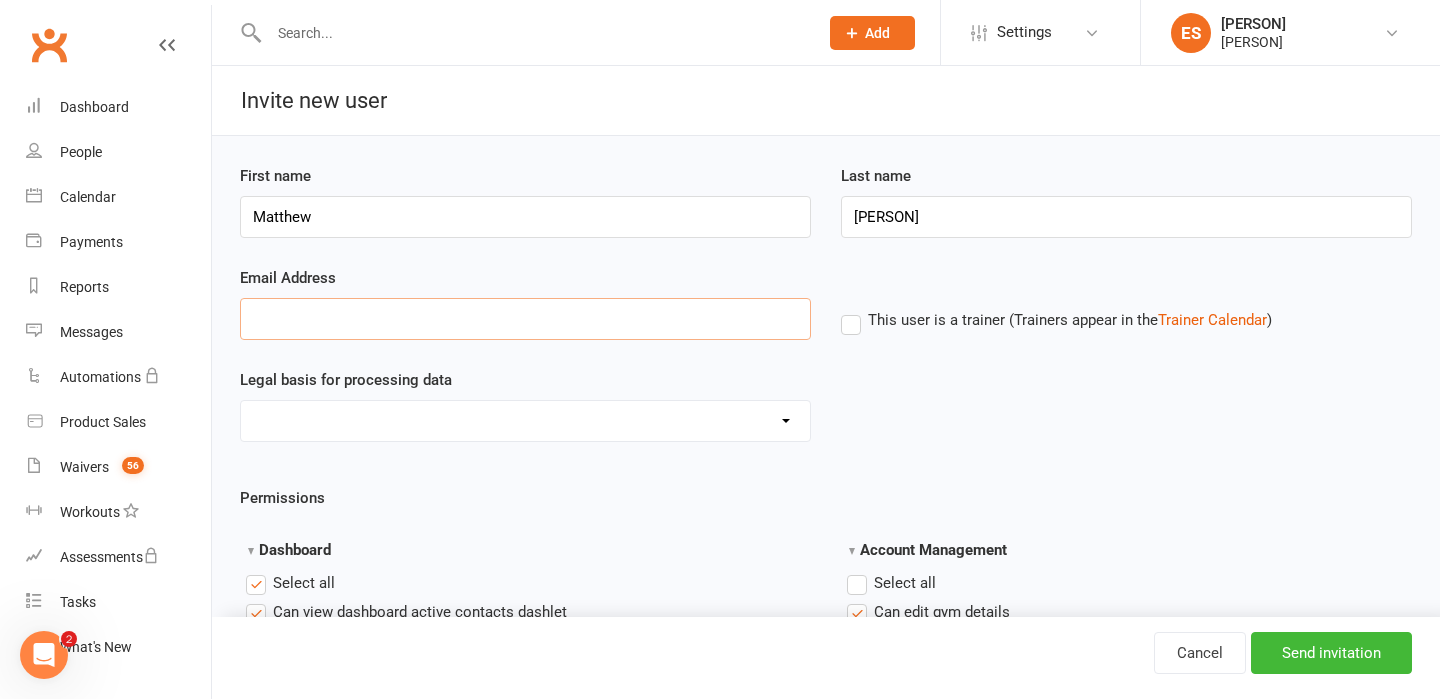 paste on "zibinmatthew@gmail.com" 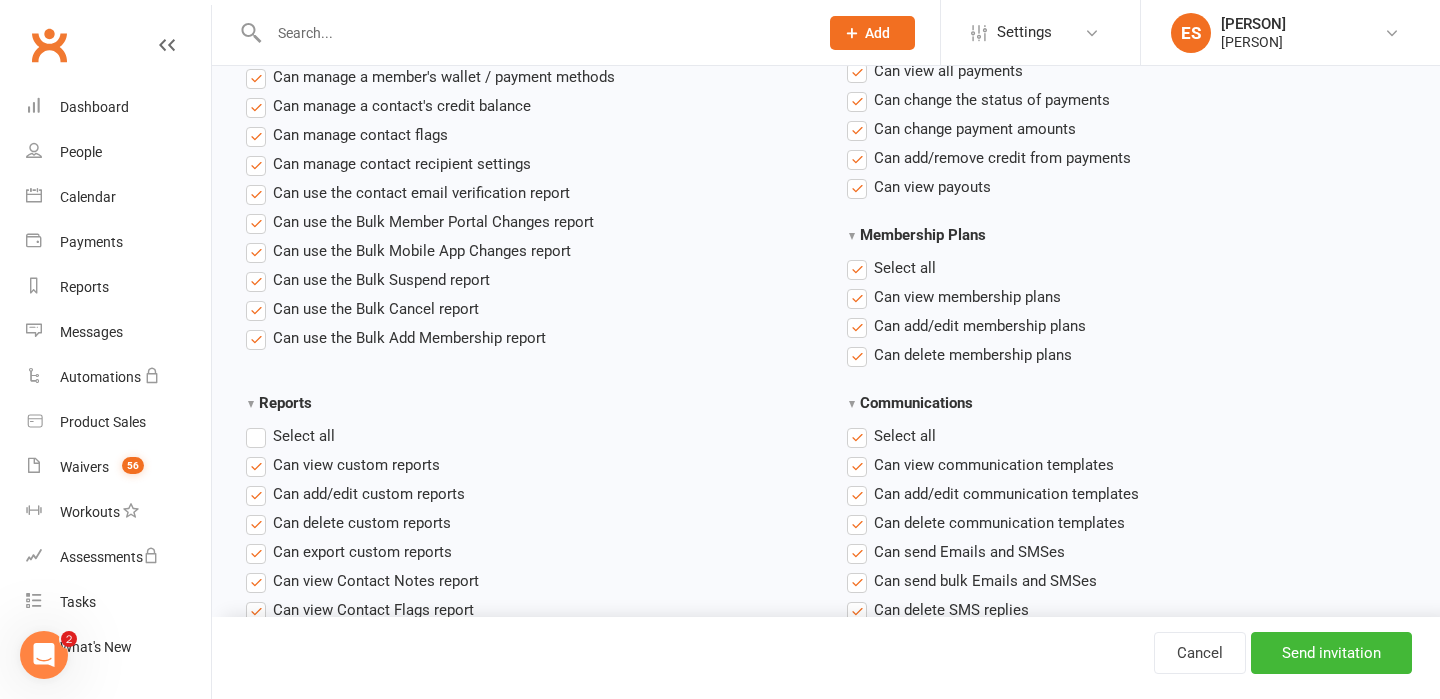 scroll, scrollTop: 1338, scrollLeft: 0, axis: vertical 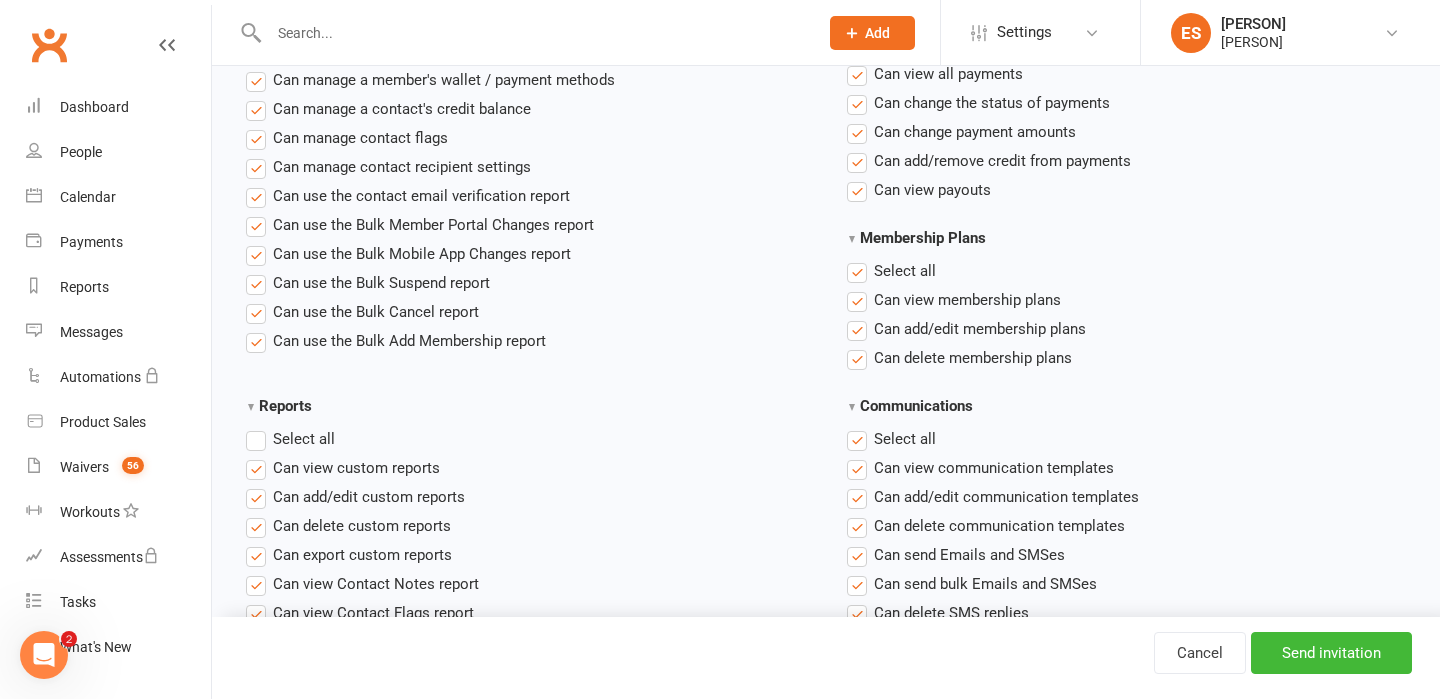 type on "zibinmatthew@gmail.com" 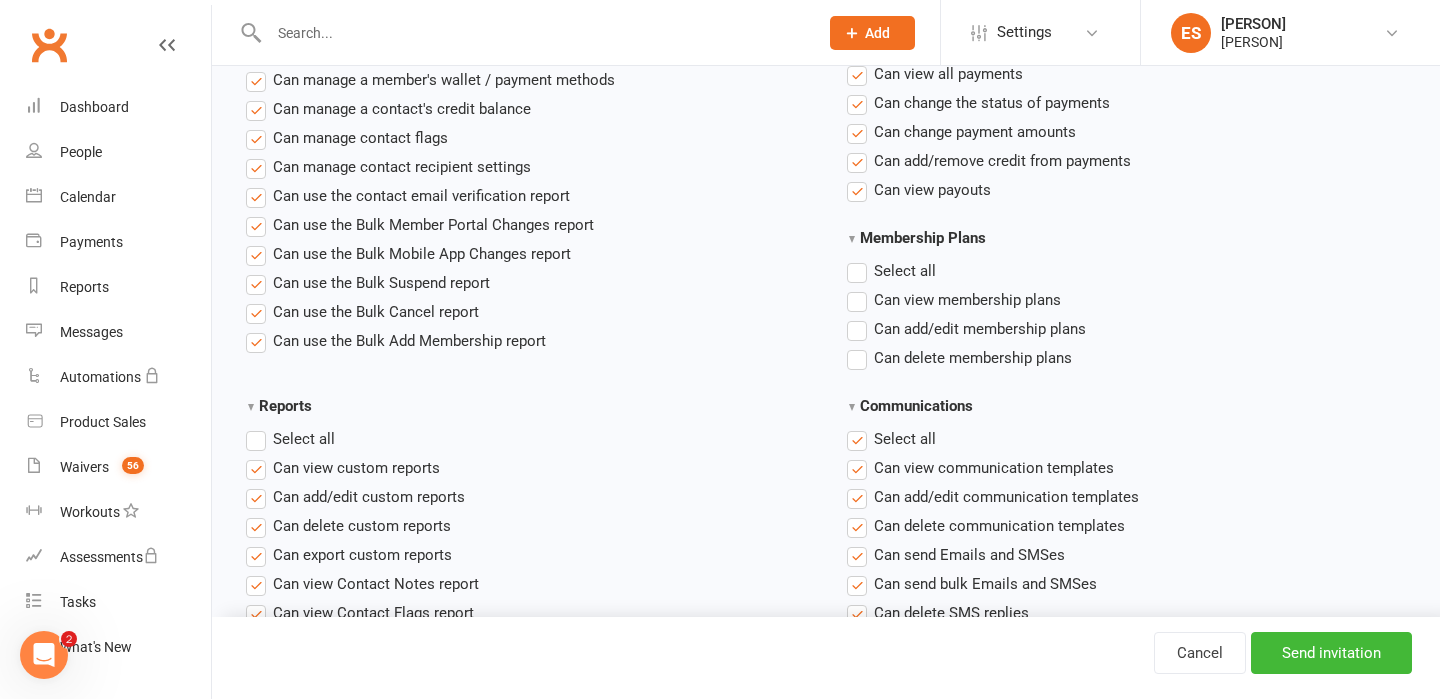 click on "Can view membership plans" at bounding box center [954, 300] 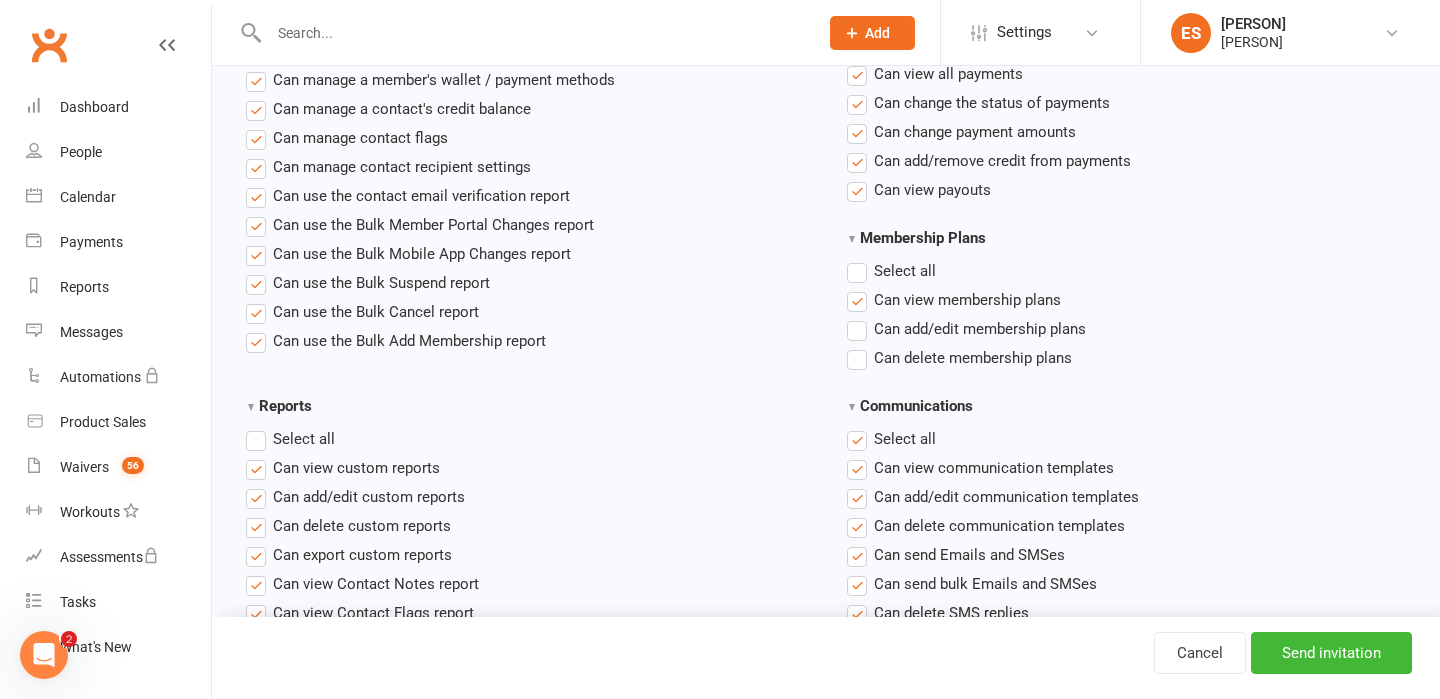 click on "Can view membership plans" at bounding box center [954, 300] 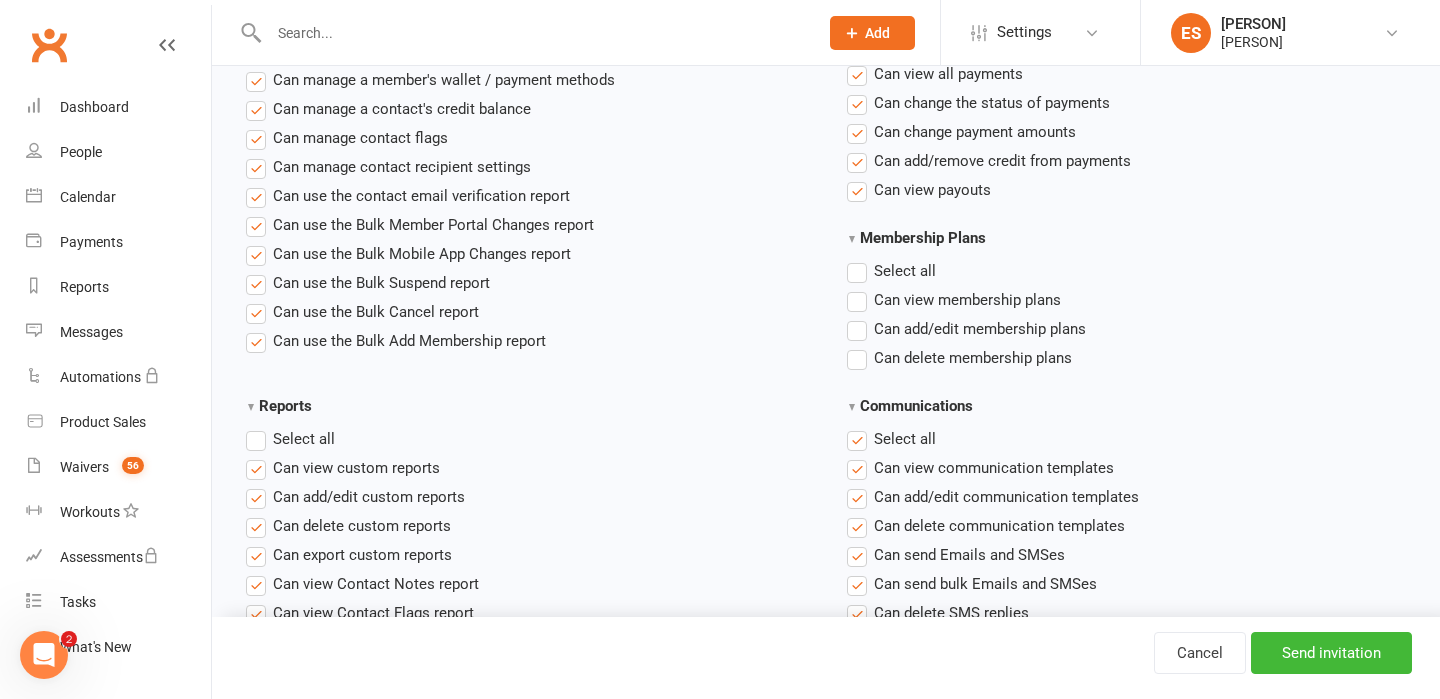 click on "Select all" at bounding box center (891, 271) 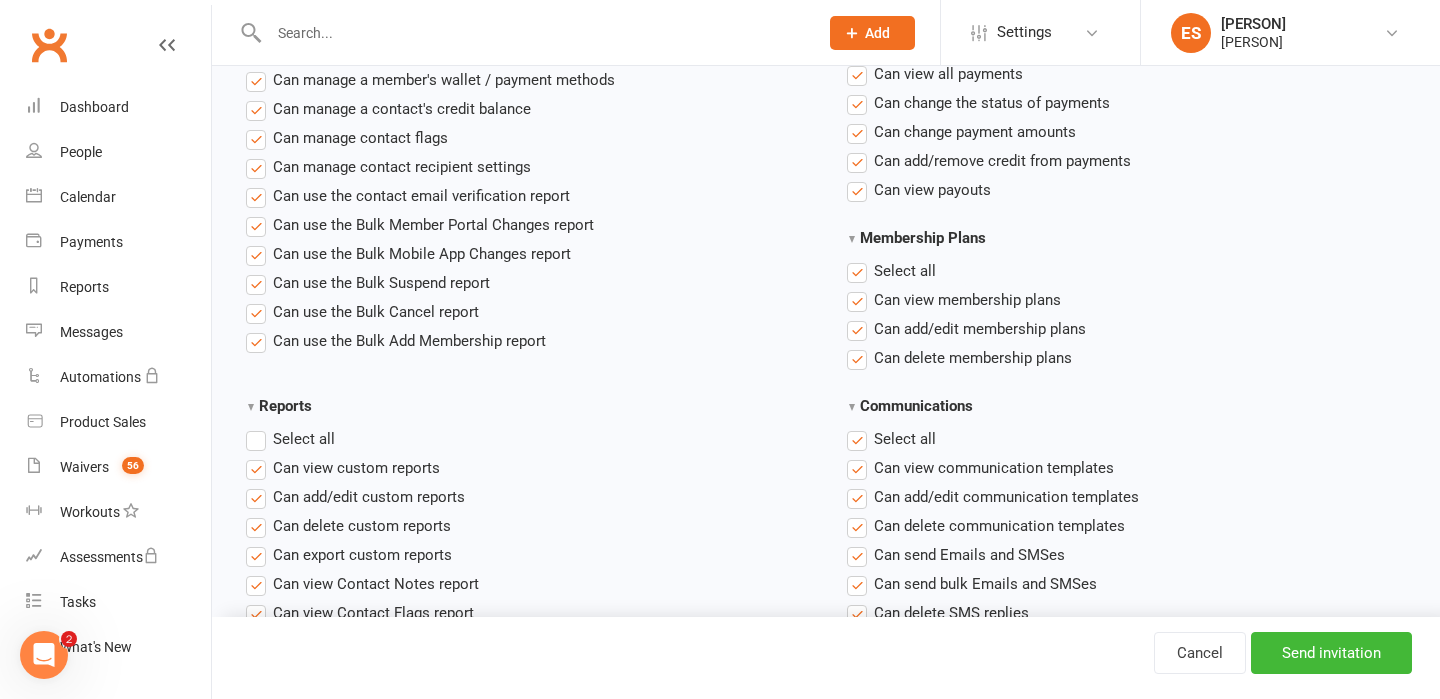 click on "Contacts Select all Can view a contact's profile page Can see contact notes inside activity stream Can add/edit prospects and members Can export contact data Can add/edit prospects and members added by other users Can set a contact's owner Can delete prospects and members Can add/edit a member's membership details Can delete a member's membership details Can add/remove make-up classes for memberships Can open an internal waiver form for a contact Can send waiver invites from contact profile page Can delete a signed waiver for a contact Can manage a member's wallet / payment methods Can manage a contact's credit balance Can manage contact flags Can manage contact recipient settings Can use the contact email verification report Can use the Bulk Member Portal Changes report Can use the Bulk Mobile App Changes report Can use the Bulk Suspend report Can use the Bulk Cancel report Can use the Bulk Add Membership report" at bounding box center (525, 3) 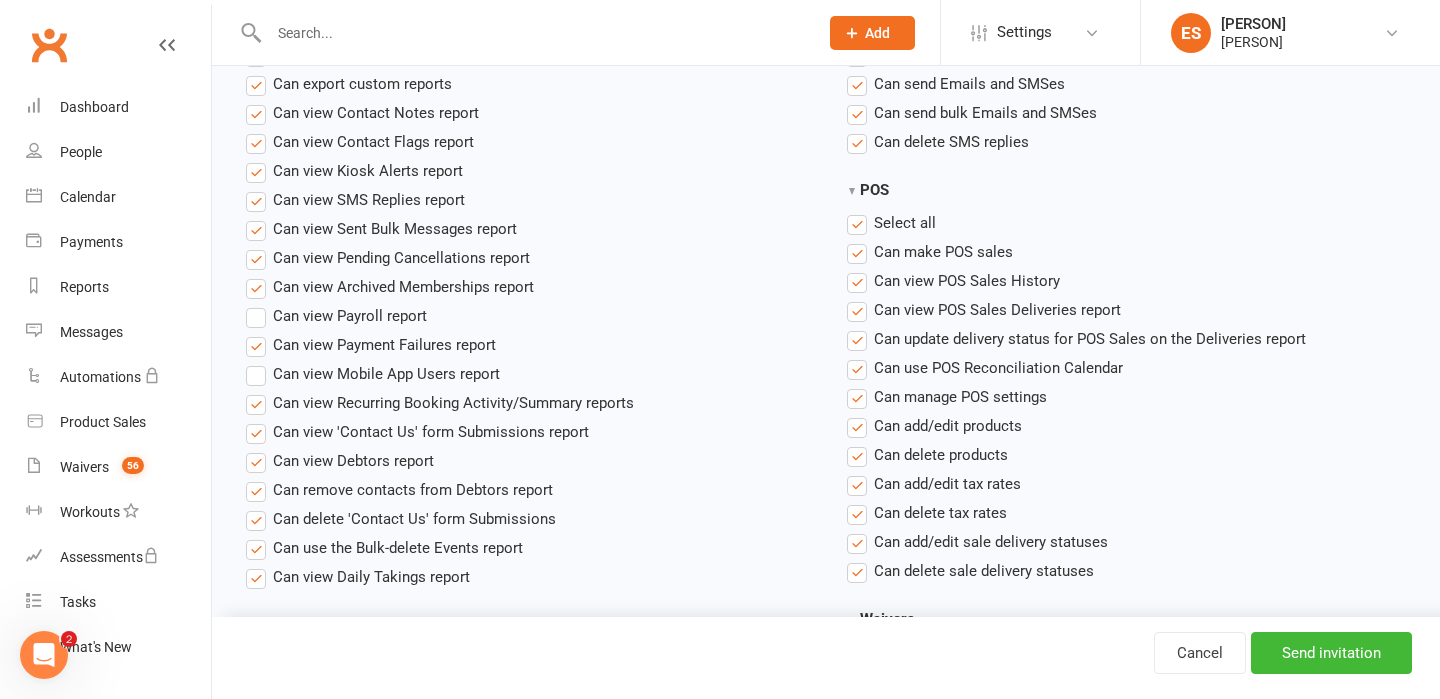 scroll, scrollTop: 1807, scrollLeft: 0, axis: vertical 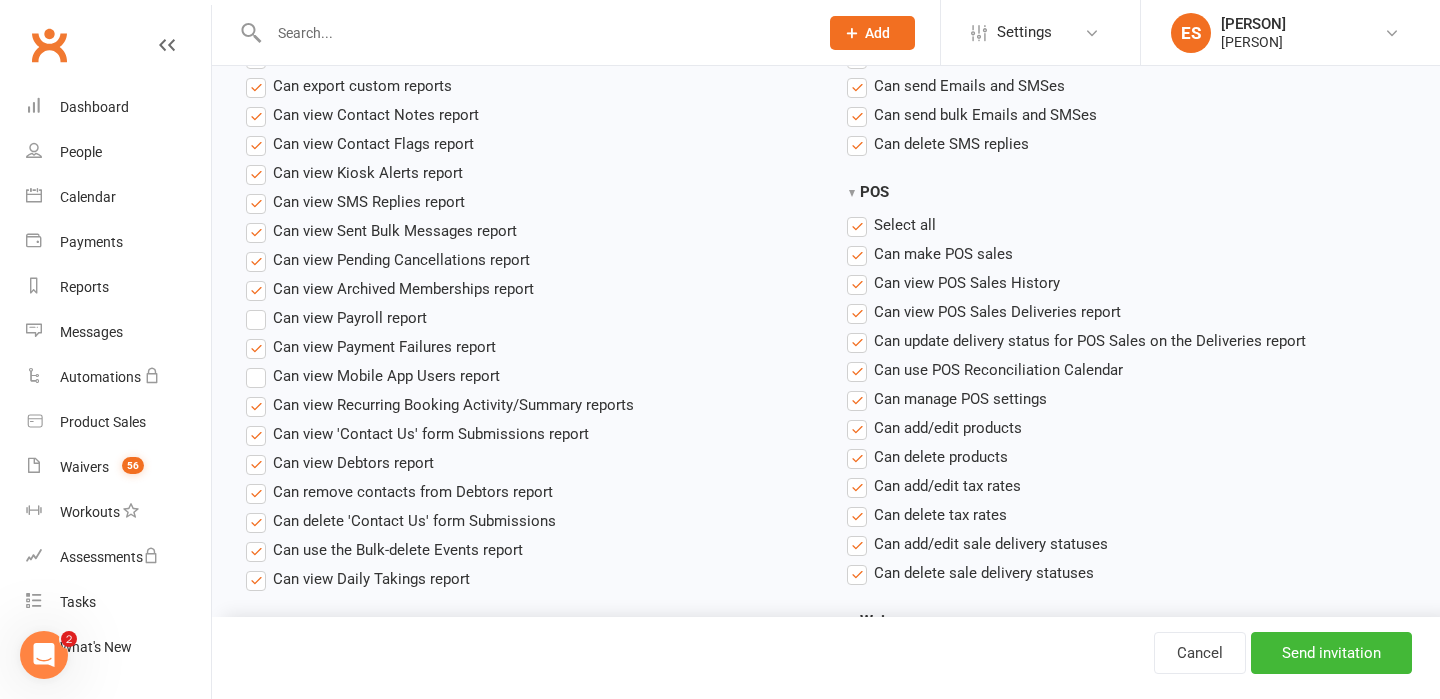 click on "Select all" at bounding box center [891, 225] 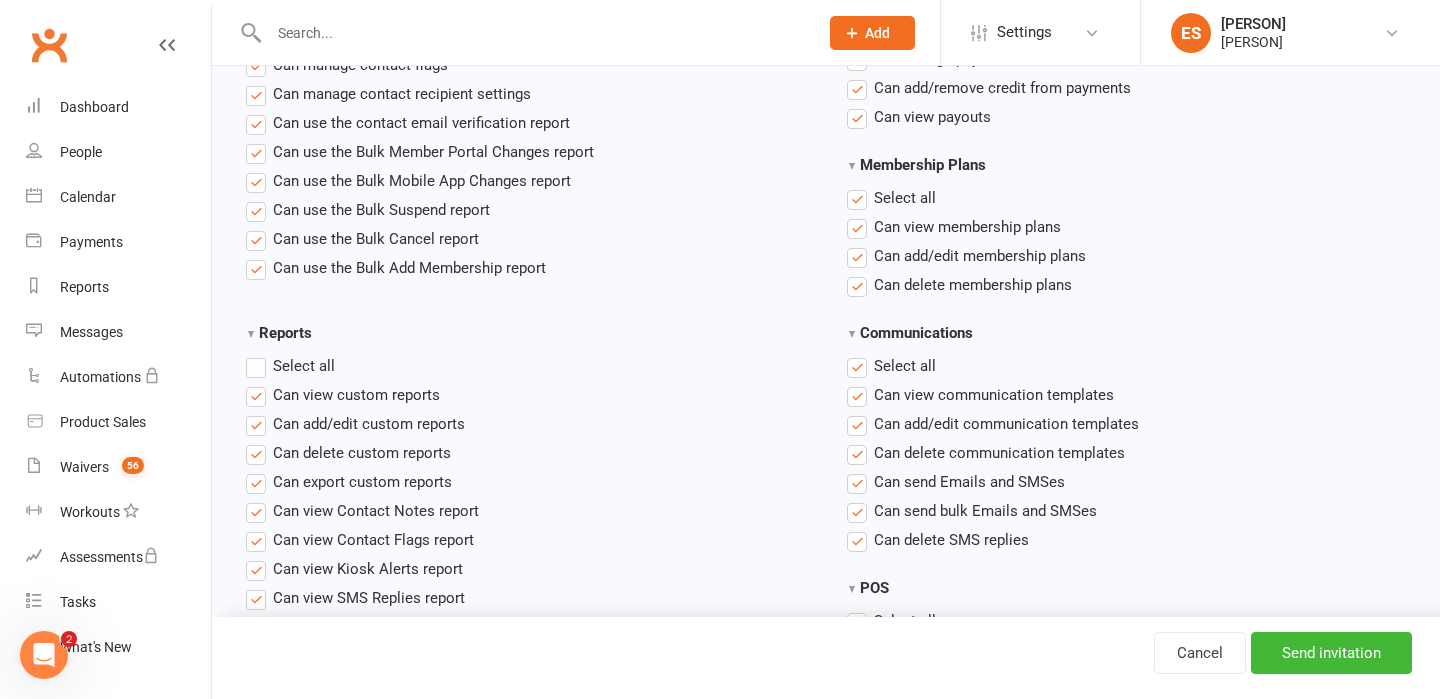 scroll, scrollTop: 1410, scrollLeft: 0, axis: vertical 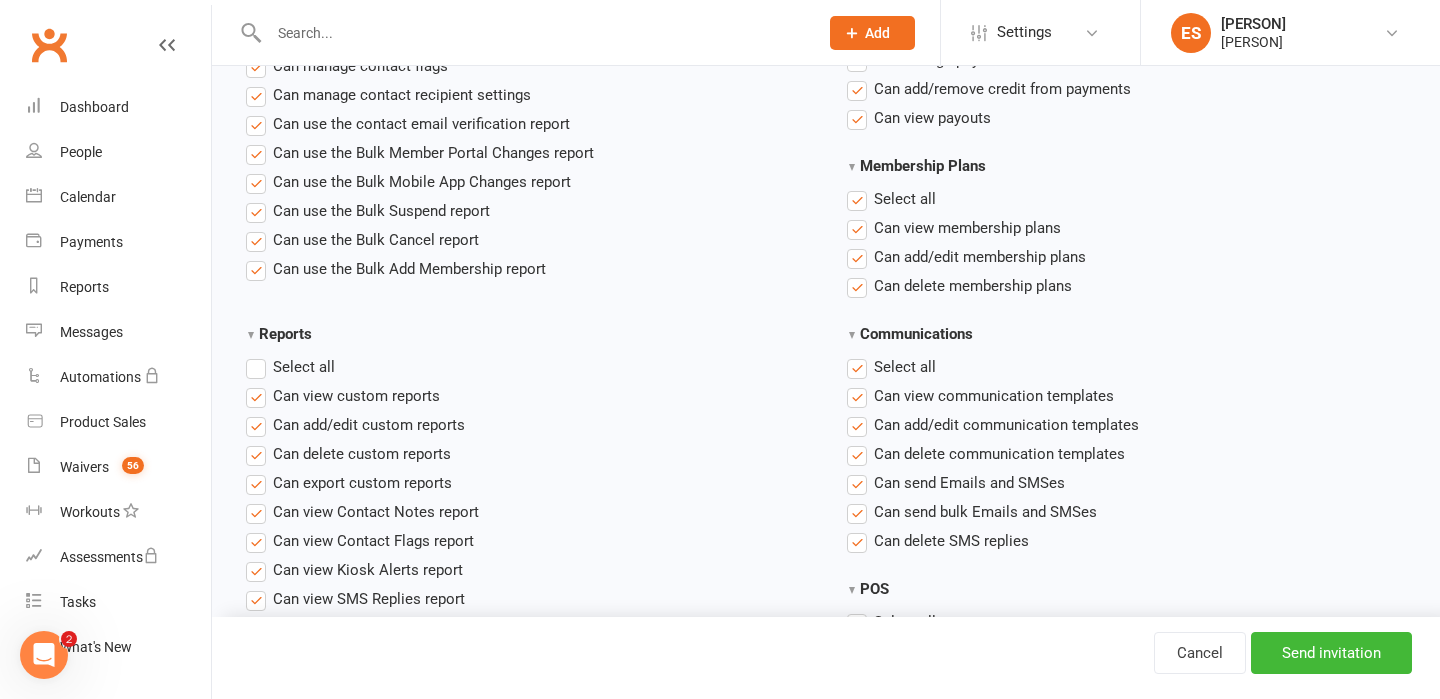 click on "Select all" at bounding box center [891, 367] 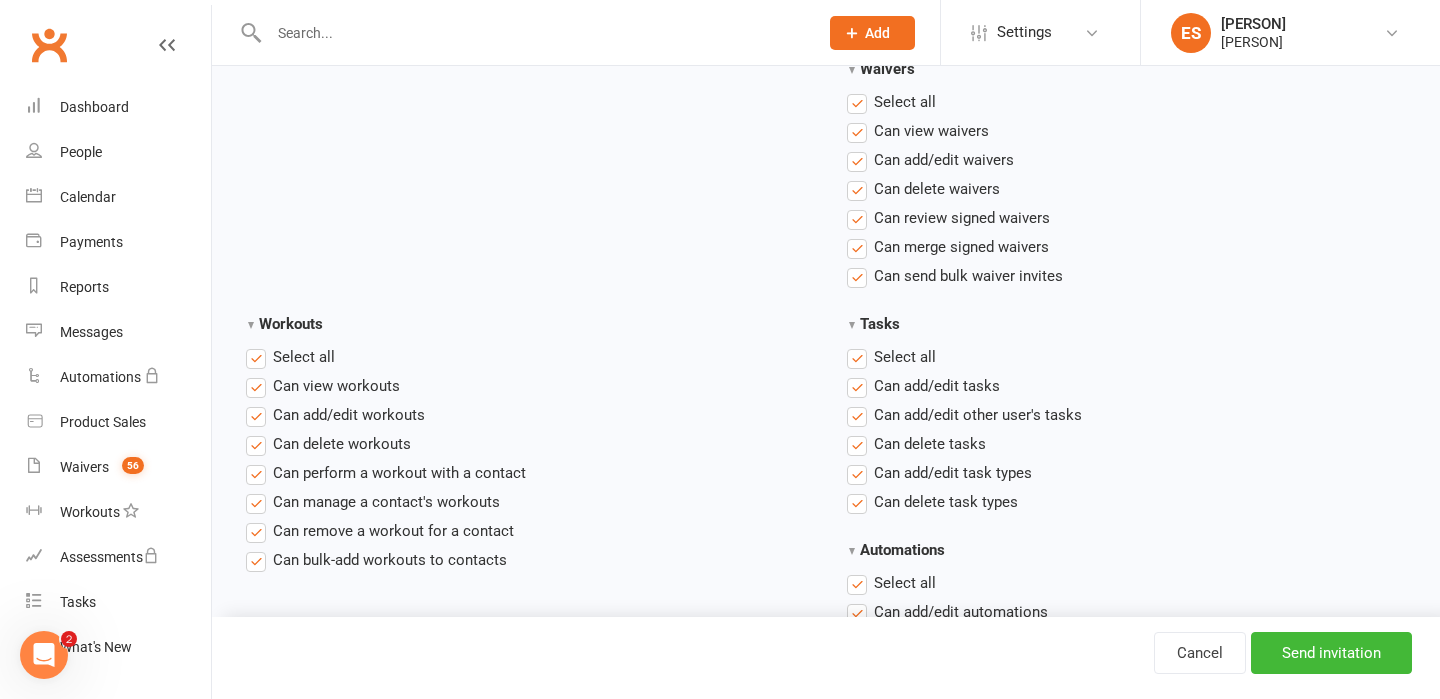 scroll, scrollTop: 2363, scrollLeft: 0, axis: vertical 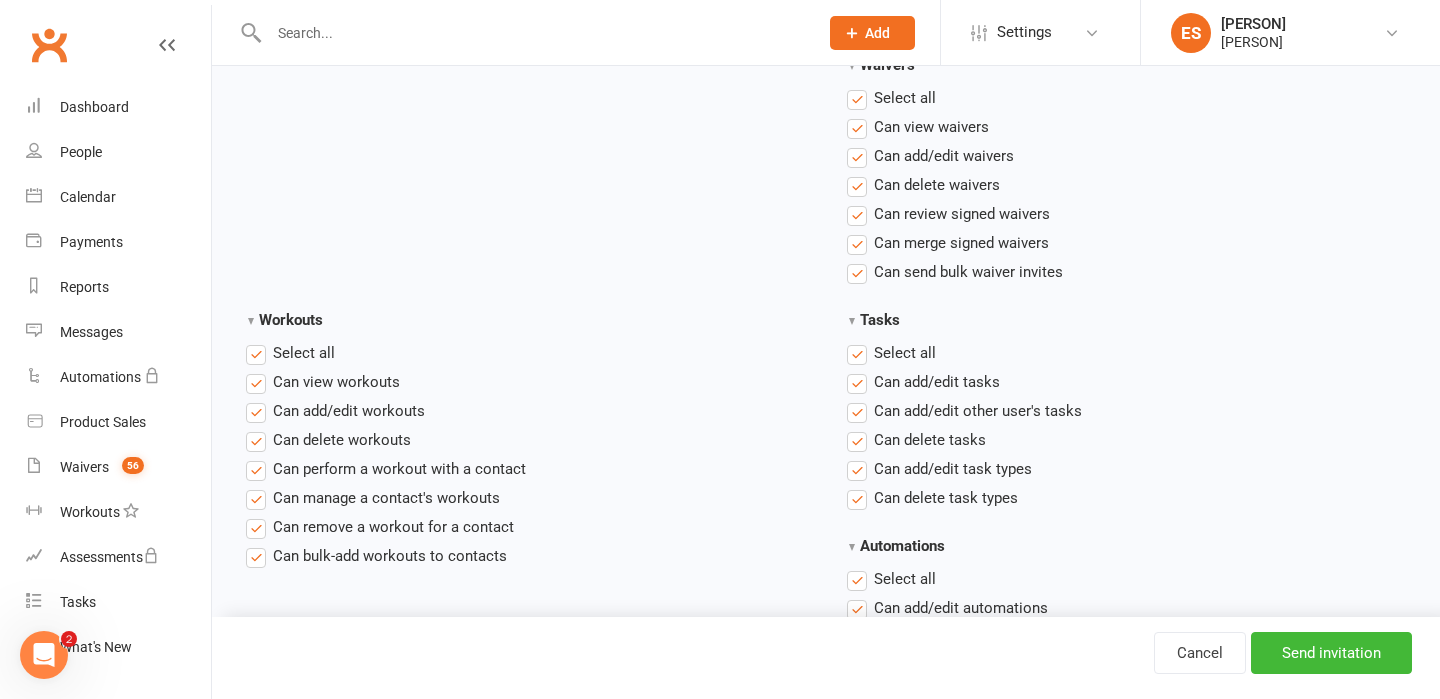 click on "Select all" at bounding box center [891, 353] 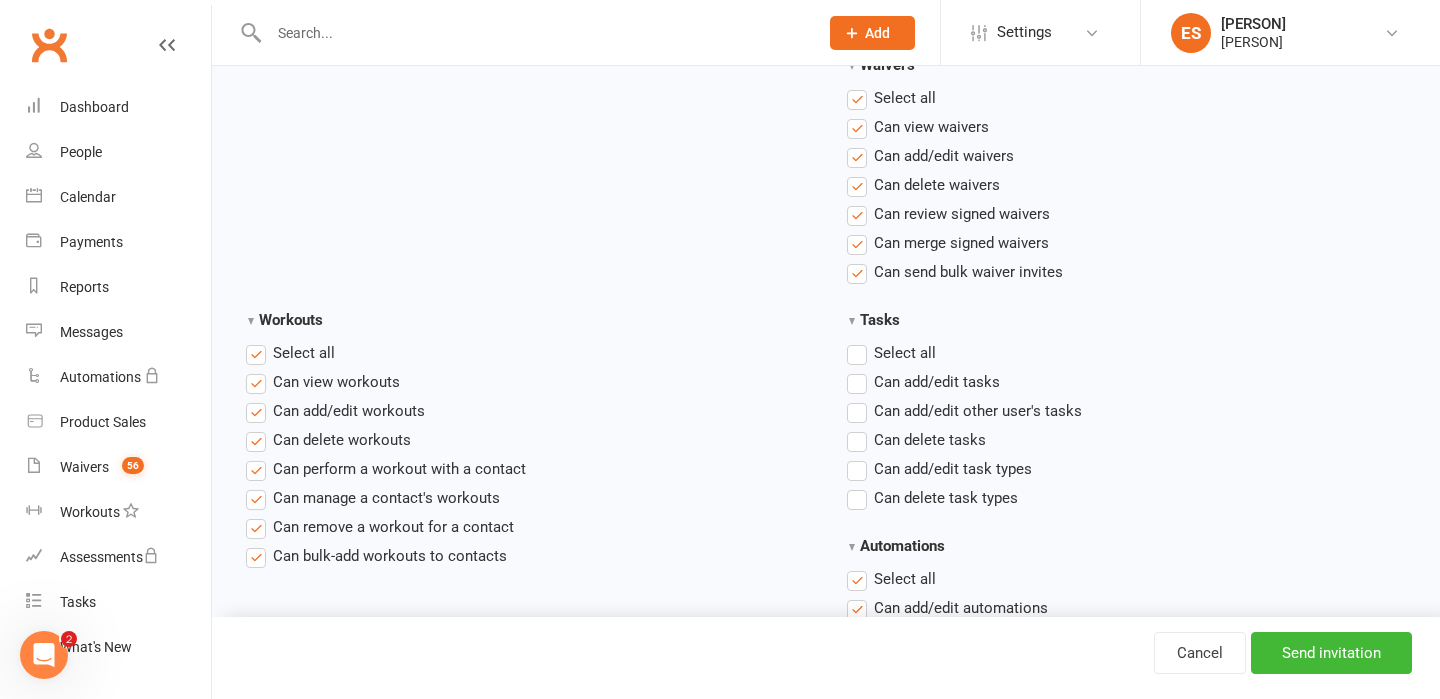 click on "Select all" at bounding box center [290, 353] 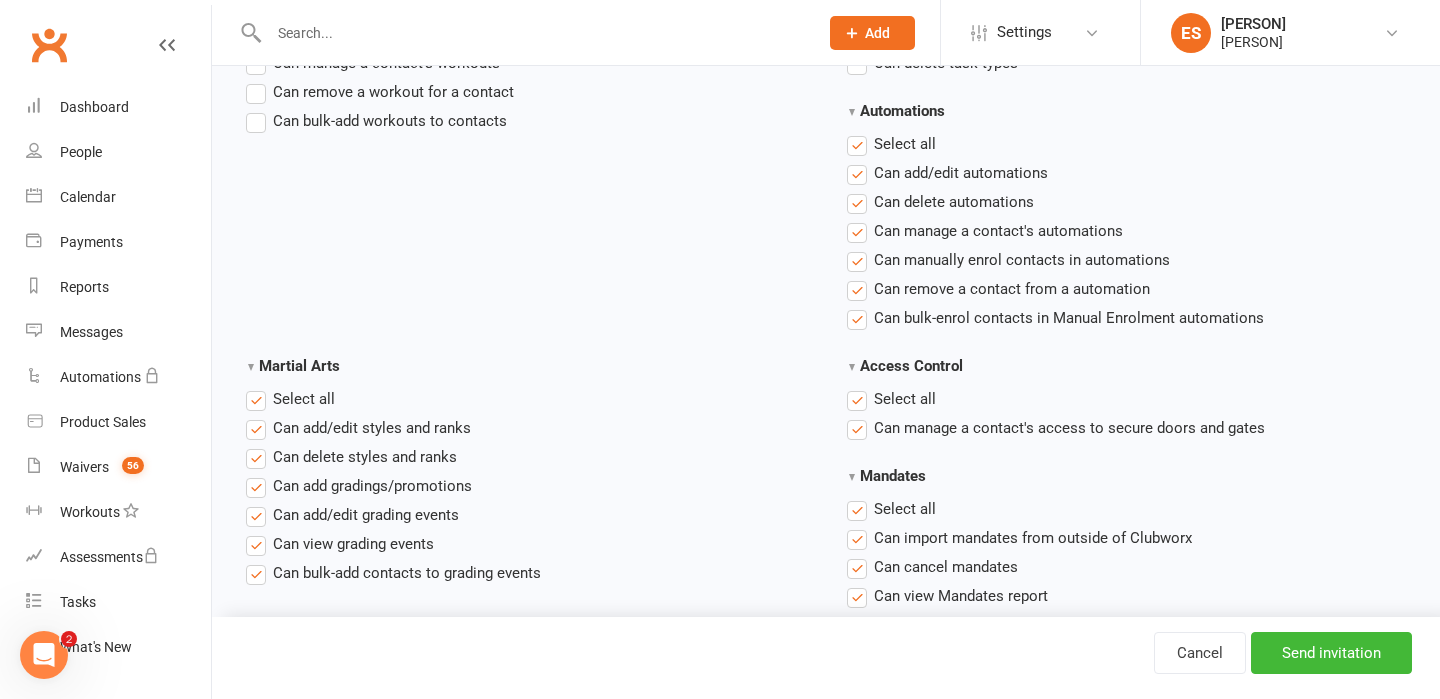 scroll, scrollTop: 2843, scrollLeft: 0, axis: vertical 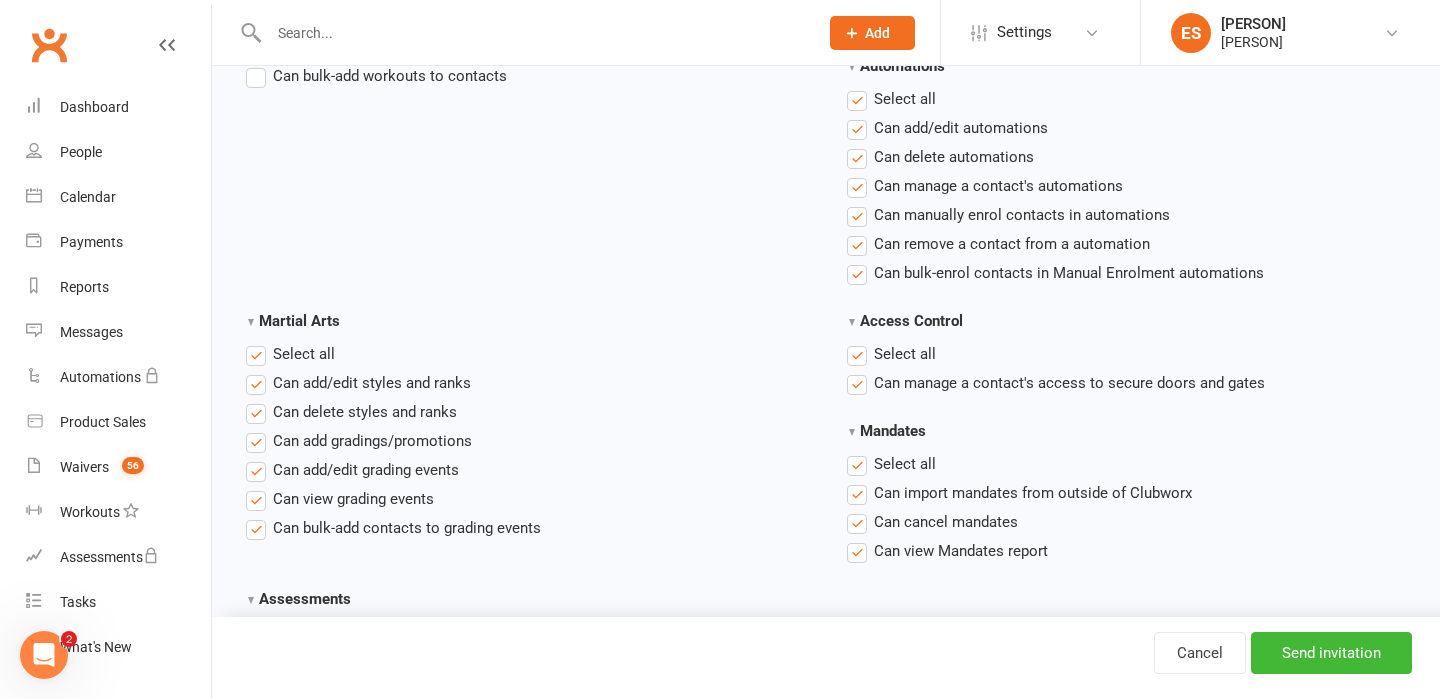 click on "Select all" at bounding box center (891, 354) 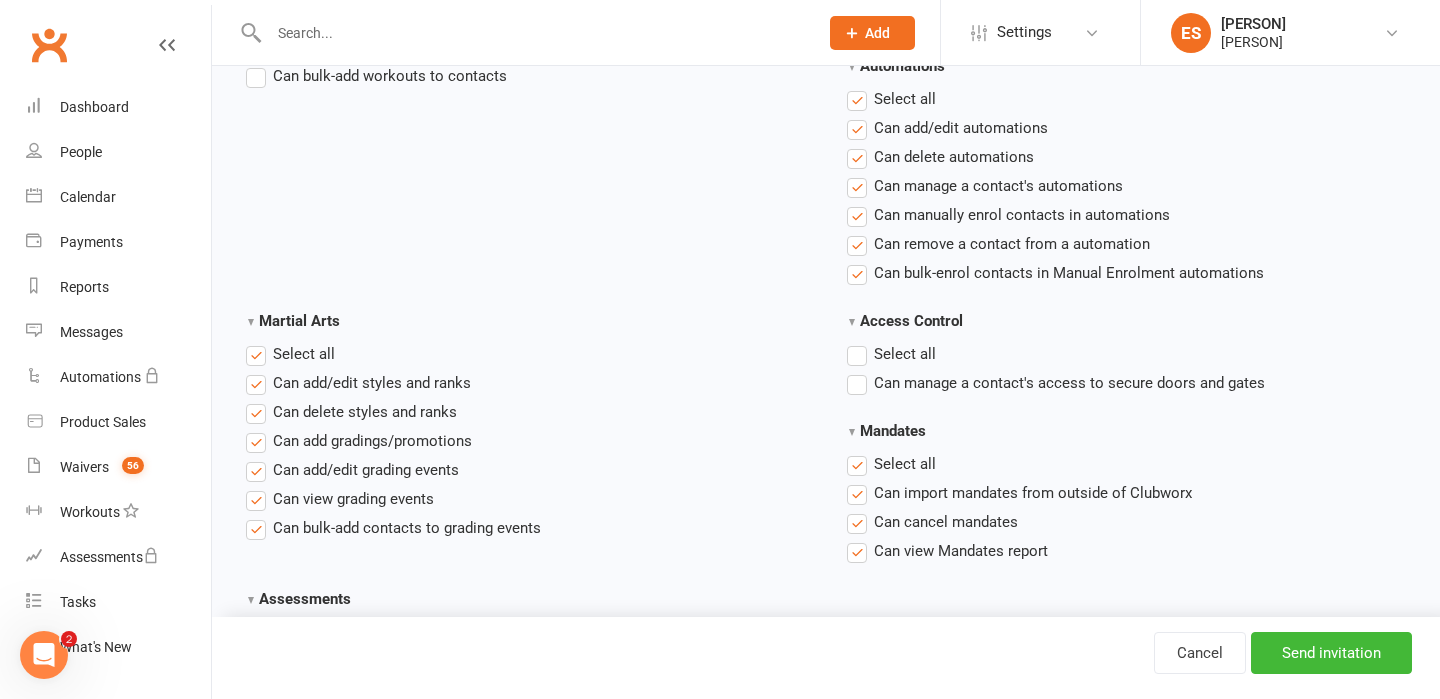 click on "Select all" at bounding box center [290, 354] 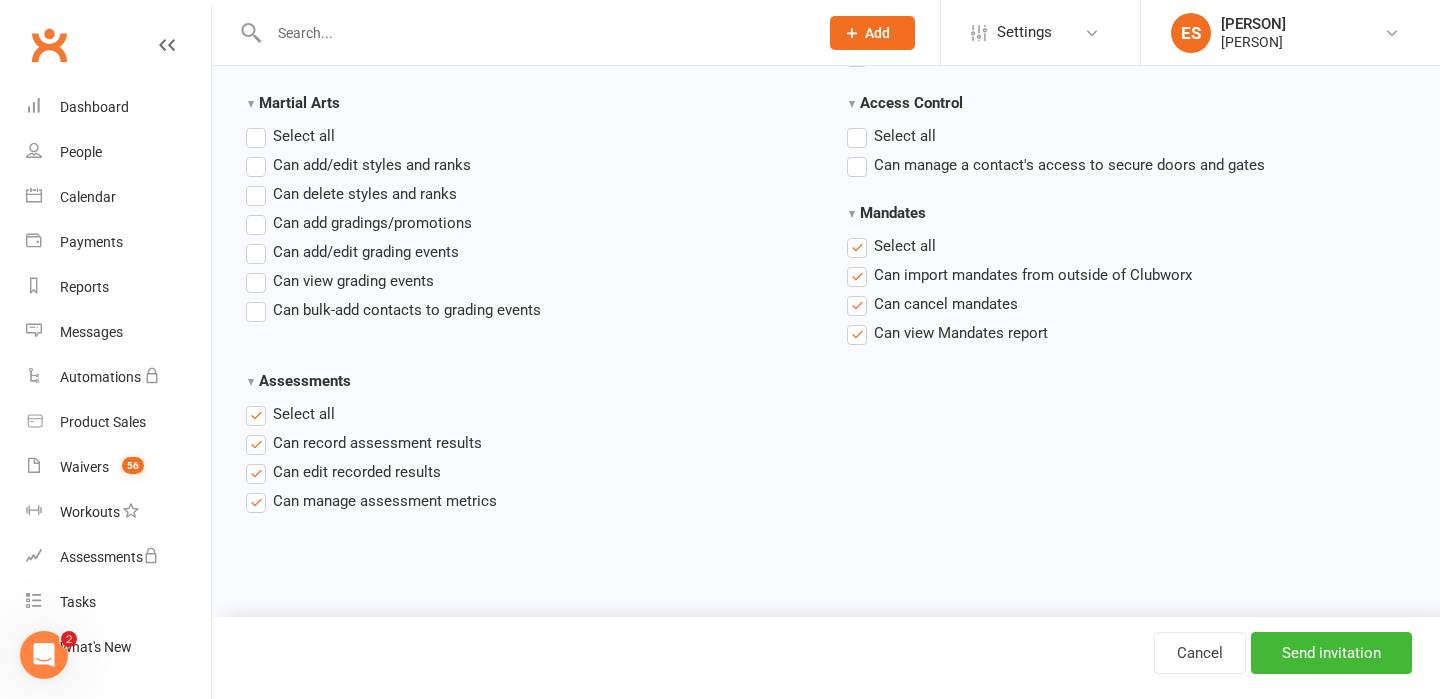scroll, scrollTop: 3064, scrollLeft: 0, axis: vertical 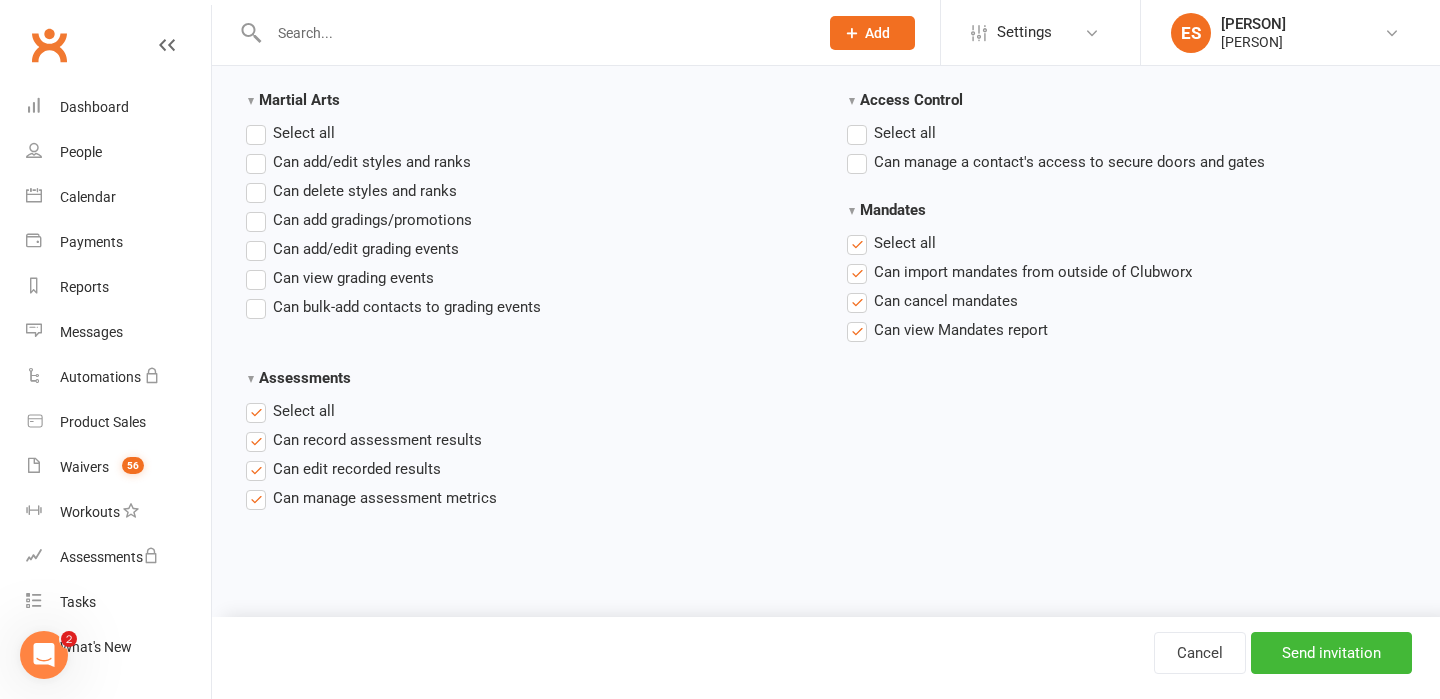 click on "Select all" at bounding box center (290, 411) 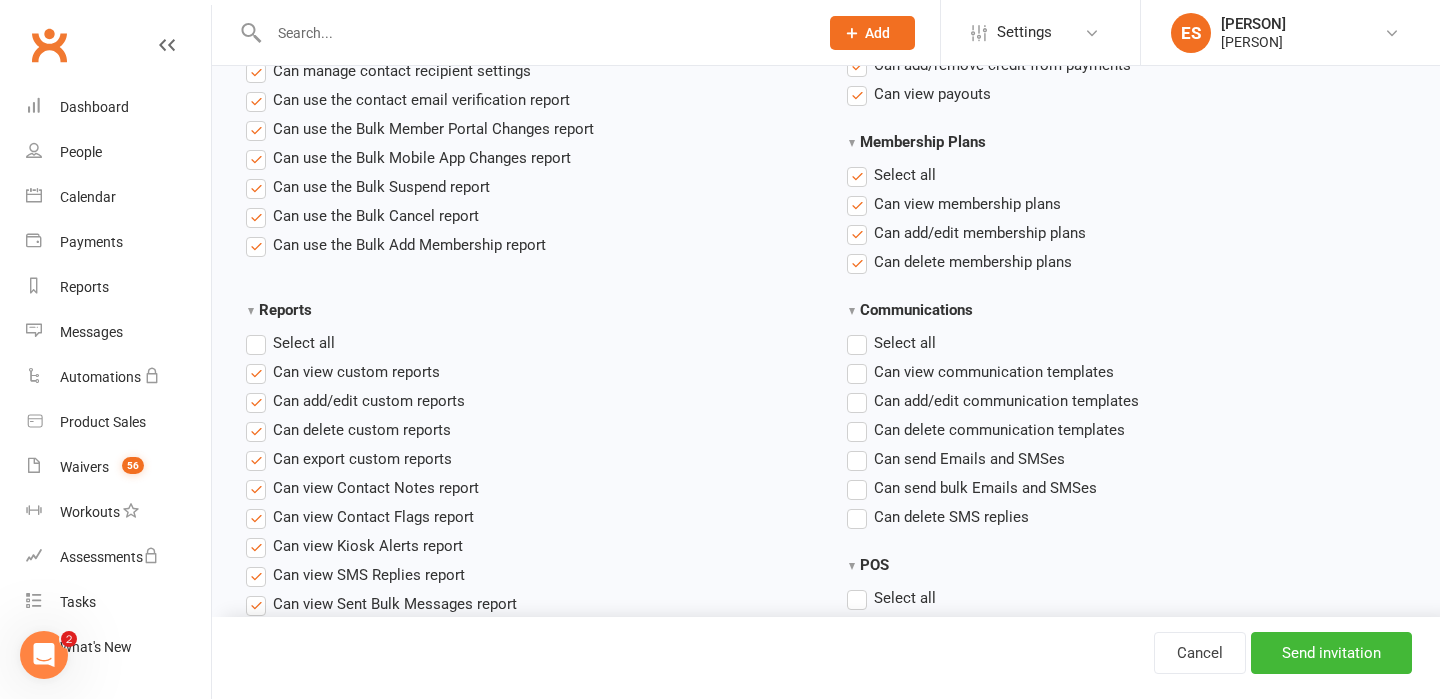 scroll, scrollTop: 1433, scrollLeft: 0, axis: vertical 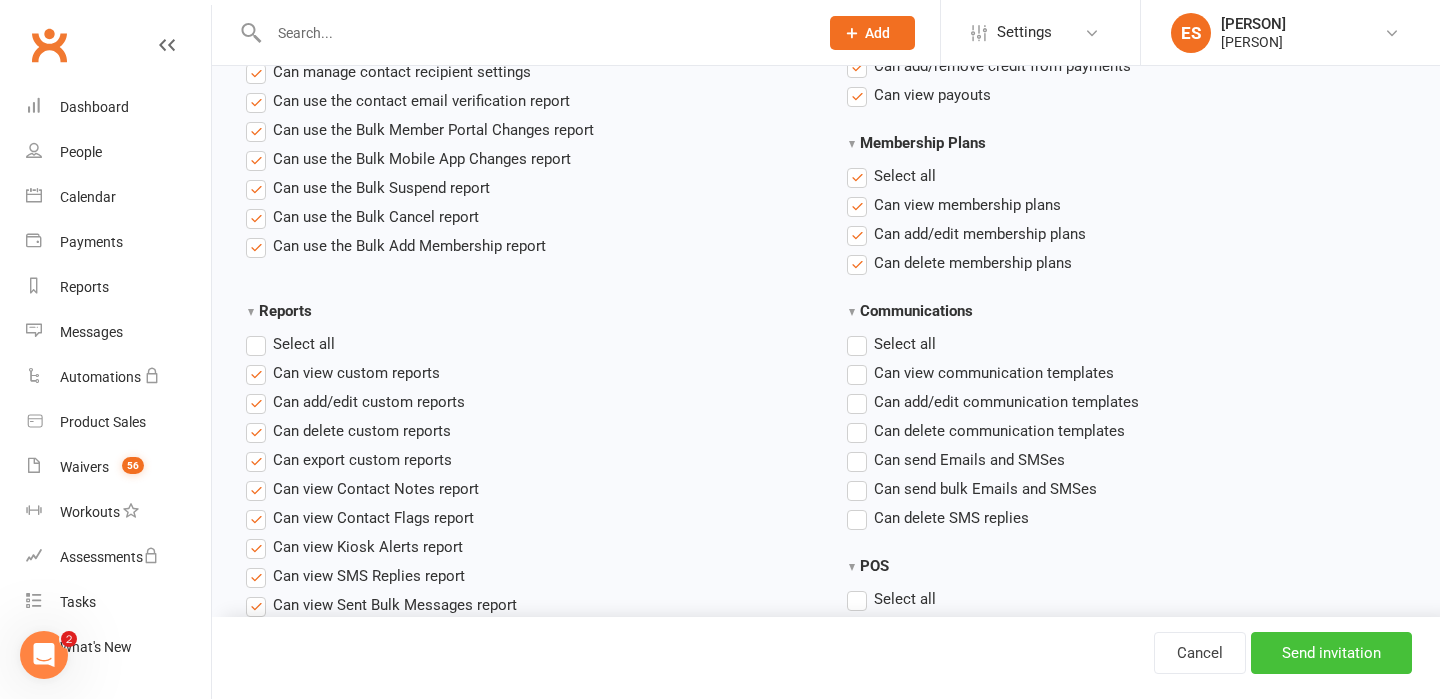 click on "Send invitation" at bounding box center [1331, 653] 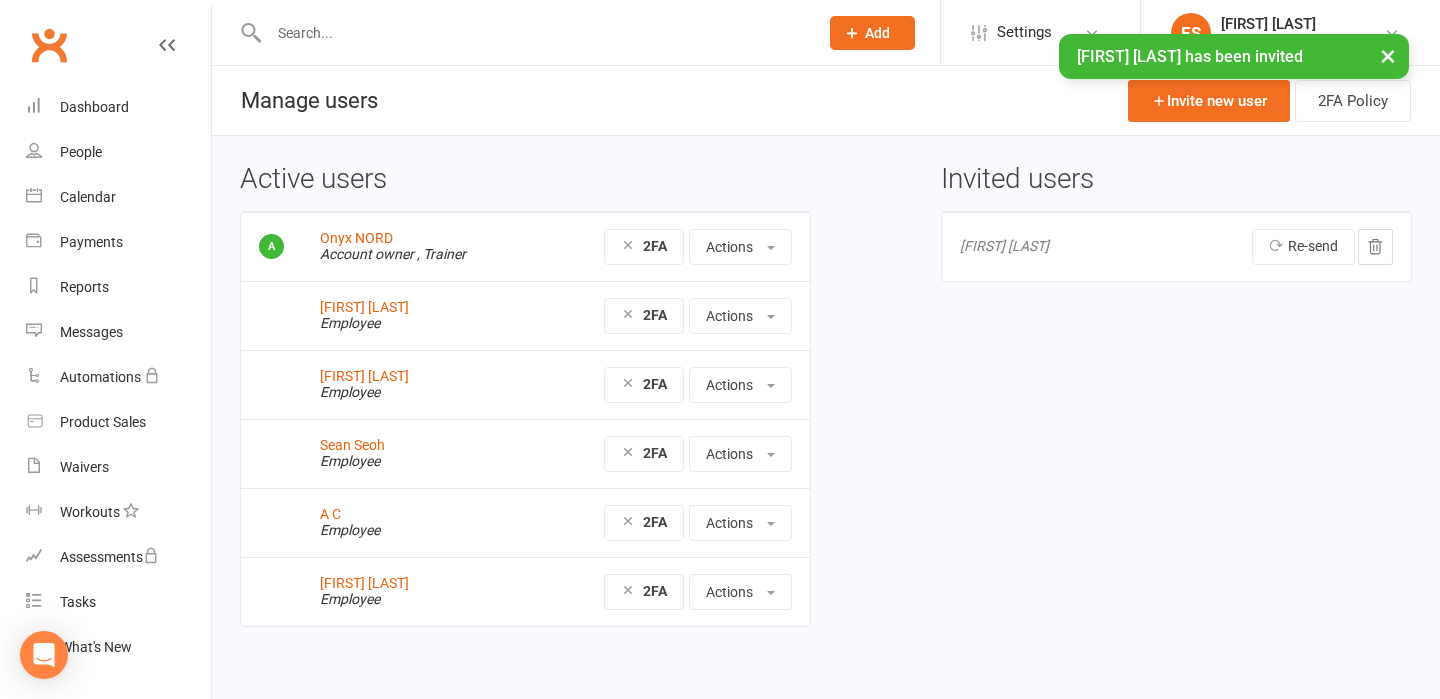 scroll, scrollTop: 0, scrollLeft: 0, axis: both 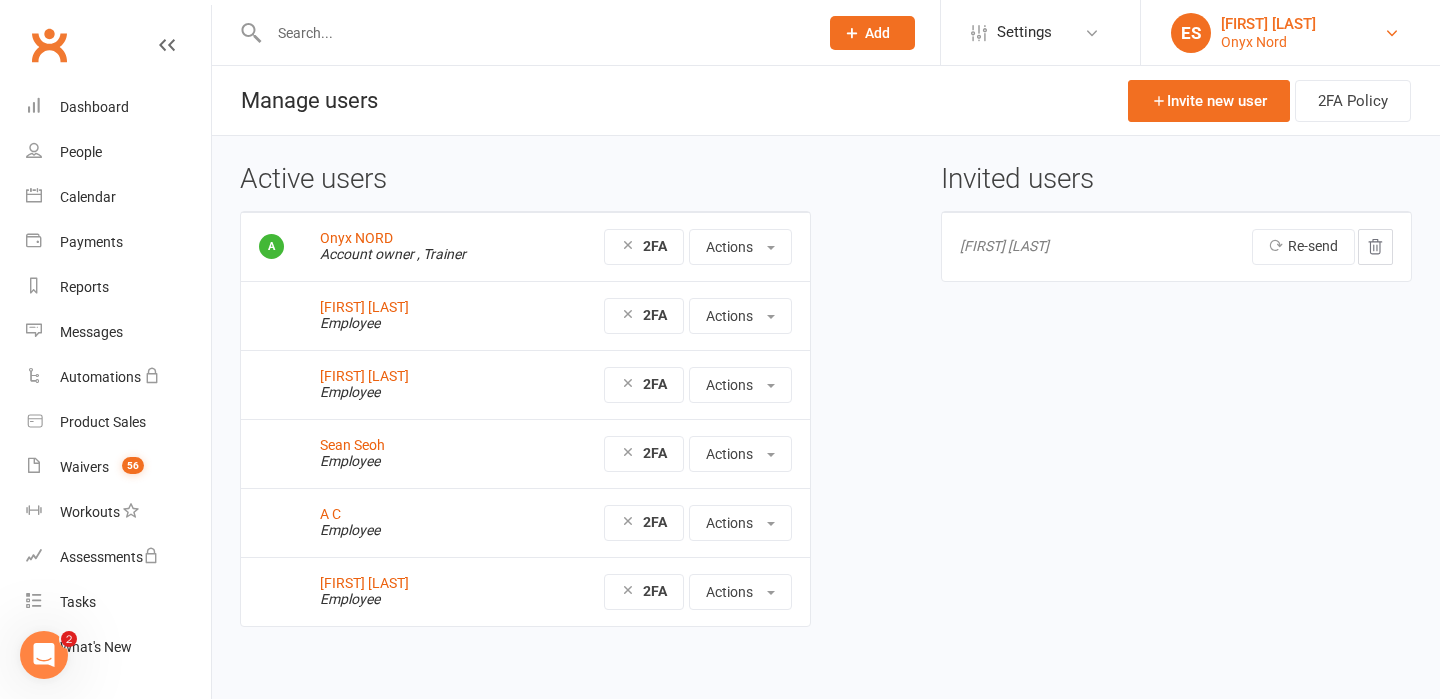 click on "ES" at bounding box center (1191, 33) 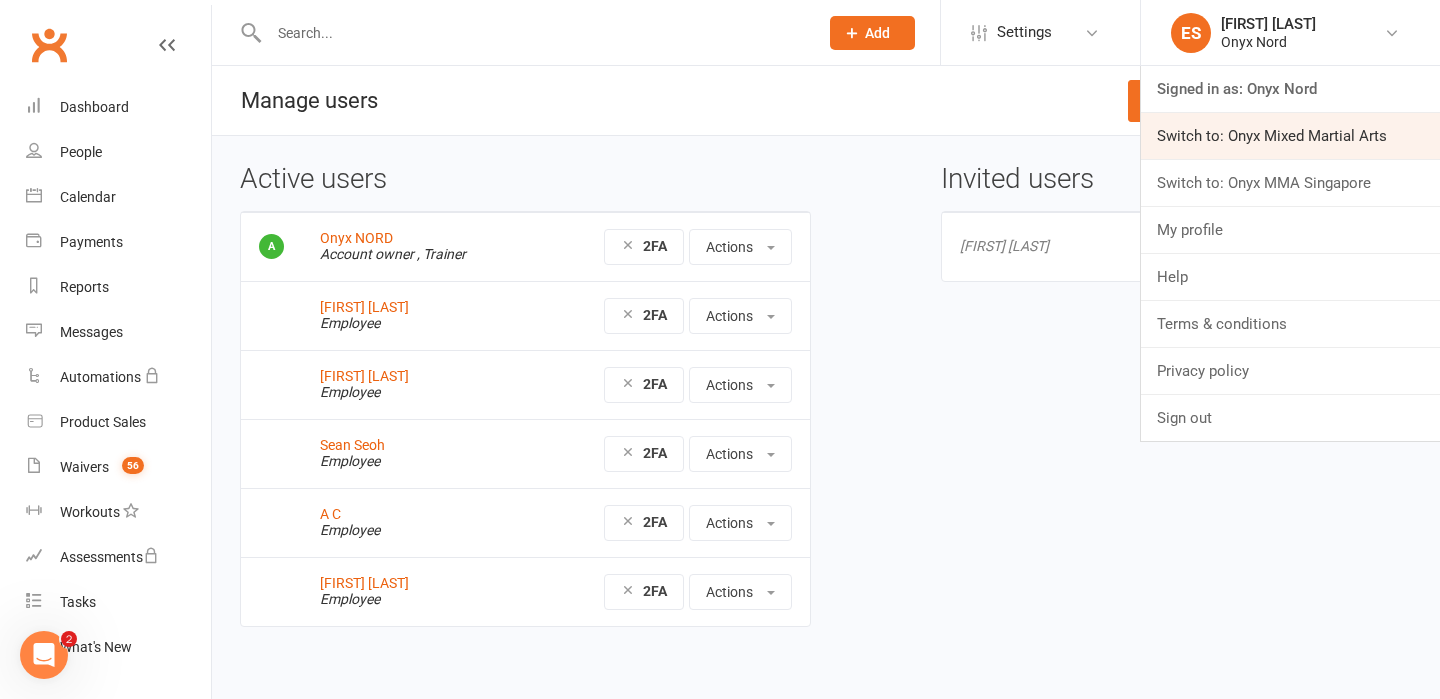 click on "Switch to: Onyx Mixed Martial Arts" at bounding box center [1290, 136] 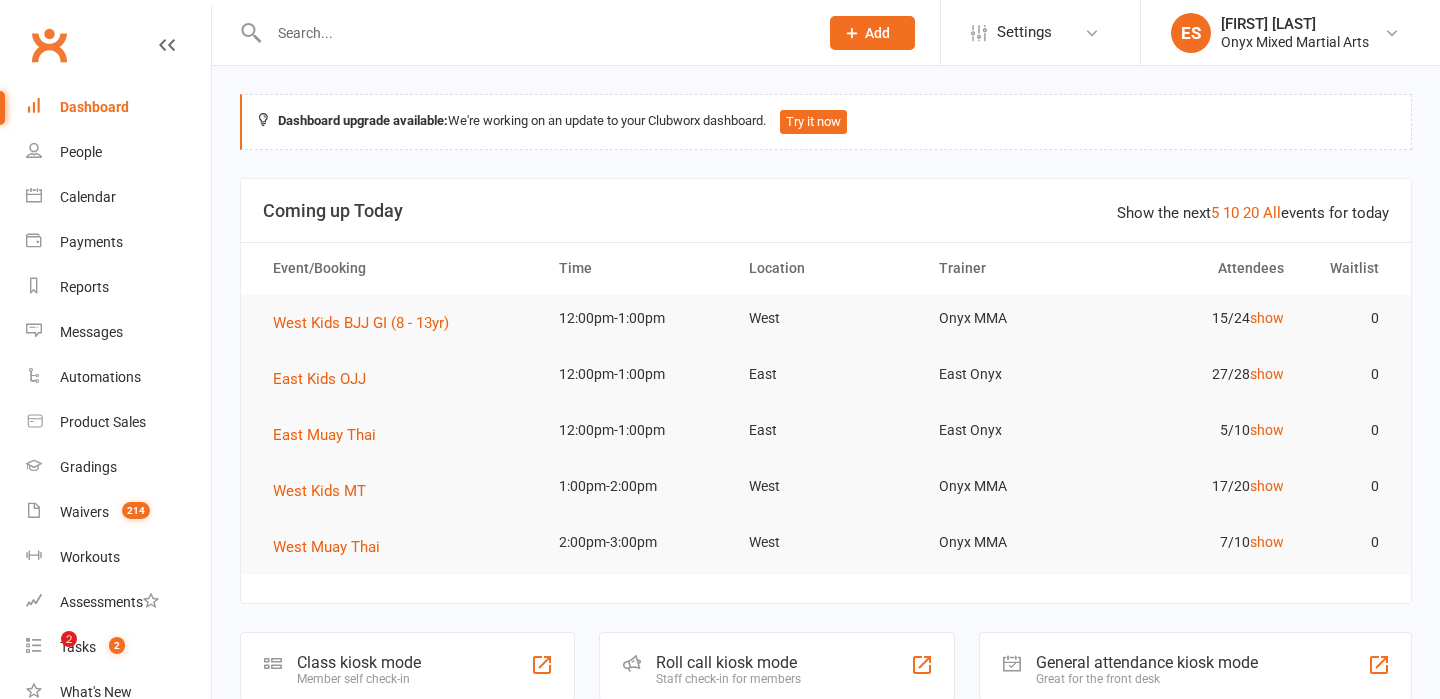 scroll, scrollTop: 0, scrollLeft: 0, axis: both 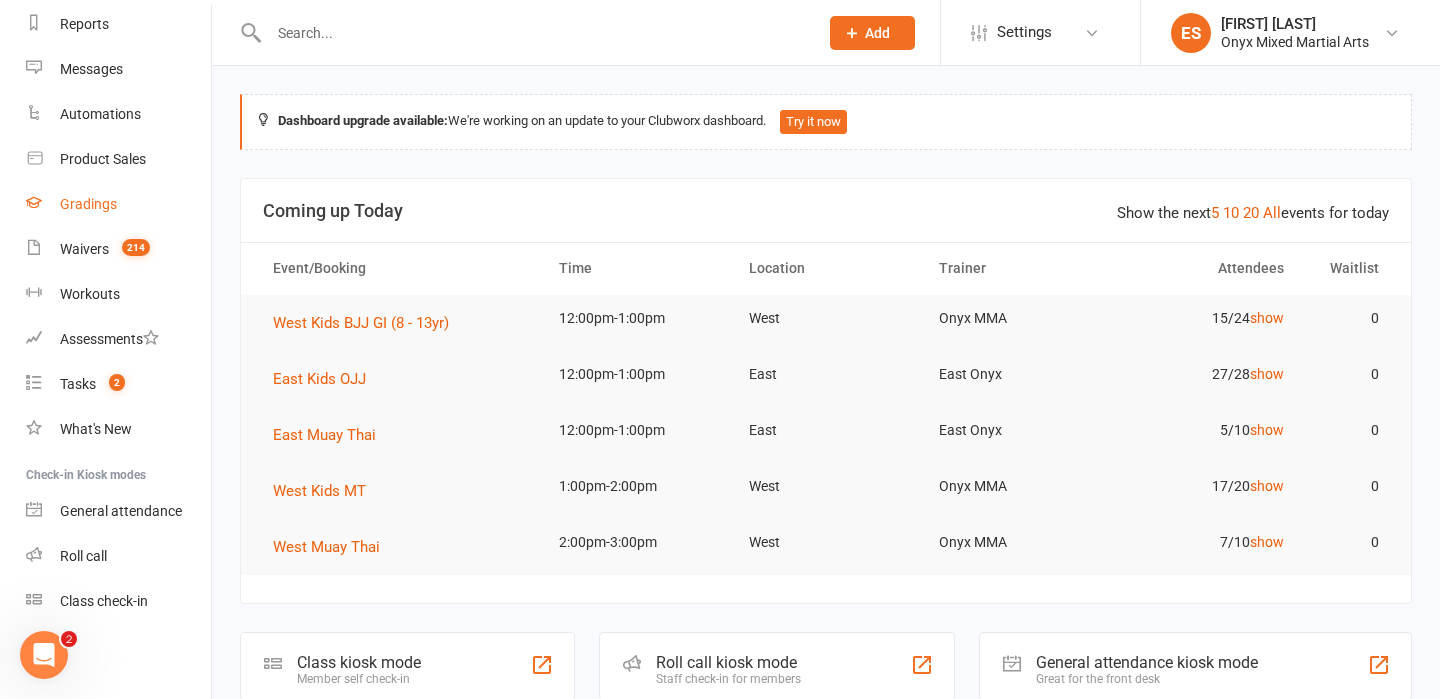 click on "Gradings" at bounding box center (118, 204) 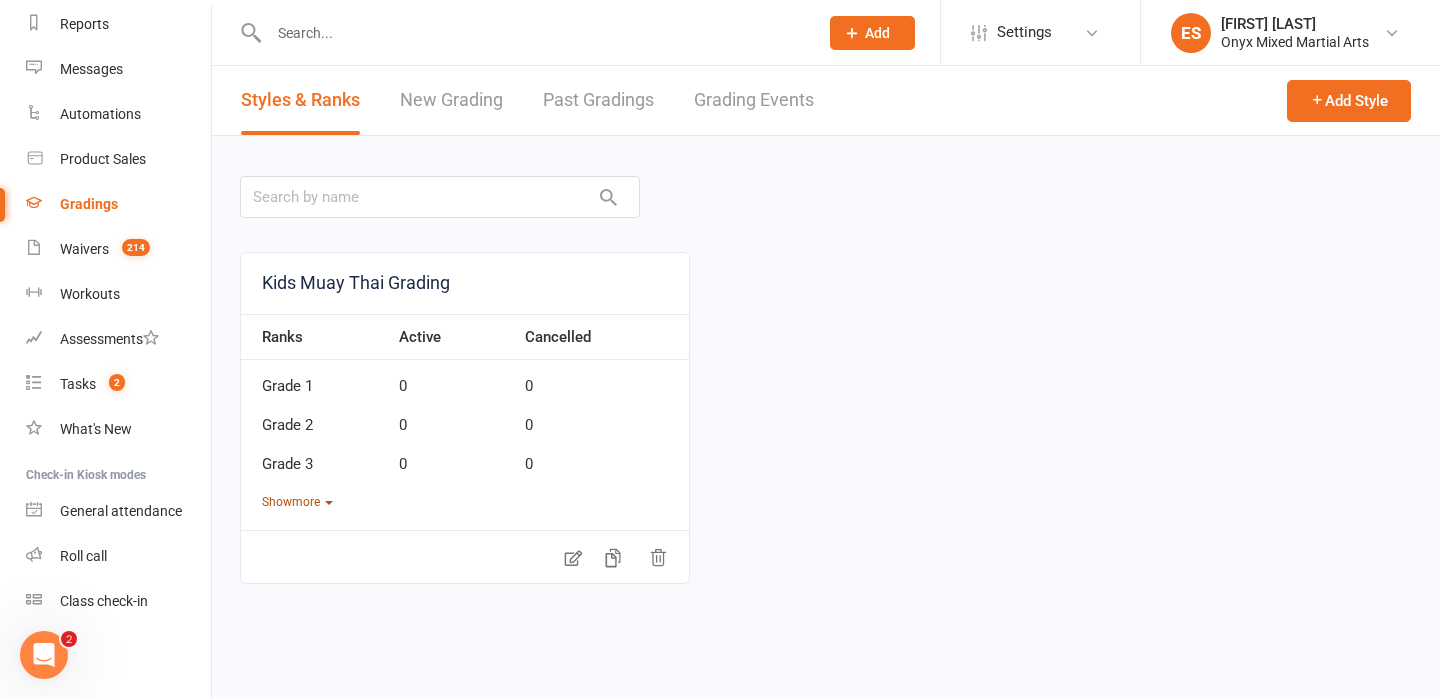 click on "Show  more" at bounding box center [297, 502] 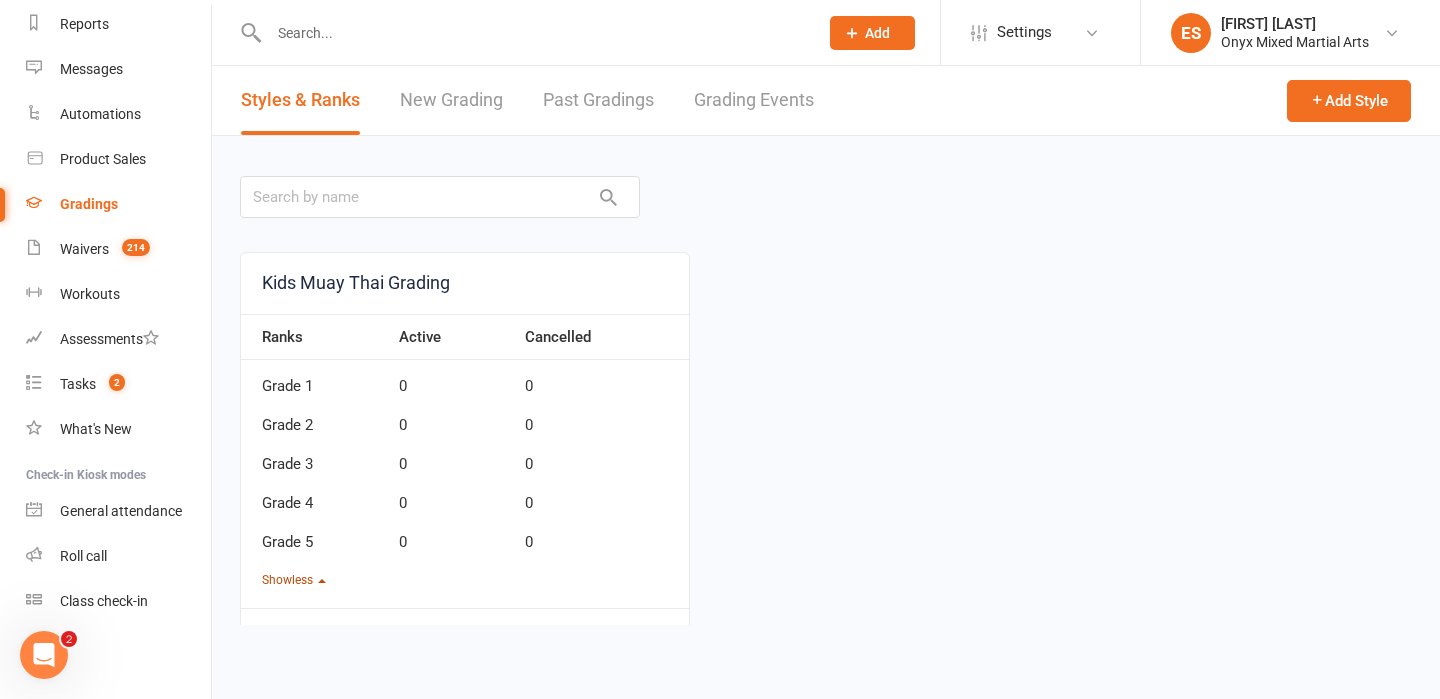 click on "Show  less" at bounding box center (294, 580) 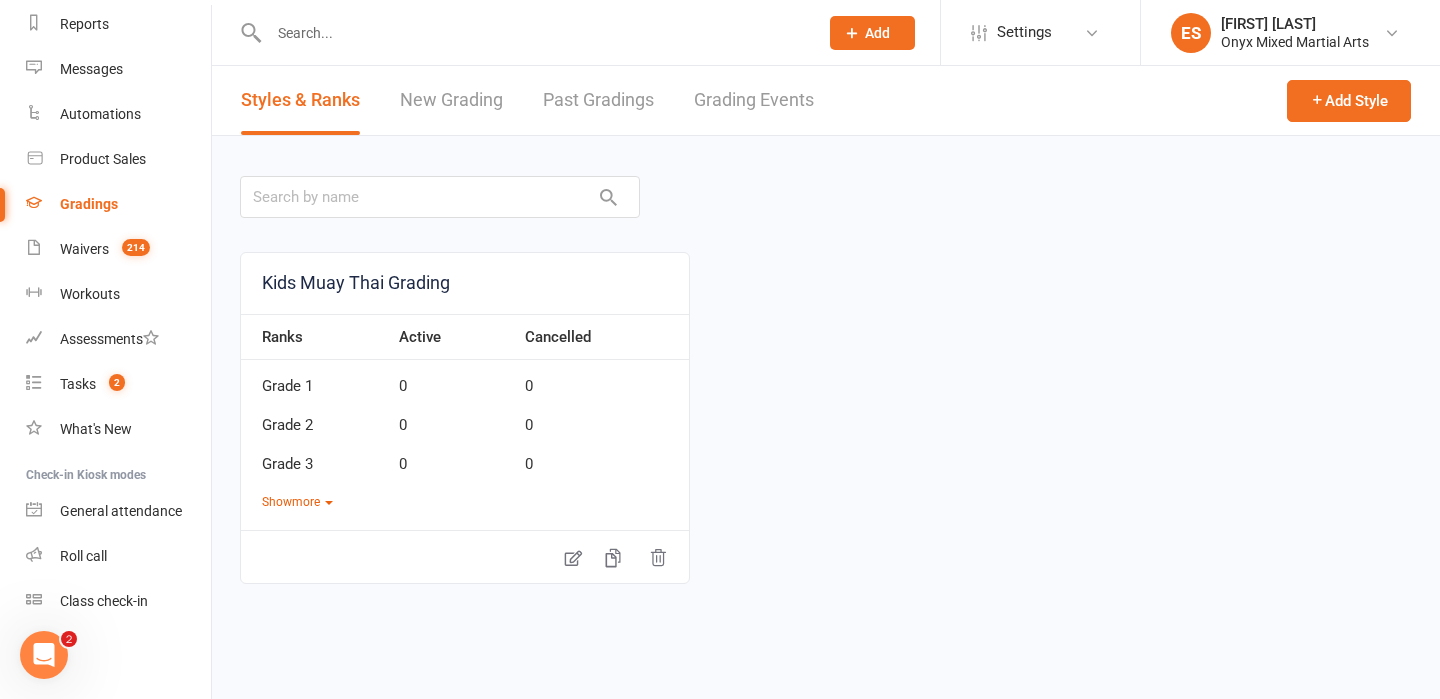 click on "New Grading" at bounding box center [451, 100] 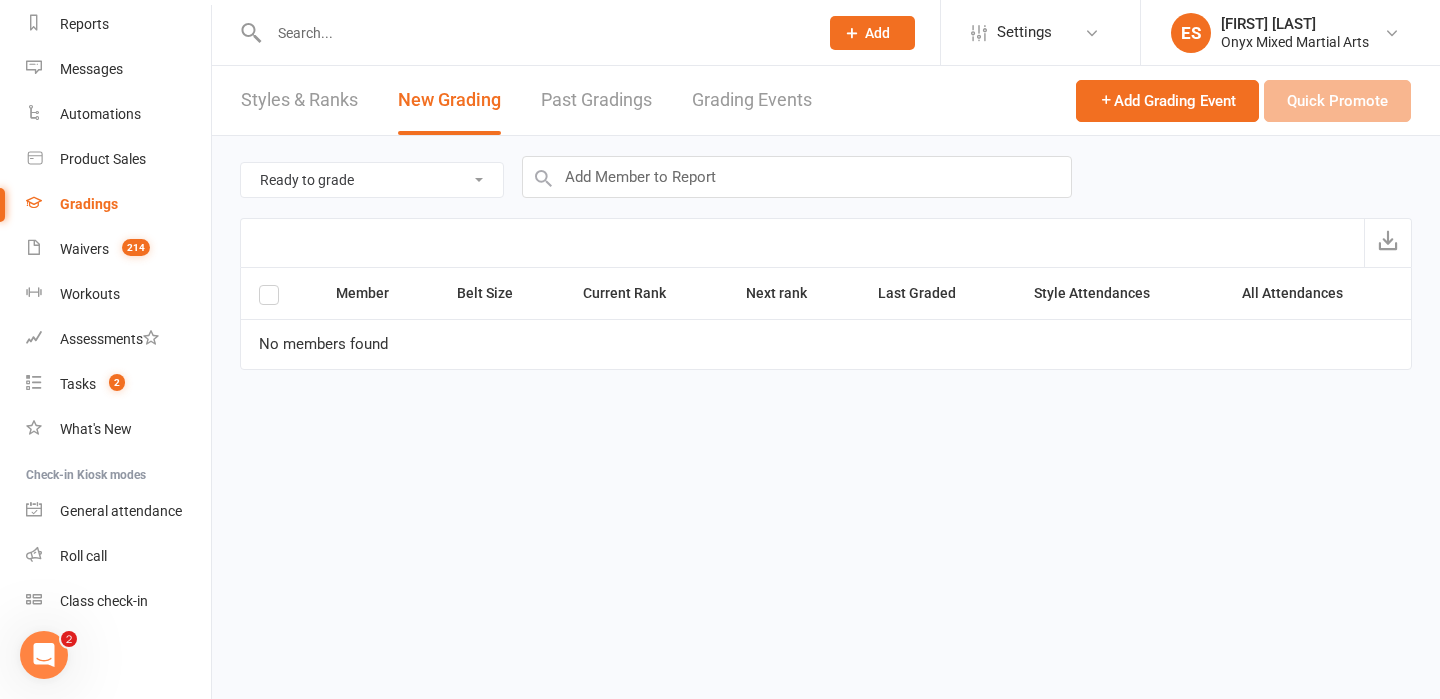 click on "Past Gradings" at bounding box center (596, 100) 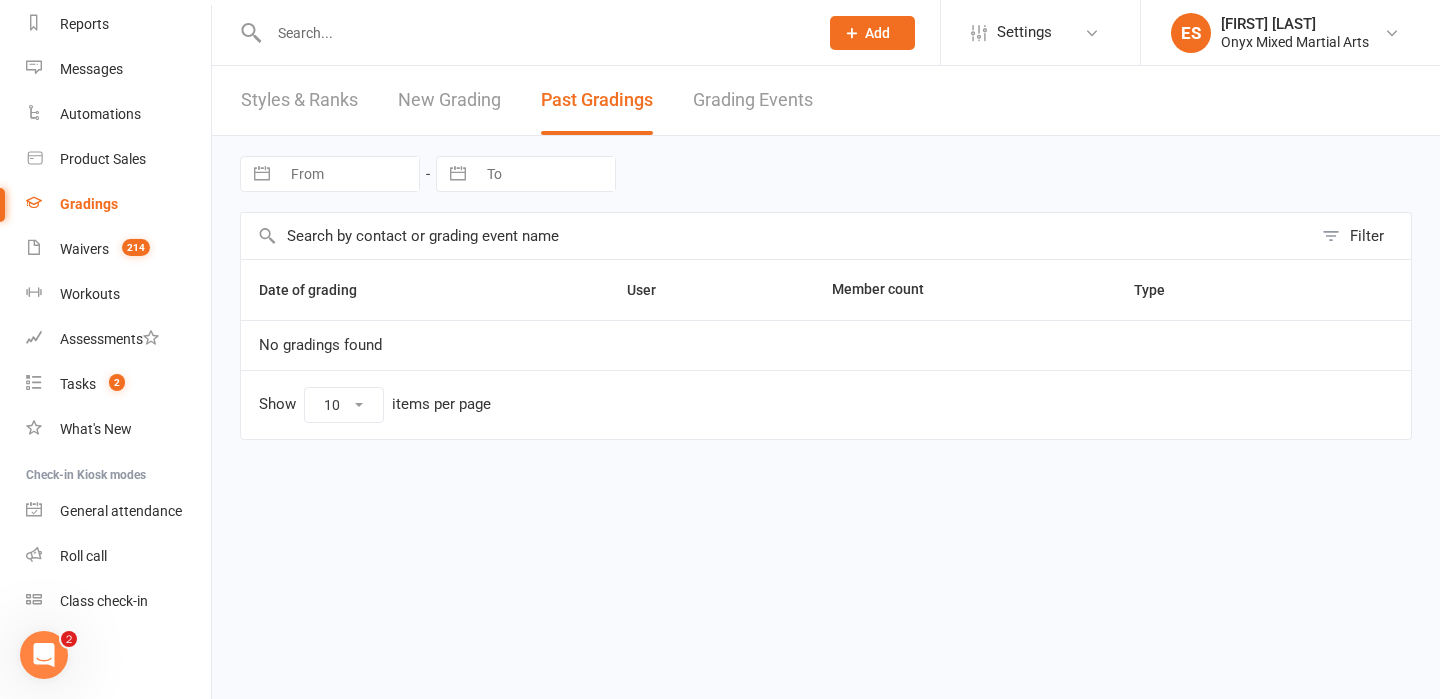 click on "Grading Events" at bounding box center (753, 100) 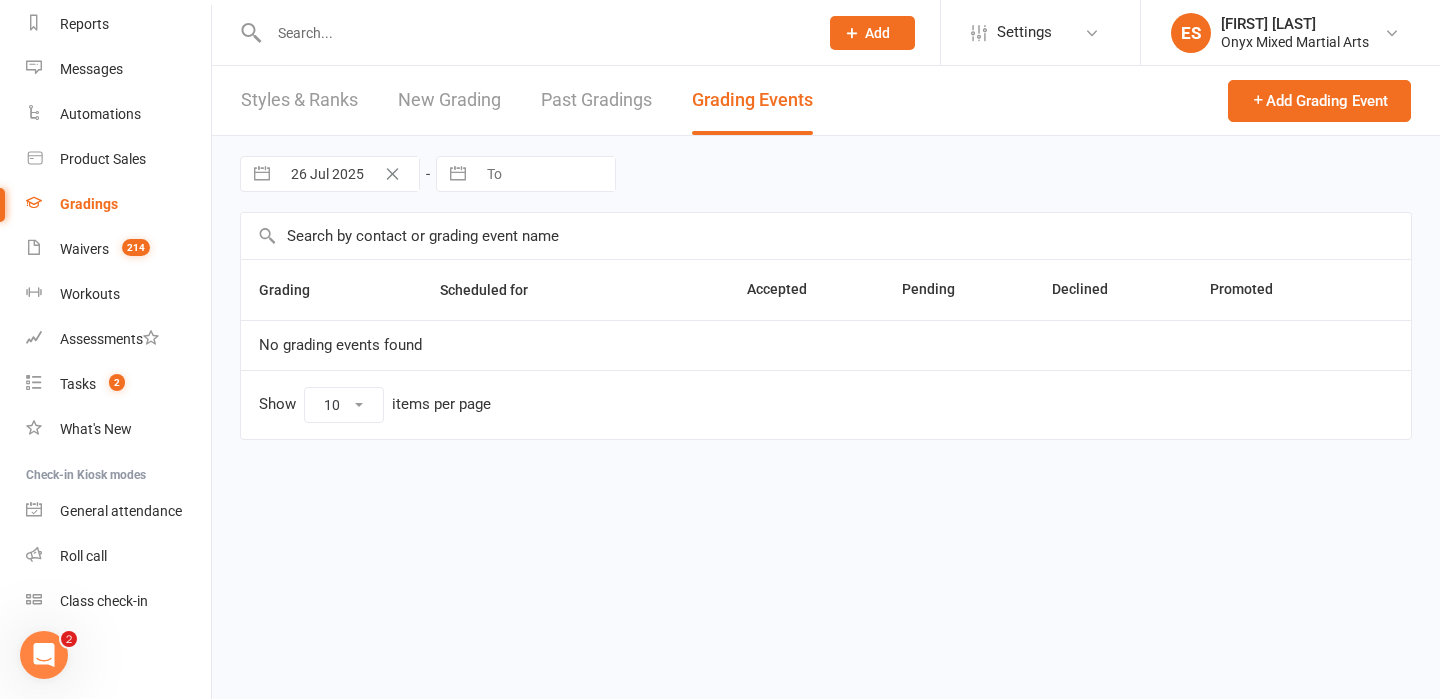 click on "New Grading" at bounding box center [449, 100] 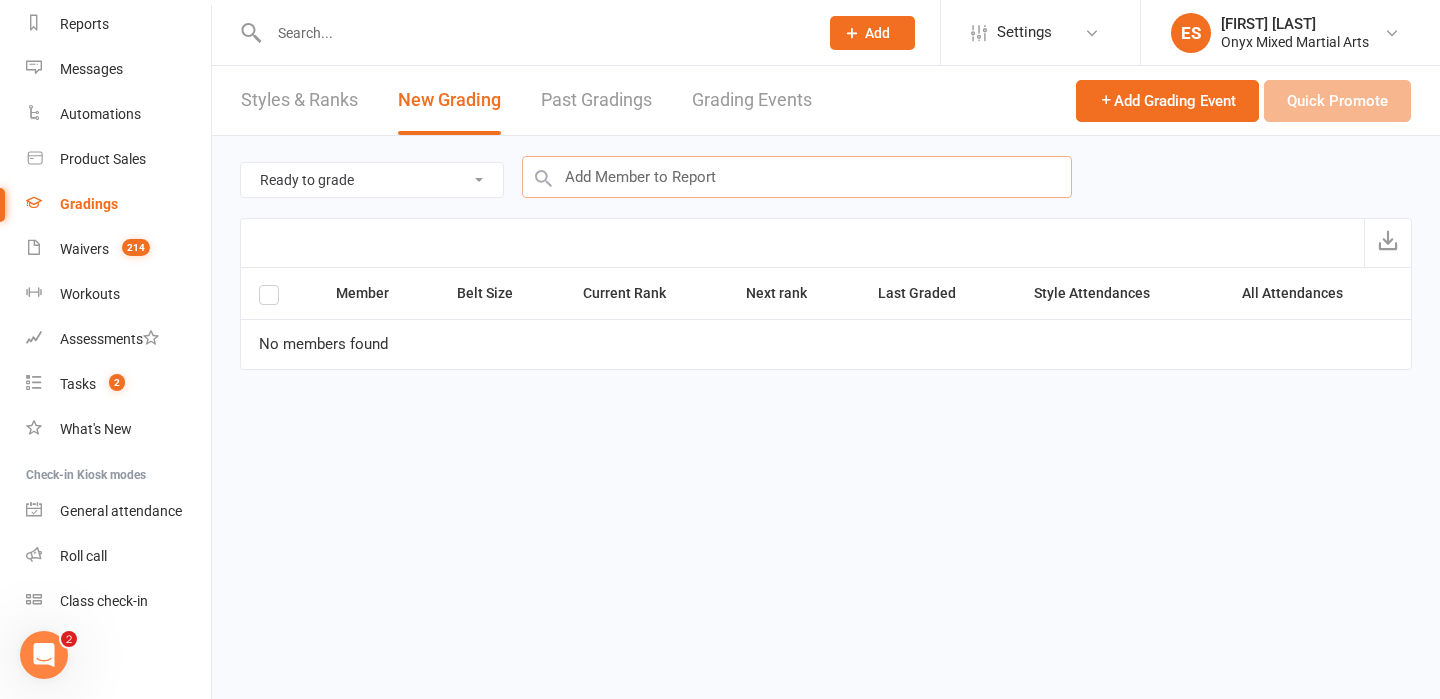 click at bounding box center (797, 177) 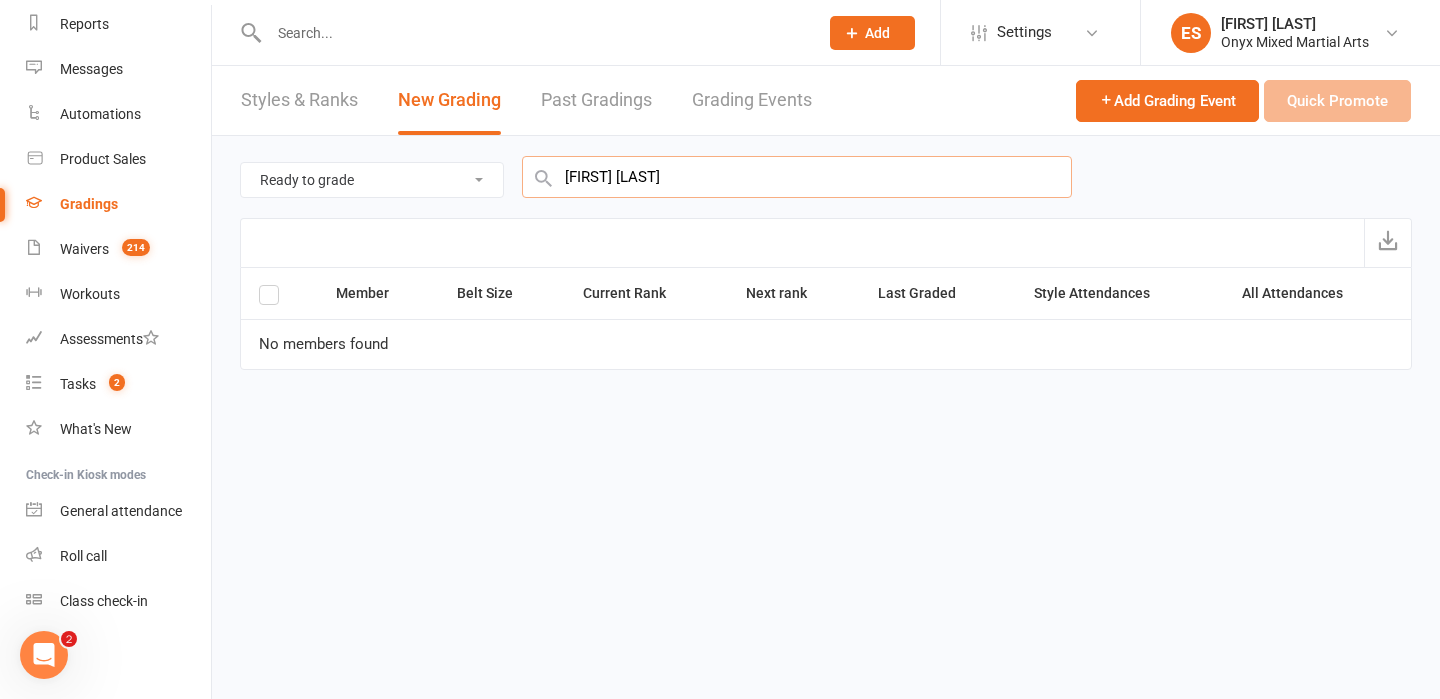 type on "[FIRST] [LAST]" 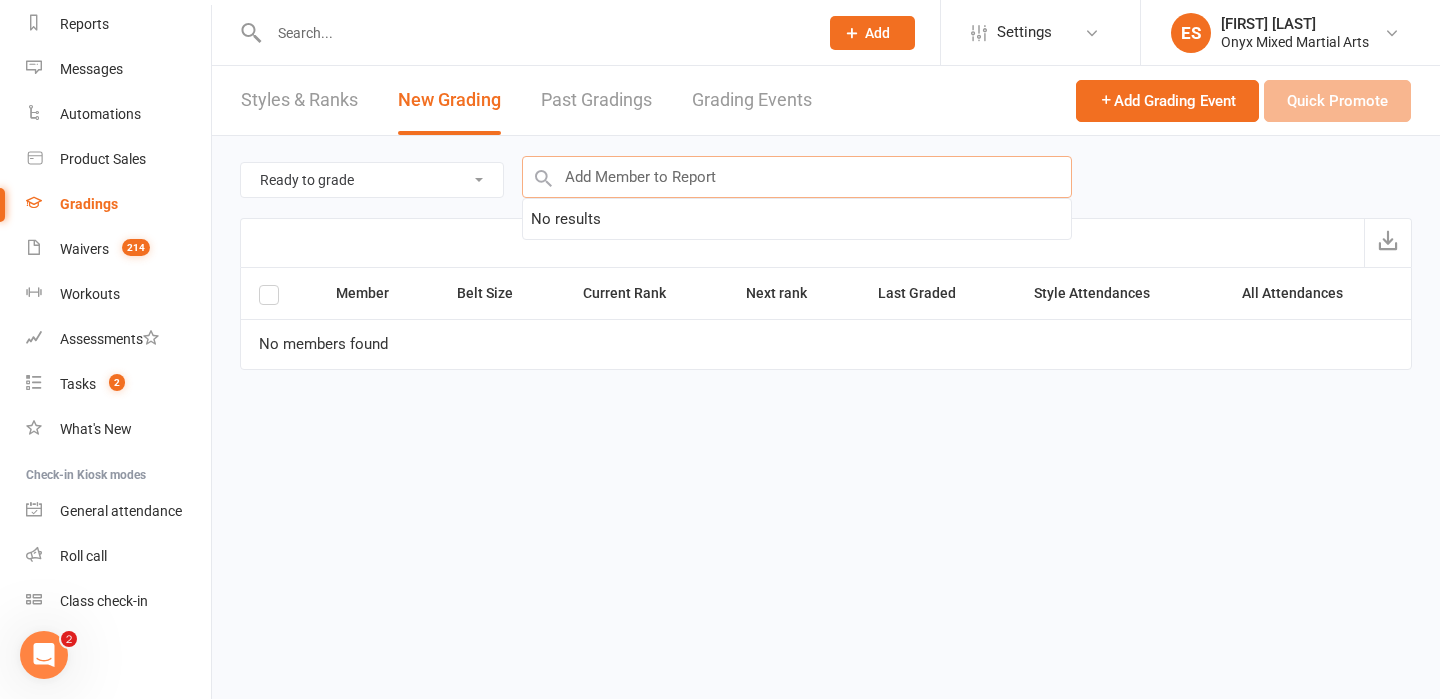 click at bounding box center (797, 177) 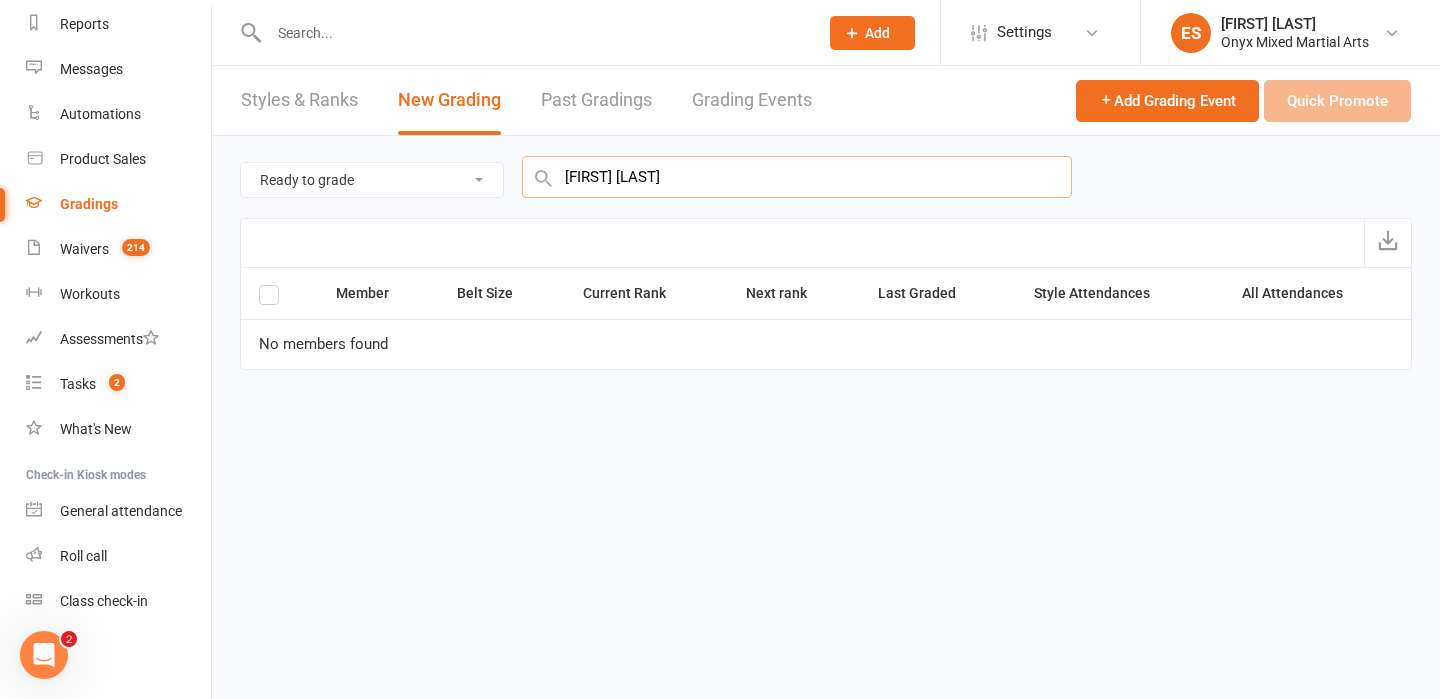 type on "[FIRST] [LAST]" 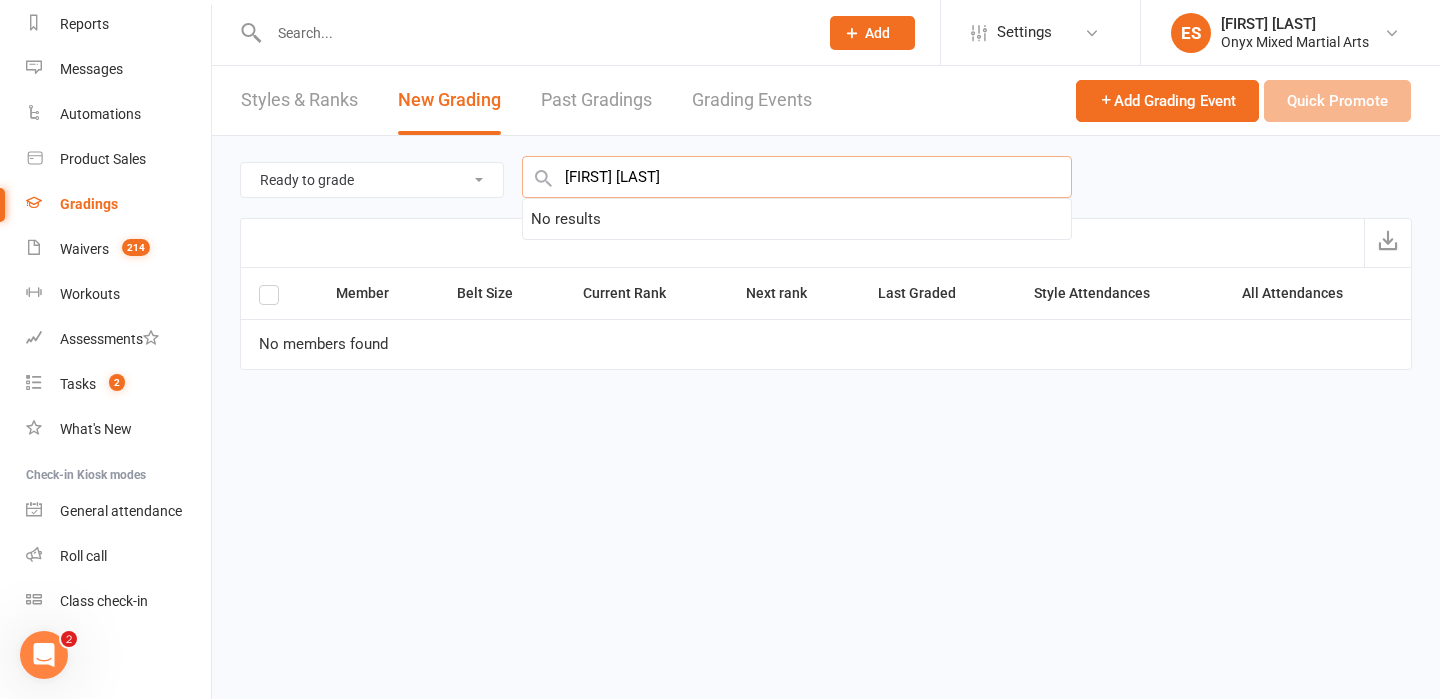 type 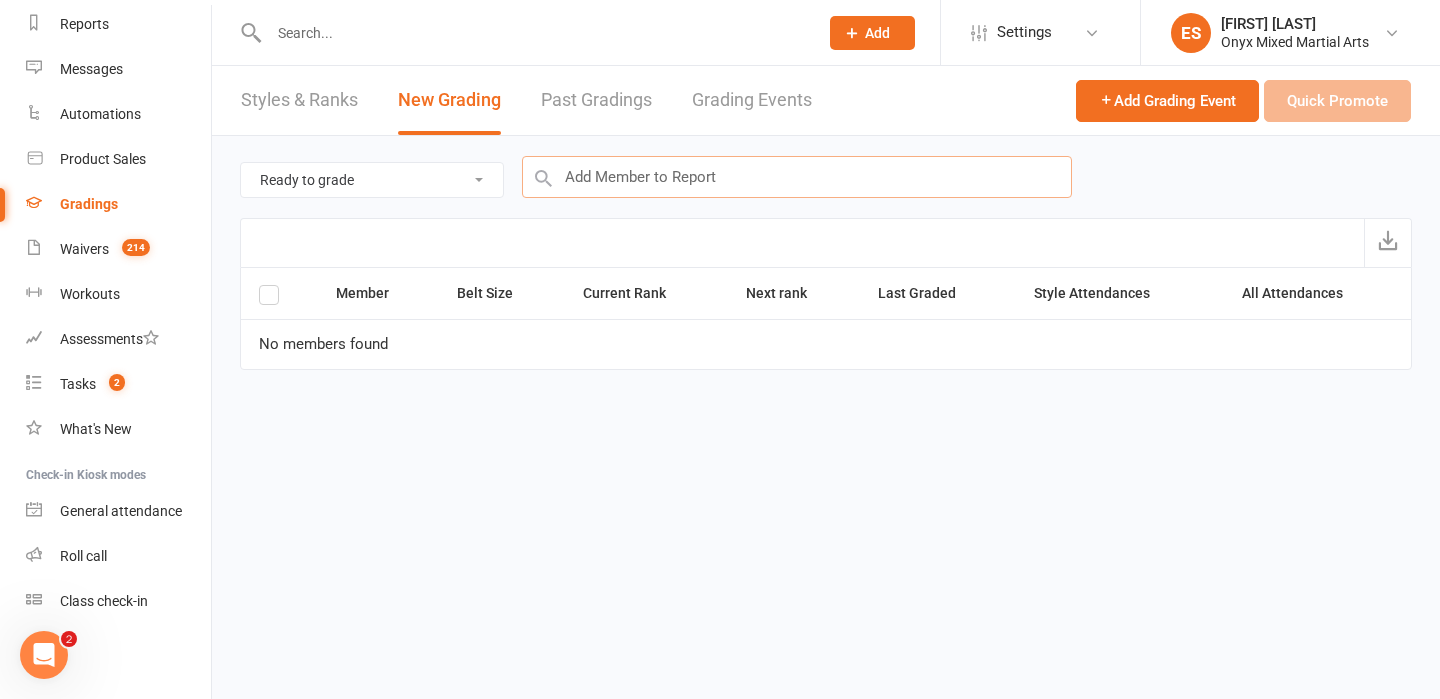 click at bounding box center [797, 177] 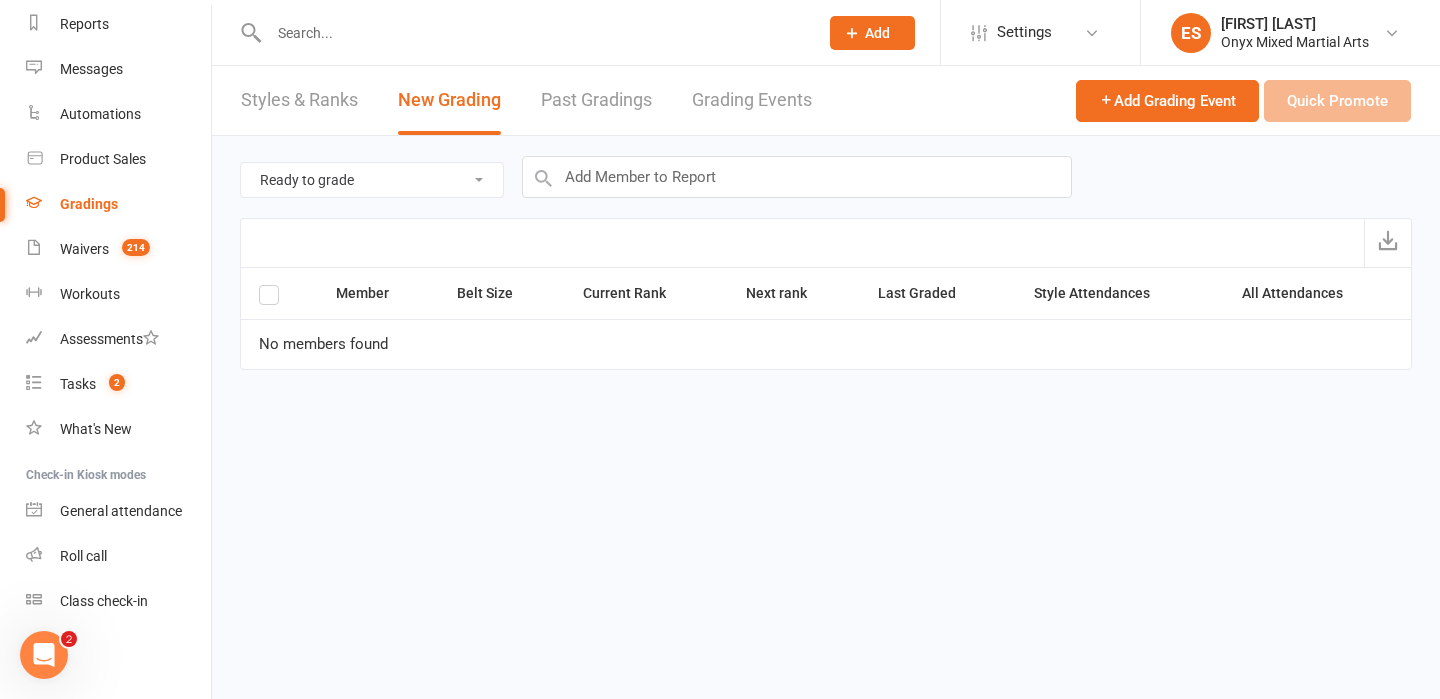 click on "Styles & Ranks" at bounding box center [299, 100] 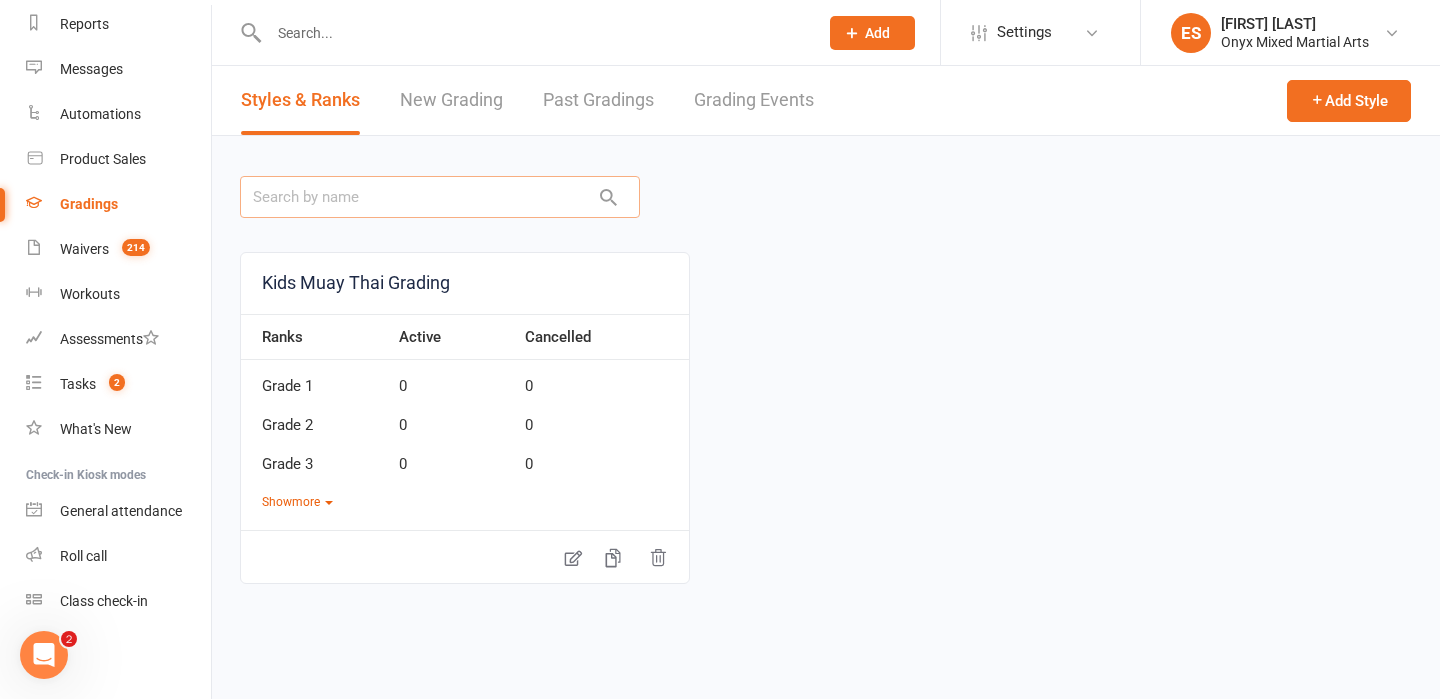 click at bounding box center [440, 197] 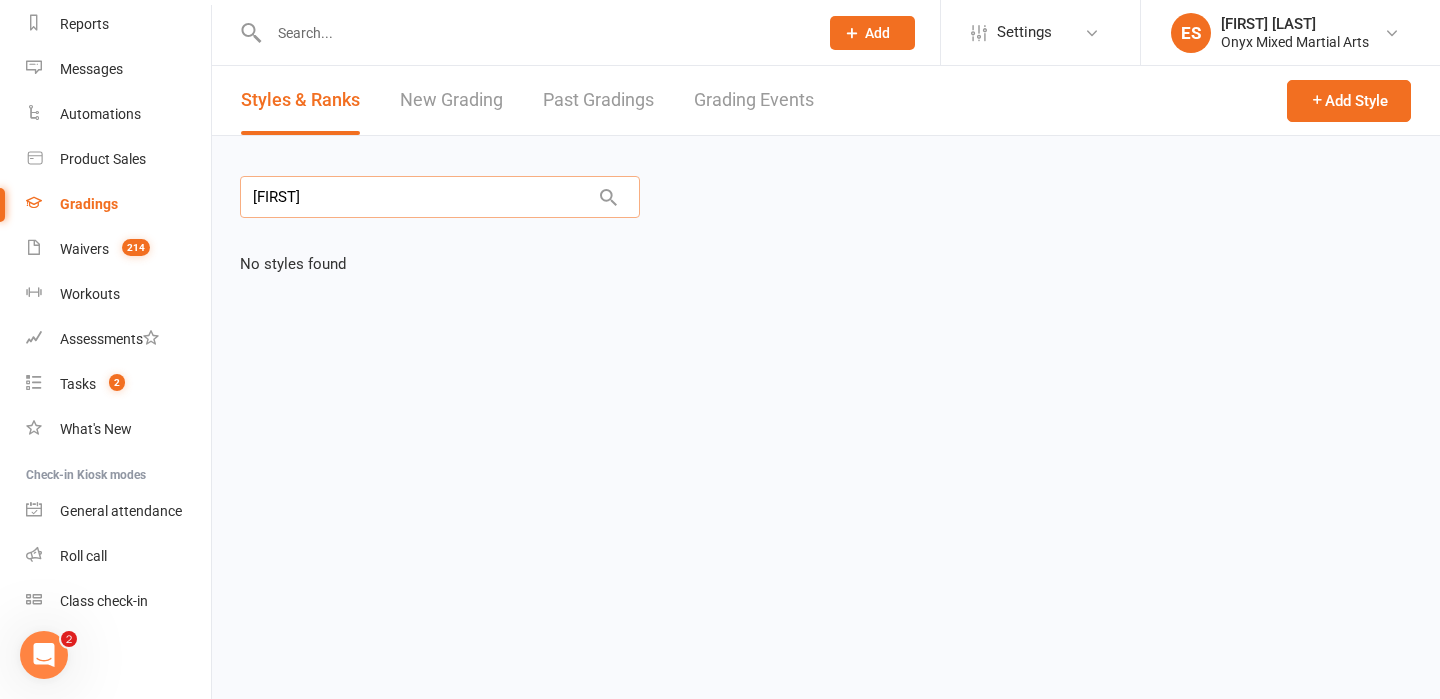 type on "[FIRST]" 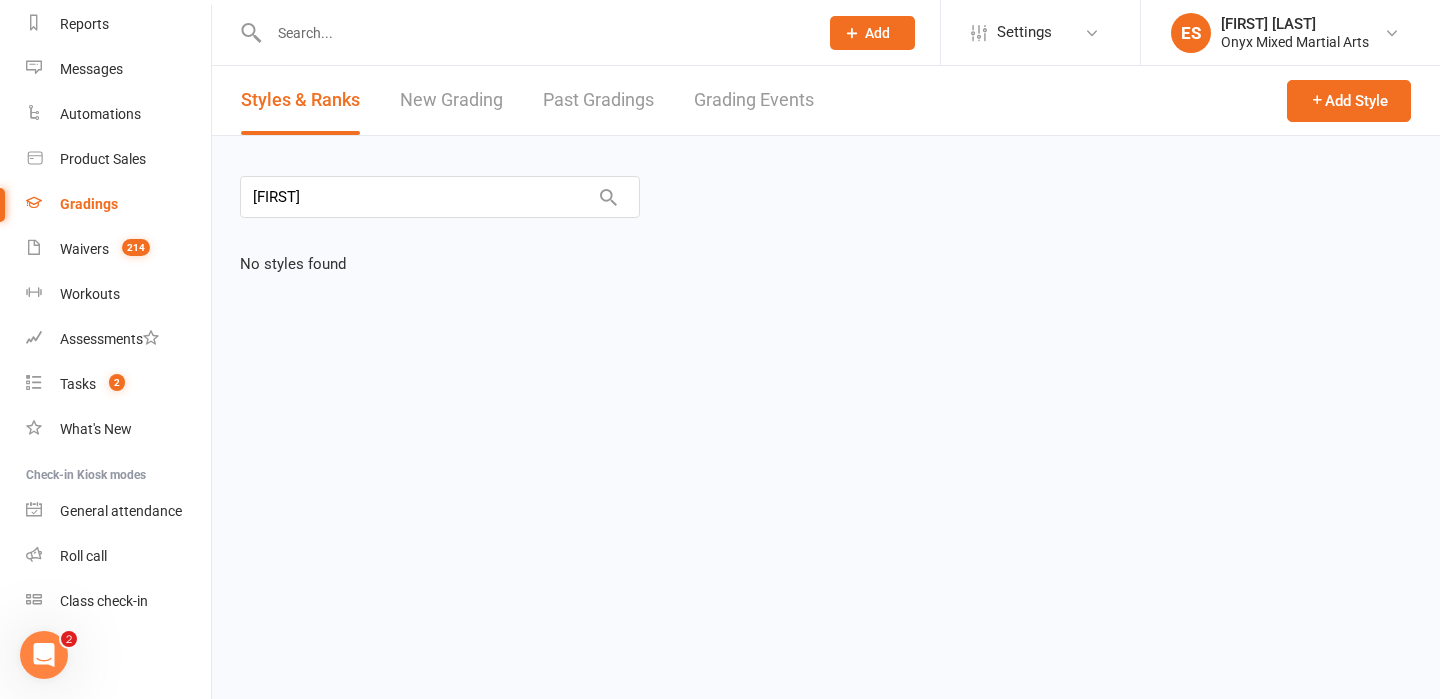 click on "Past Gradings" at bounding box center [598, 100] 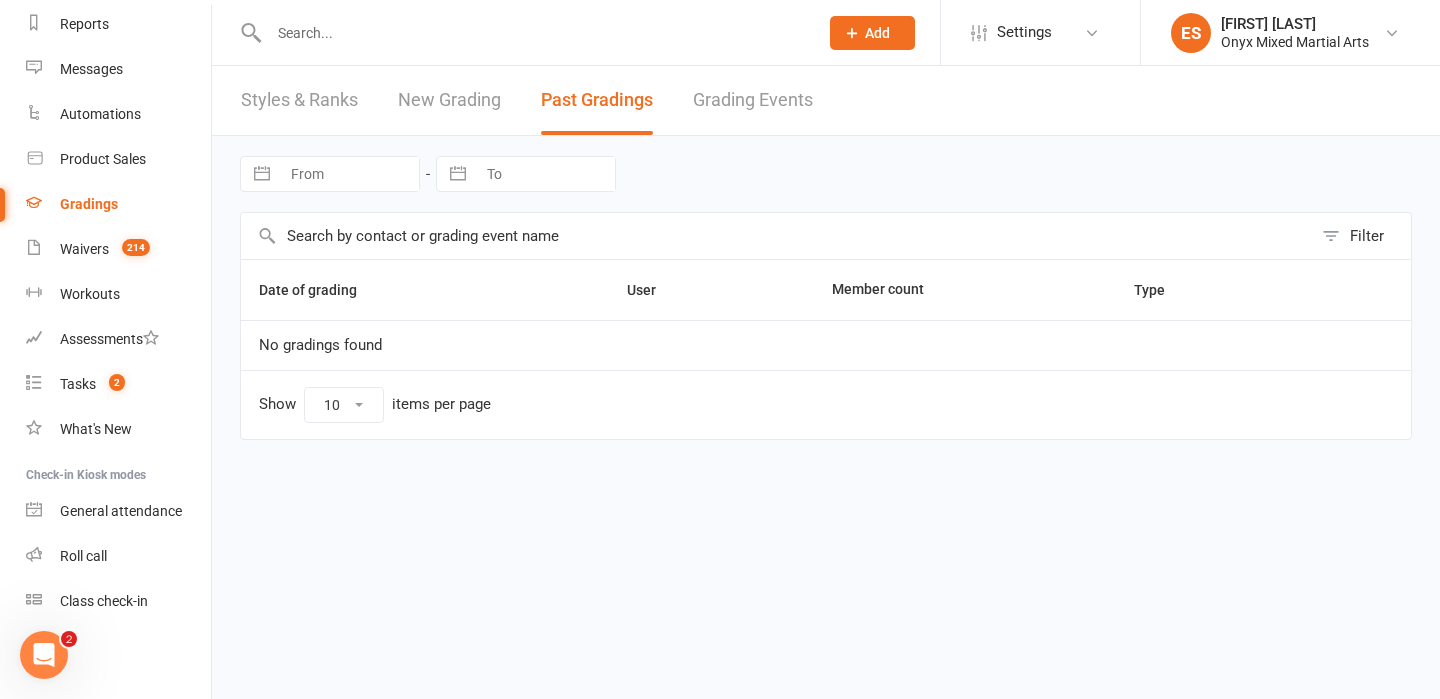 click on "New Grading" at bounding box center (449, 100) 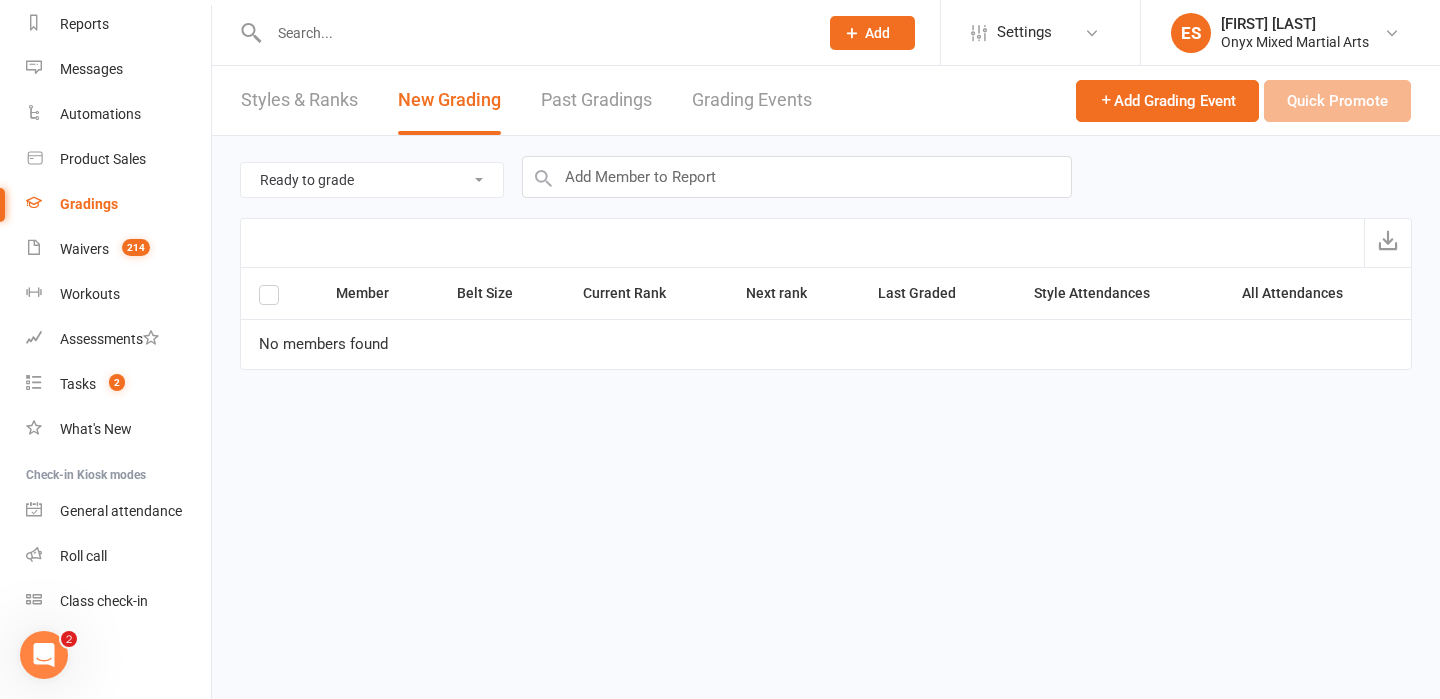 click on "Ready to grade All members enrolled in a style Active members enrolled in a style" at bounding box center [372, 180] 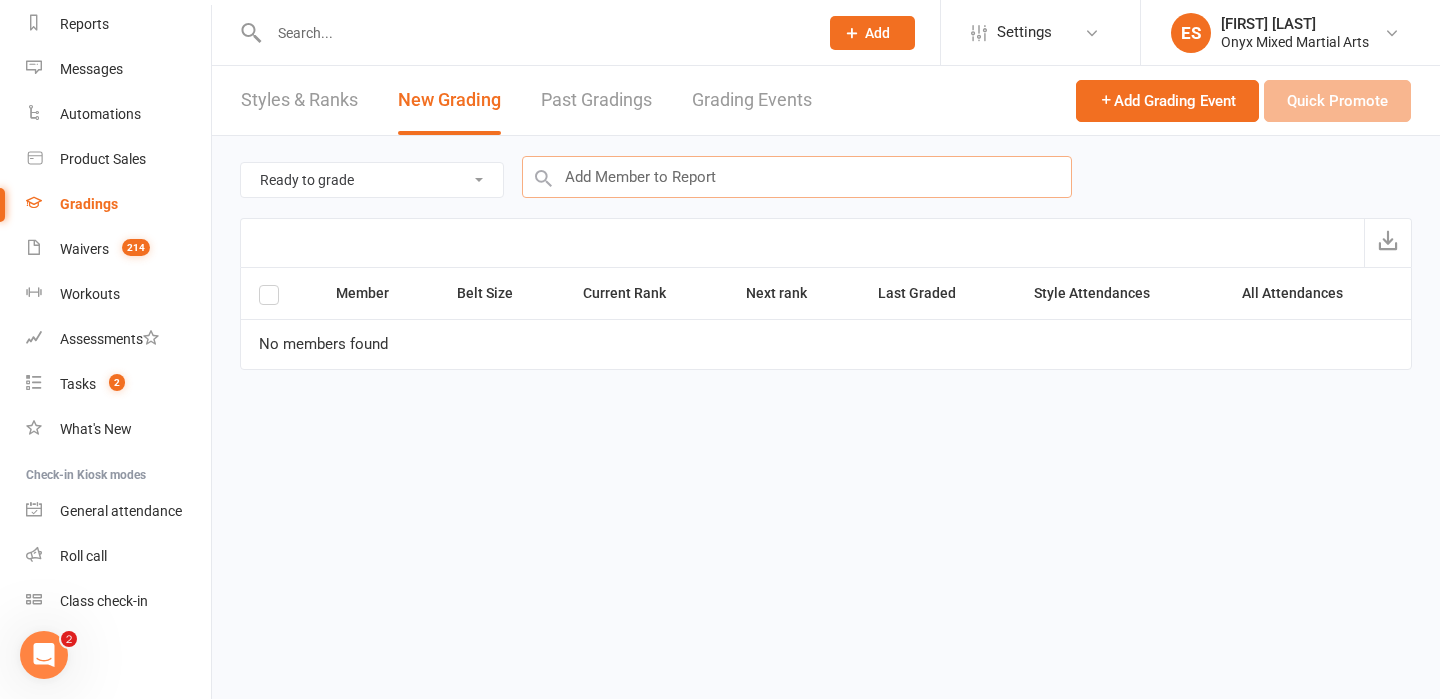 click at bounding box center [797, 177] 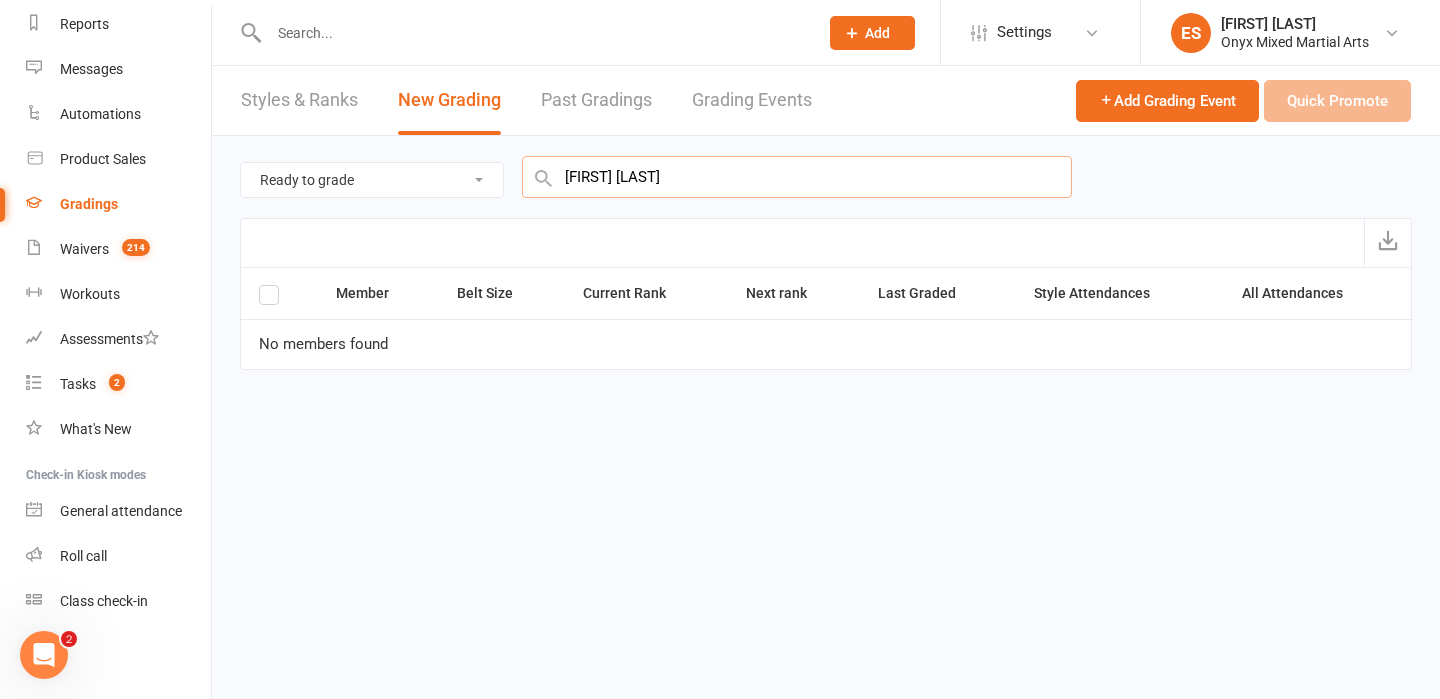 type on "[FIRST] [LAST]" 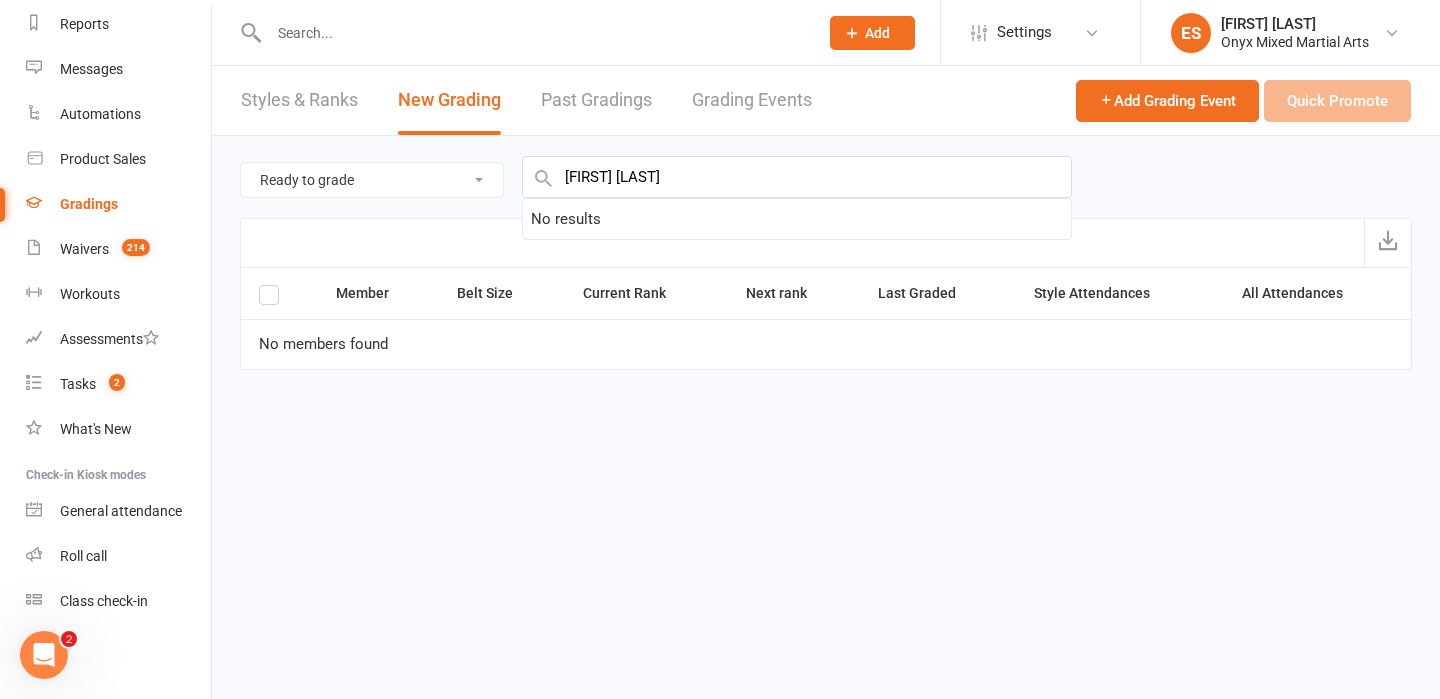 type 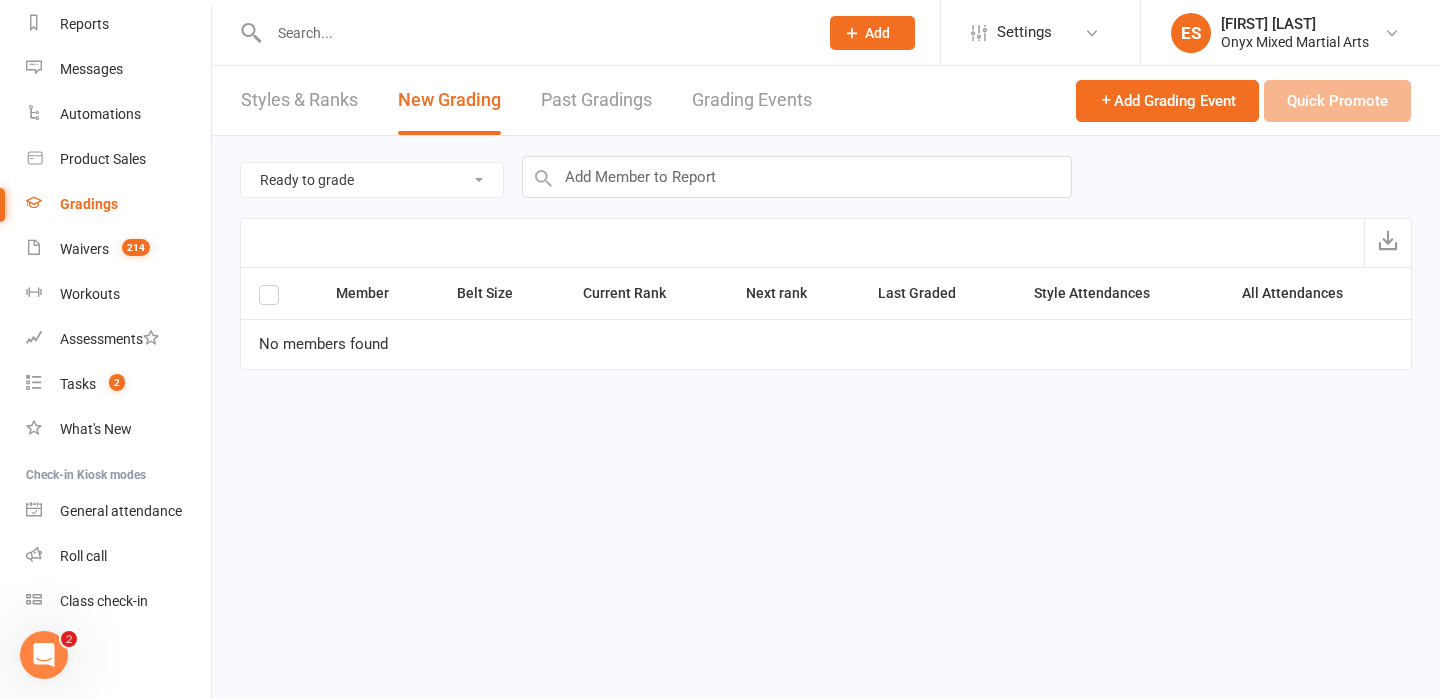 click at bounding box center (533, 33) 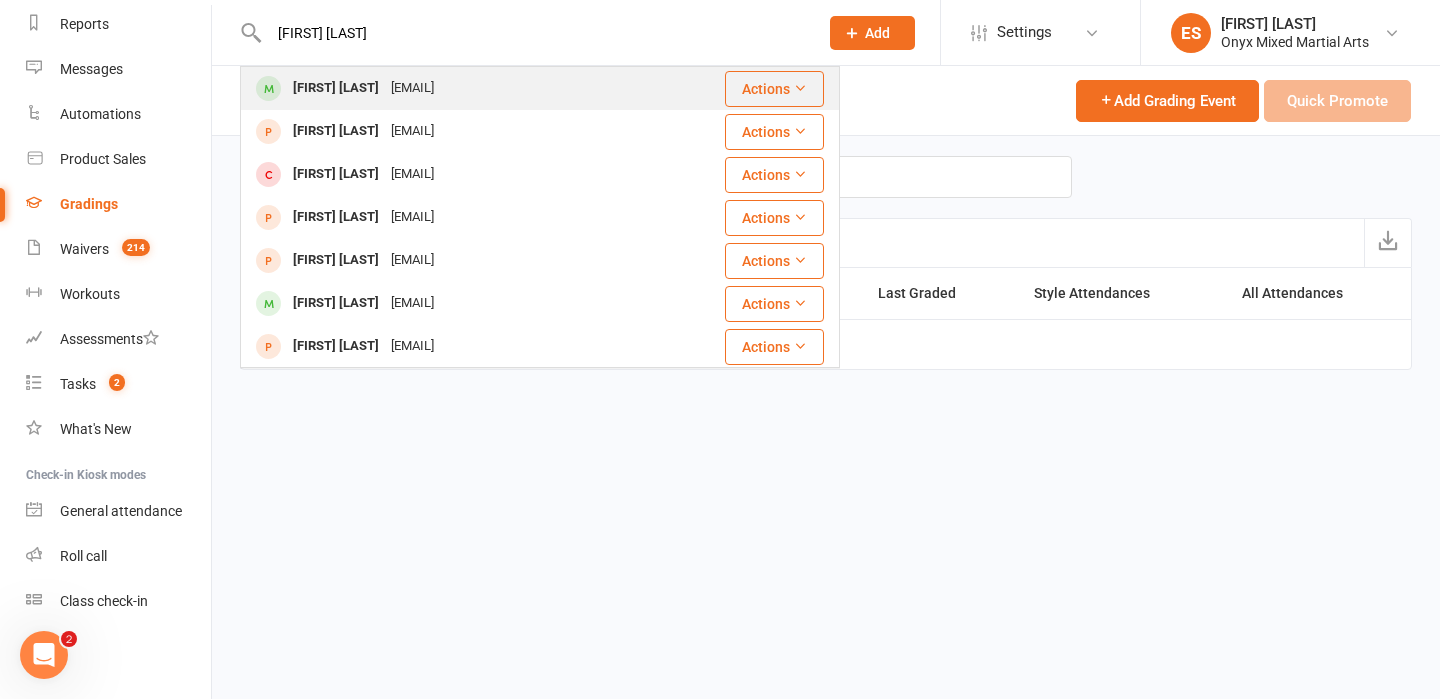 type on "[FIRST] [LAST]" 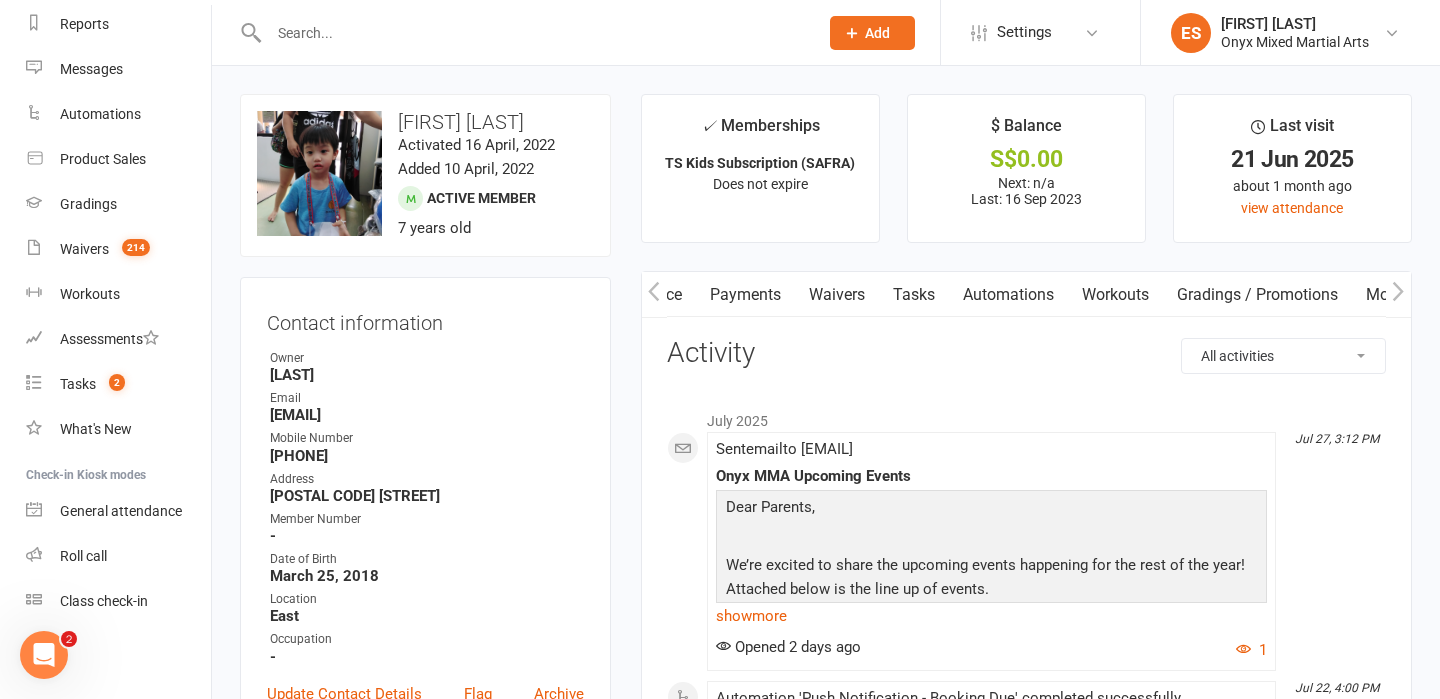 scroll, scrollTop: 0, scrollLeft: 472, axis: horizontal 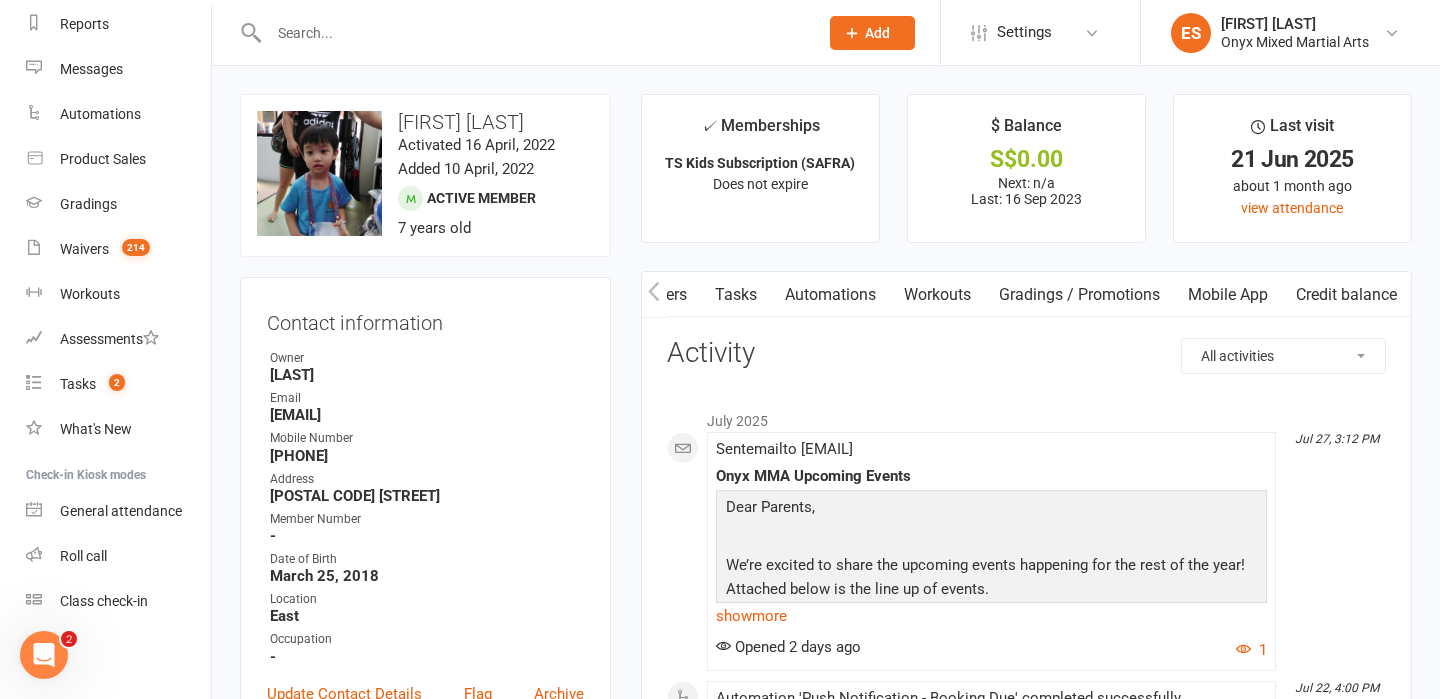 click on "Gradings / Promotions" at bounding box center [1079, 295] 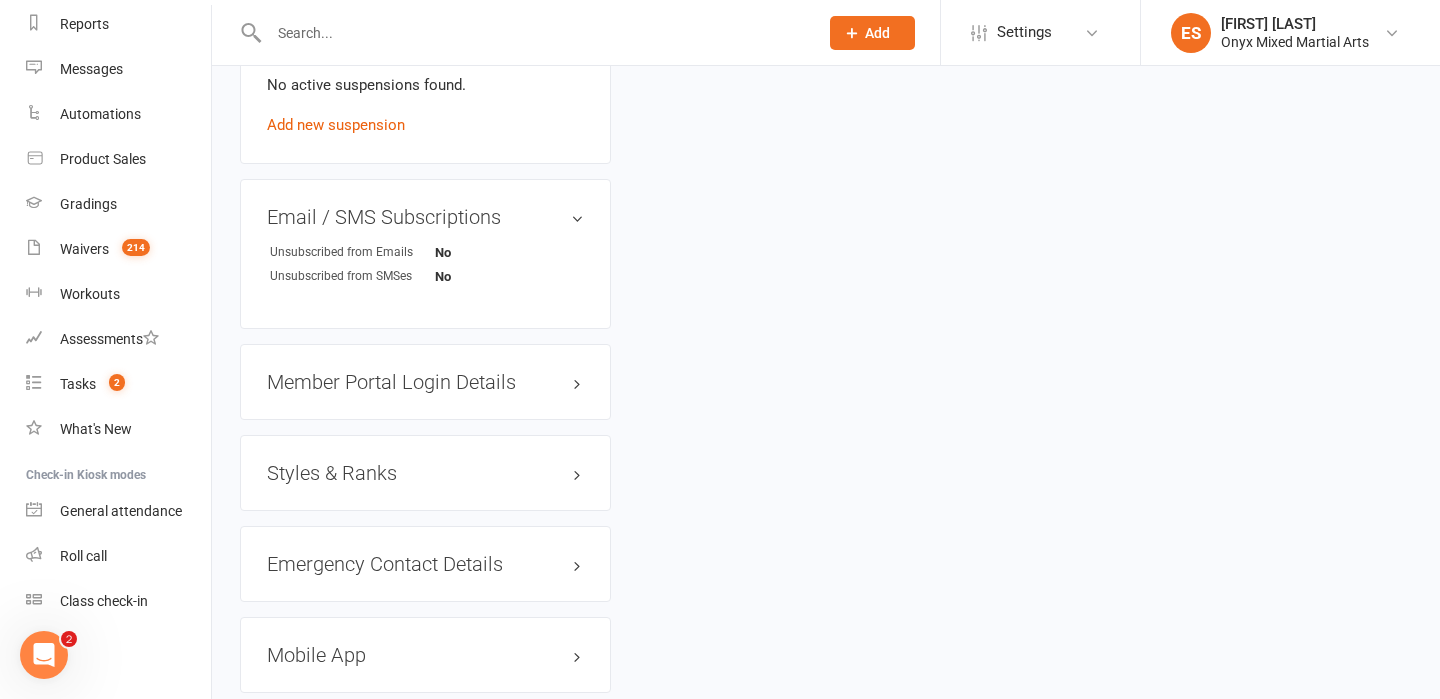 scroll, scrollTop: 1355, scrollLeft: 0, axis: vertical 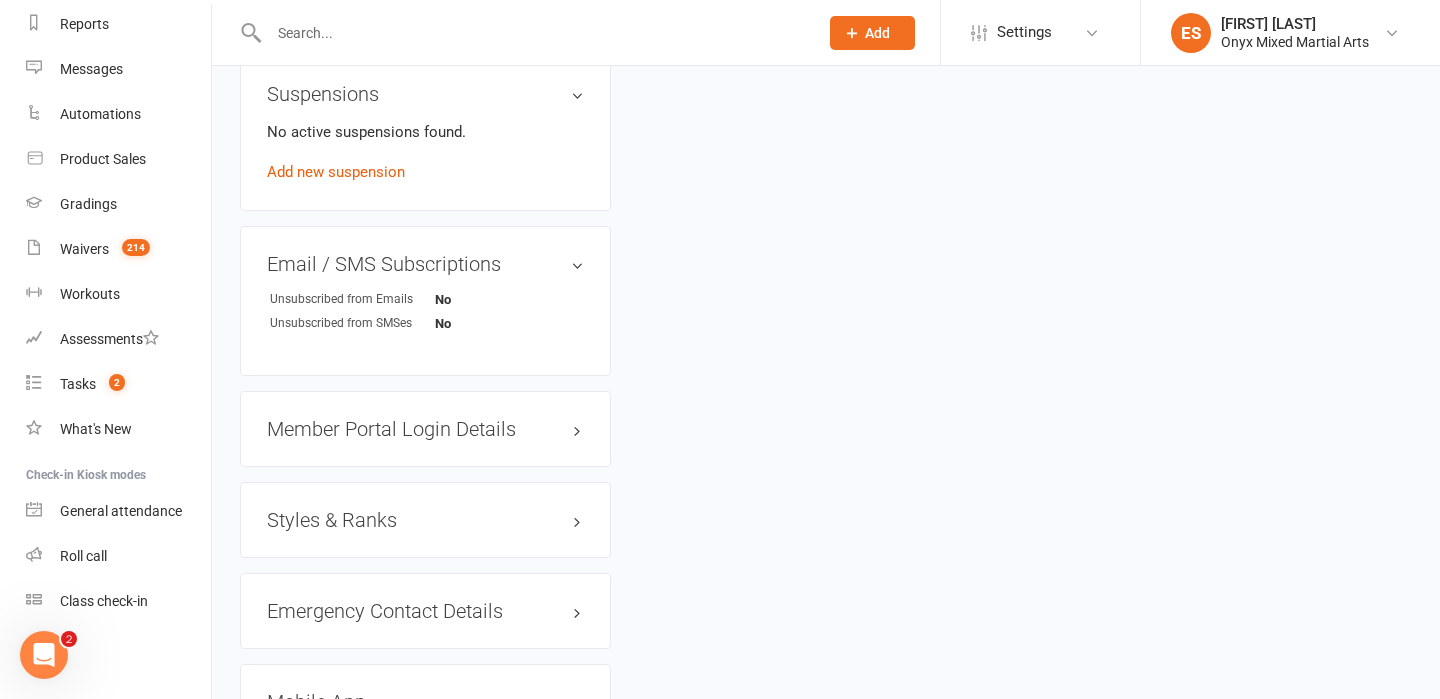 click on "Styles & Ranks" at bounding box center (425, 520) 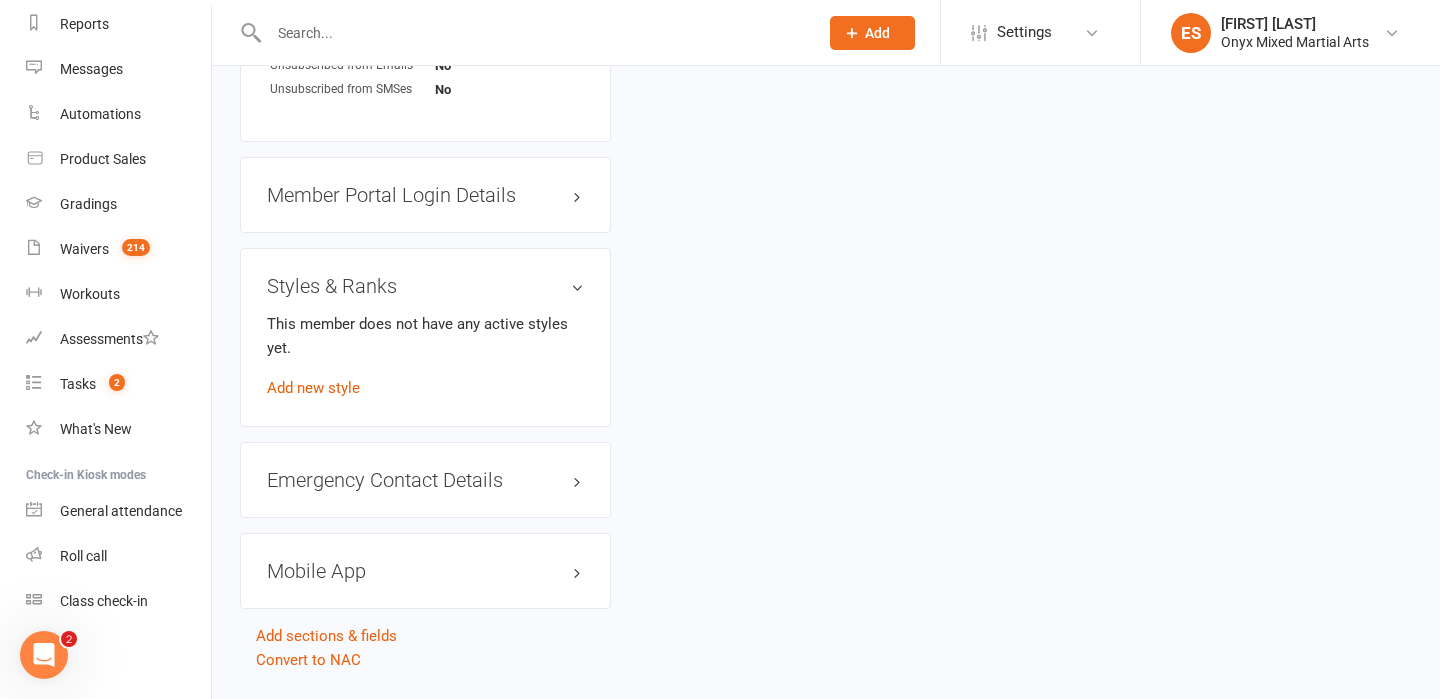 scroll, scrollTop: 1591, scrollLeft: 0, axis: vertical 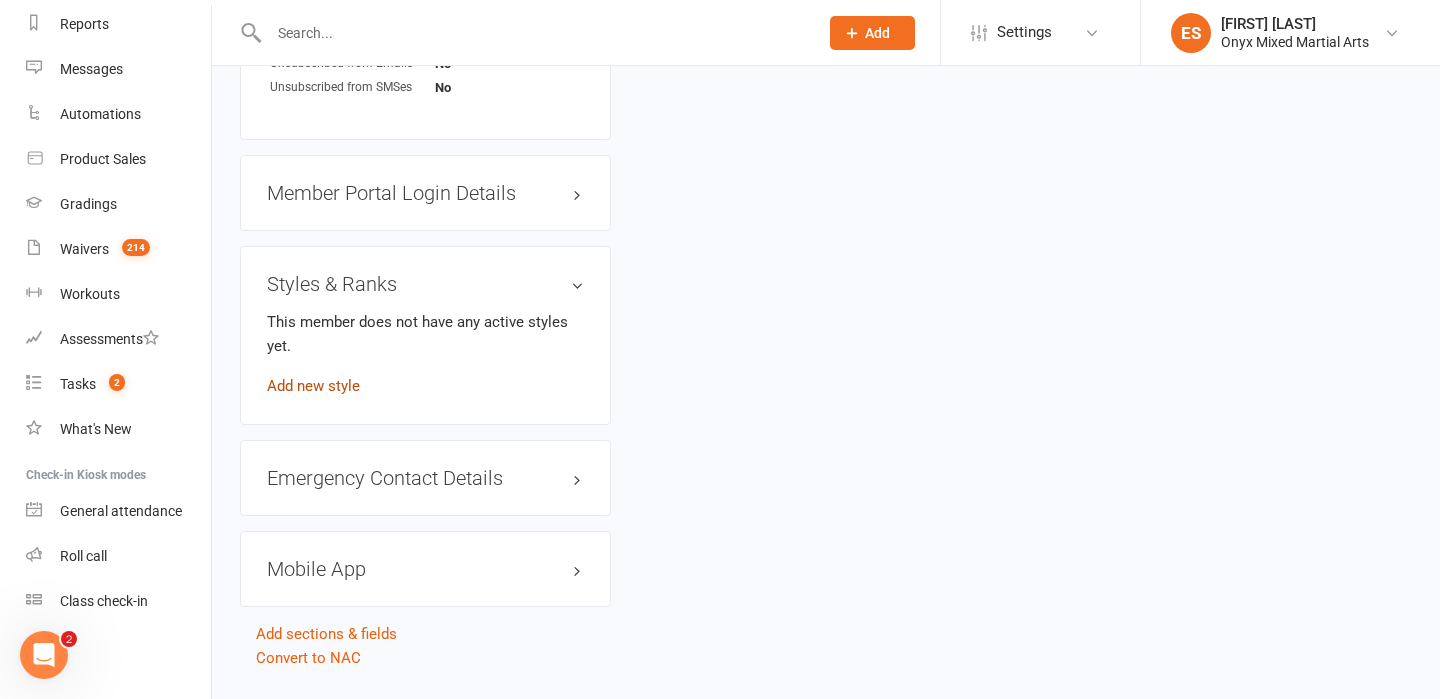 click on "Add new style" at bounding box center (313, 386) 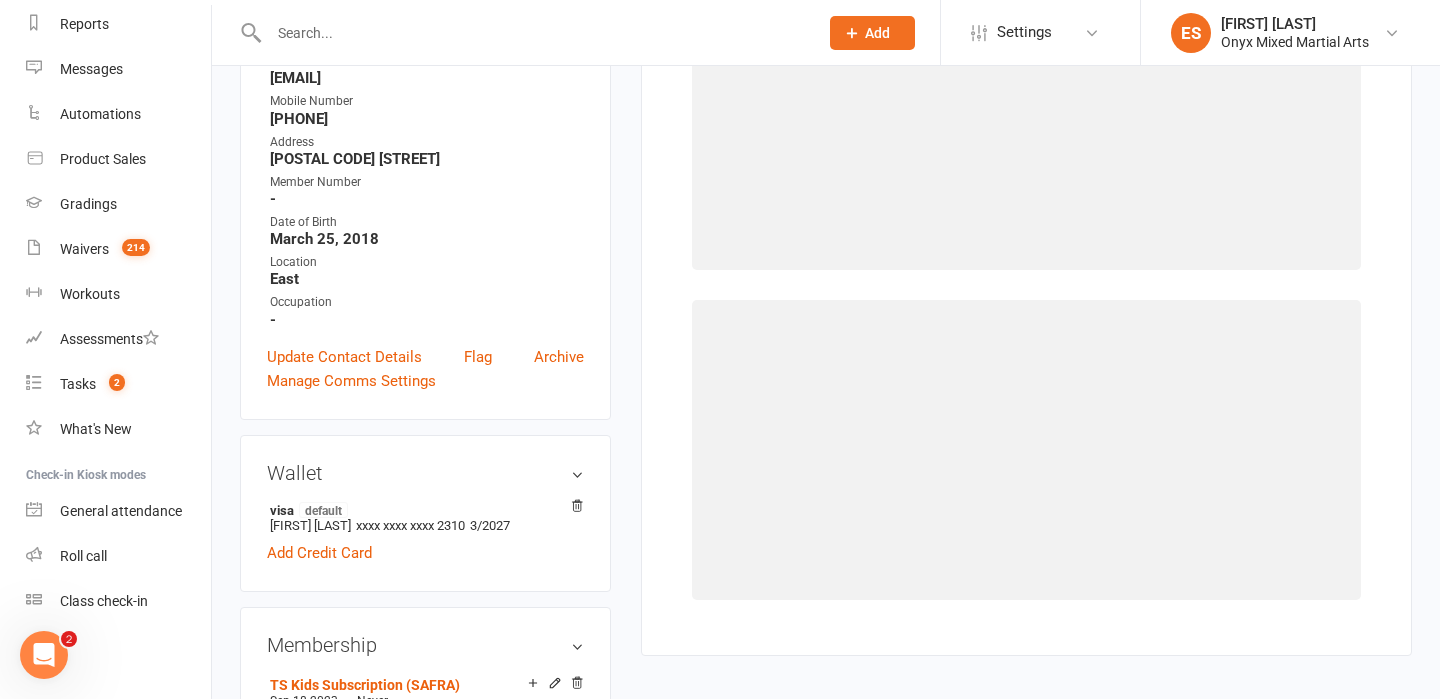 scroll, scrollTop: 171, scrollLeft: 0, axis: vertical 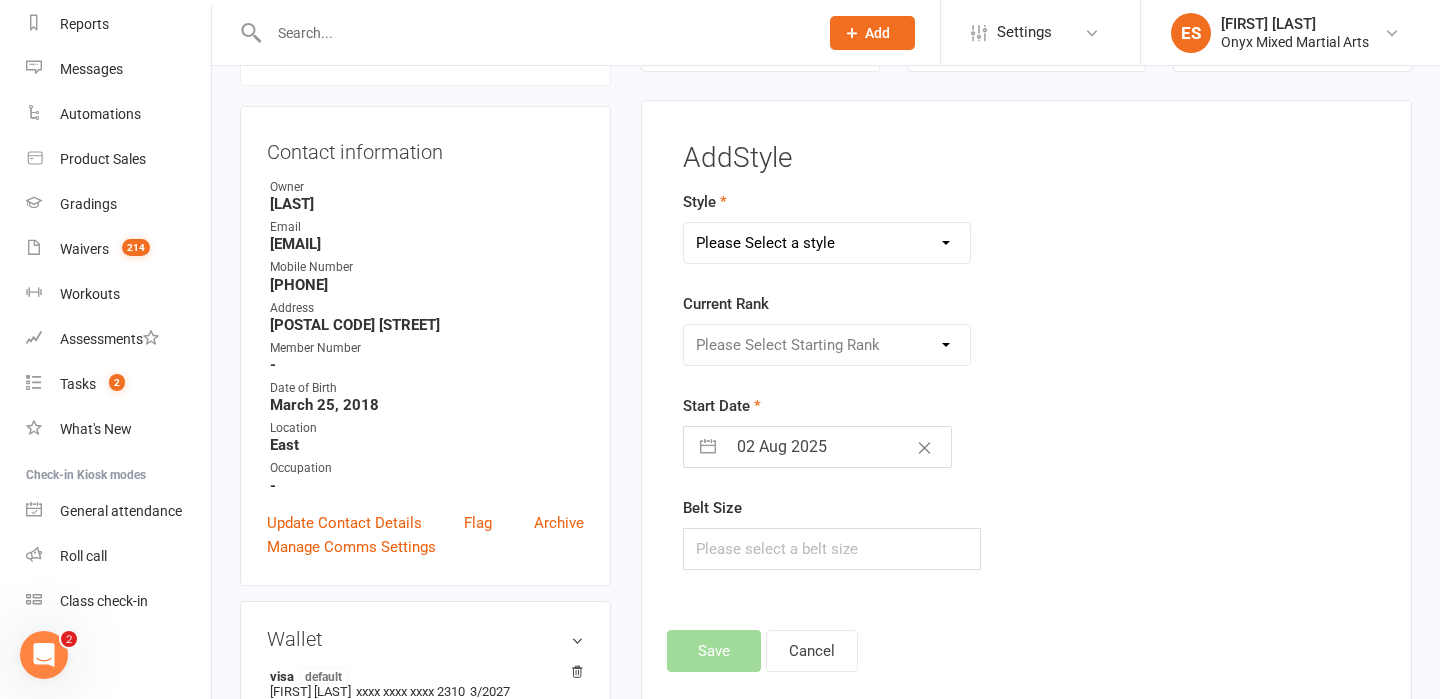 click on "Please Select a style Kids Muay Thai Grading" at bounding box center [827, 243] 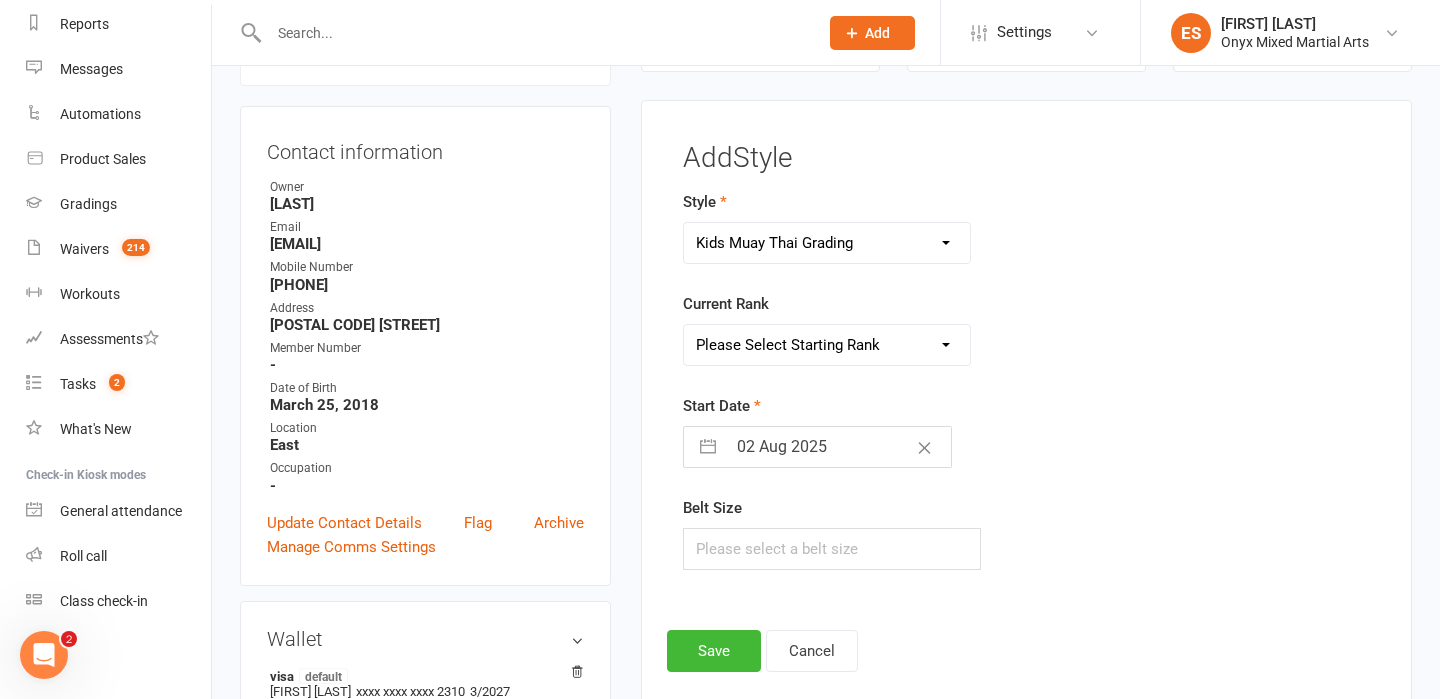 click on "Please Select Starting Rank Grade 1 Grade 2 Grade 3 Grade 4 Grade 5" at bounding box center (827, 345) 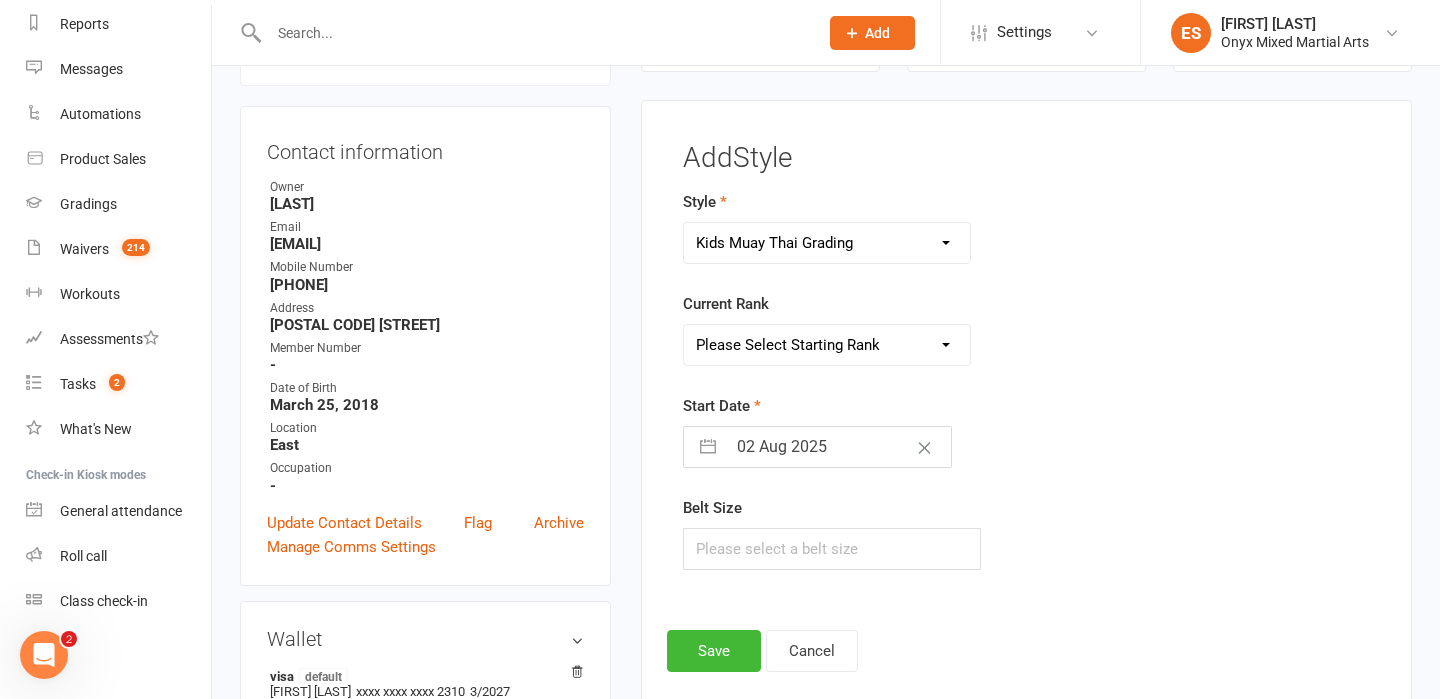 select on "33577" 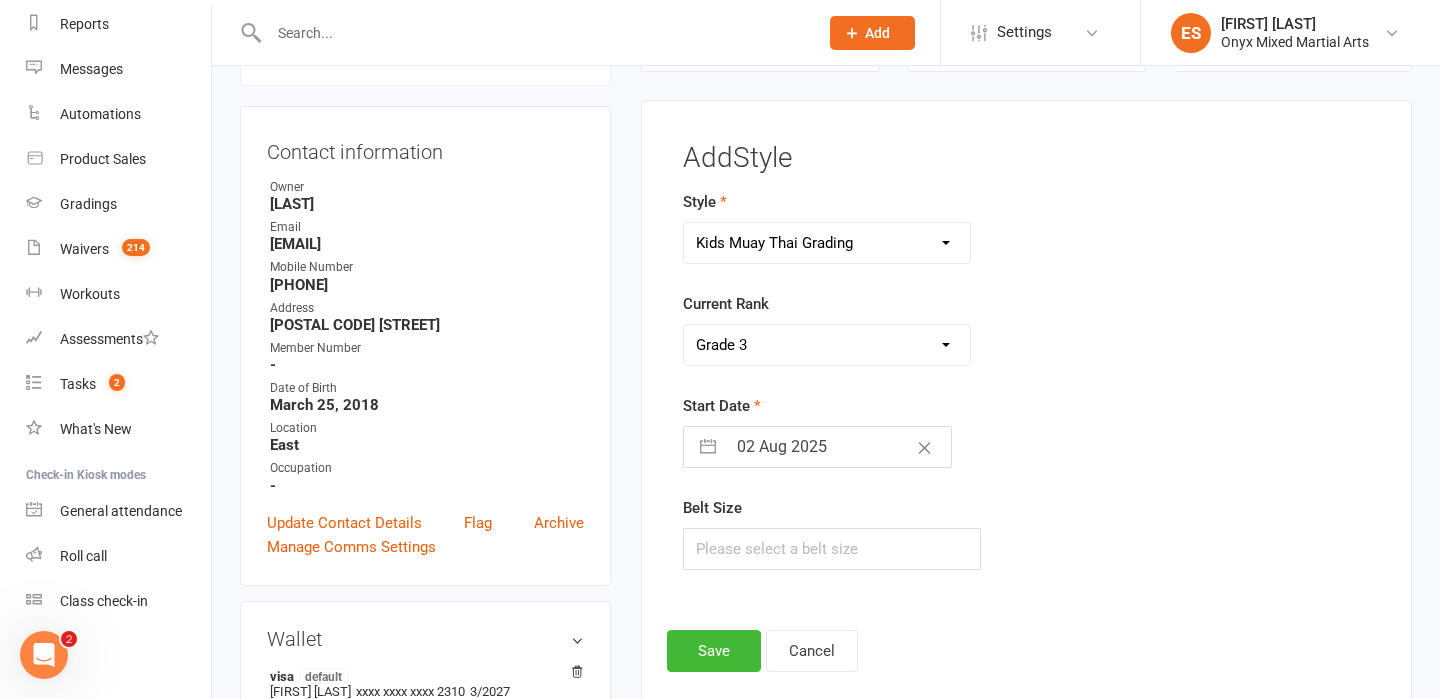 click at bounding box center (708, 447) 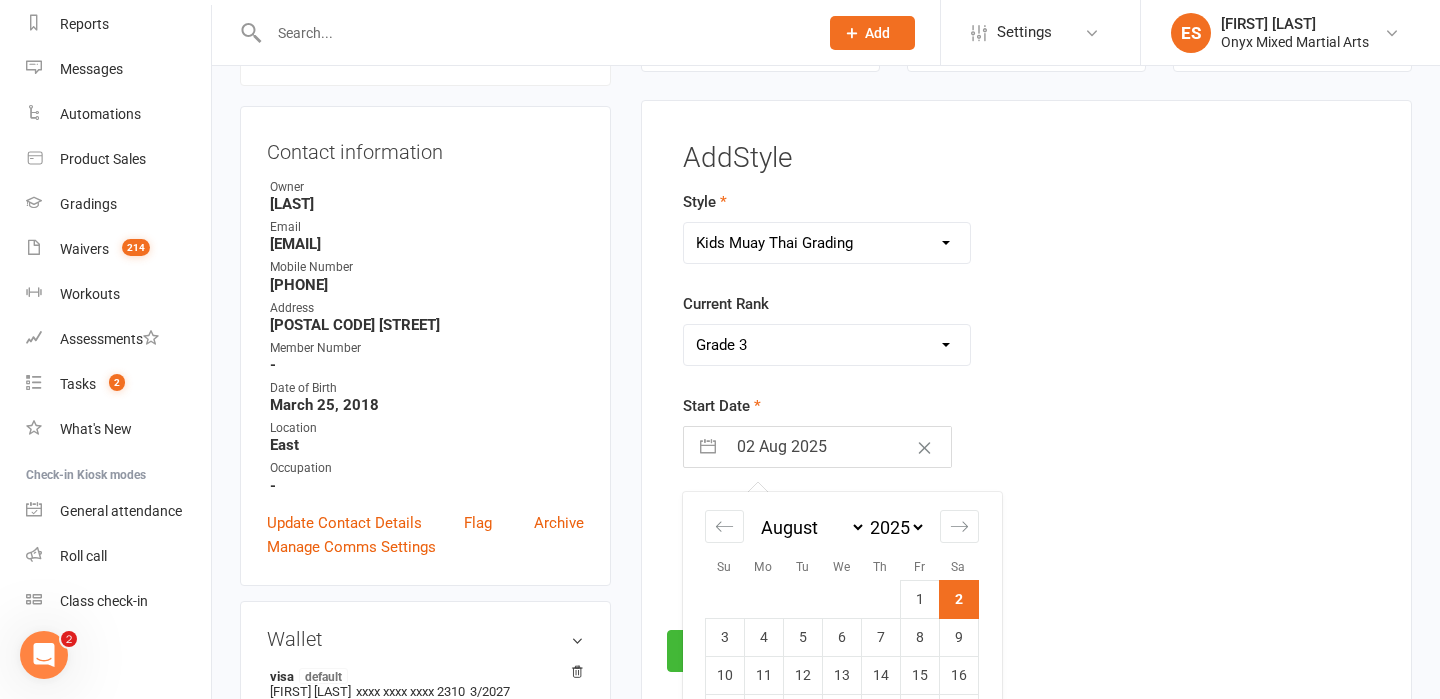 click at bounding box center (708, 447) 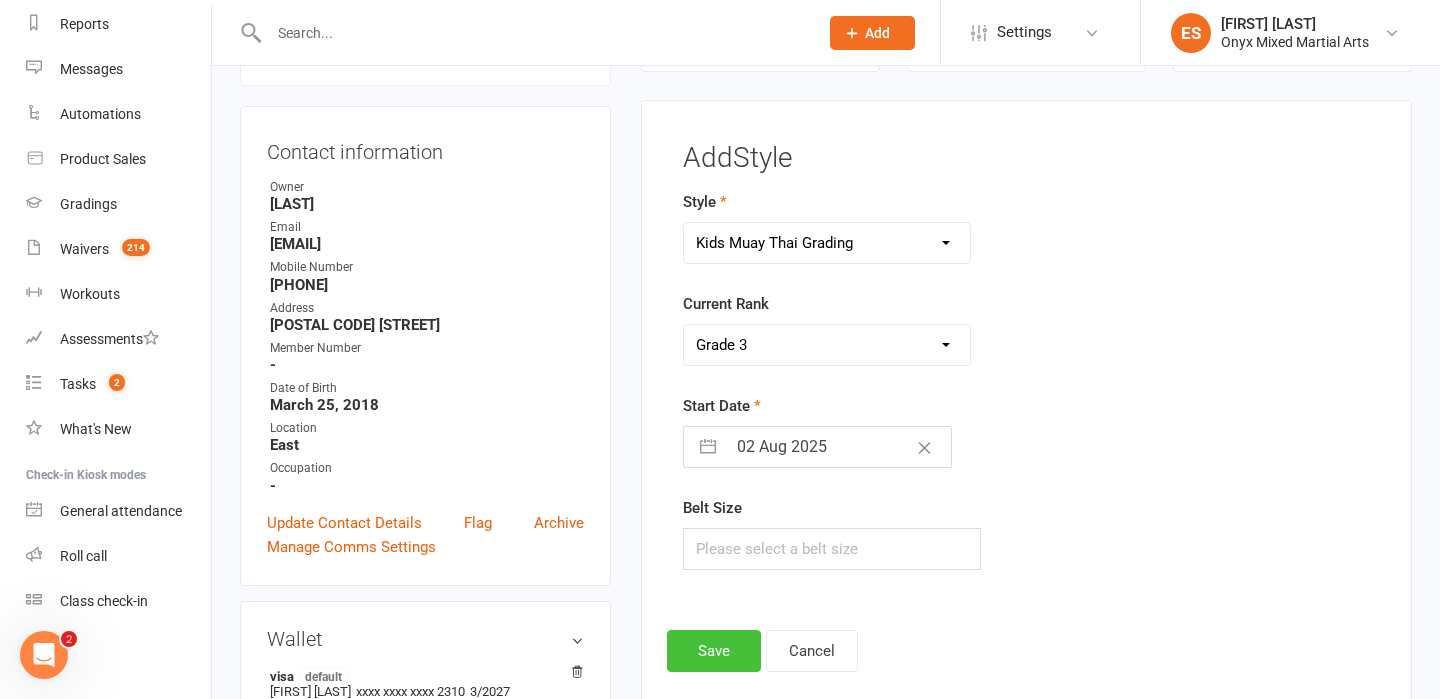click on "Save" at bounding box center [714, 651] 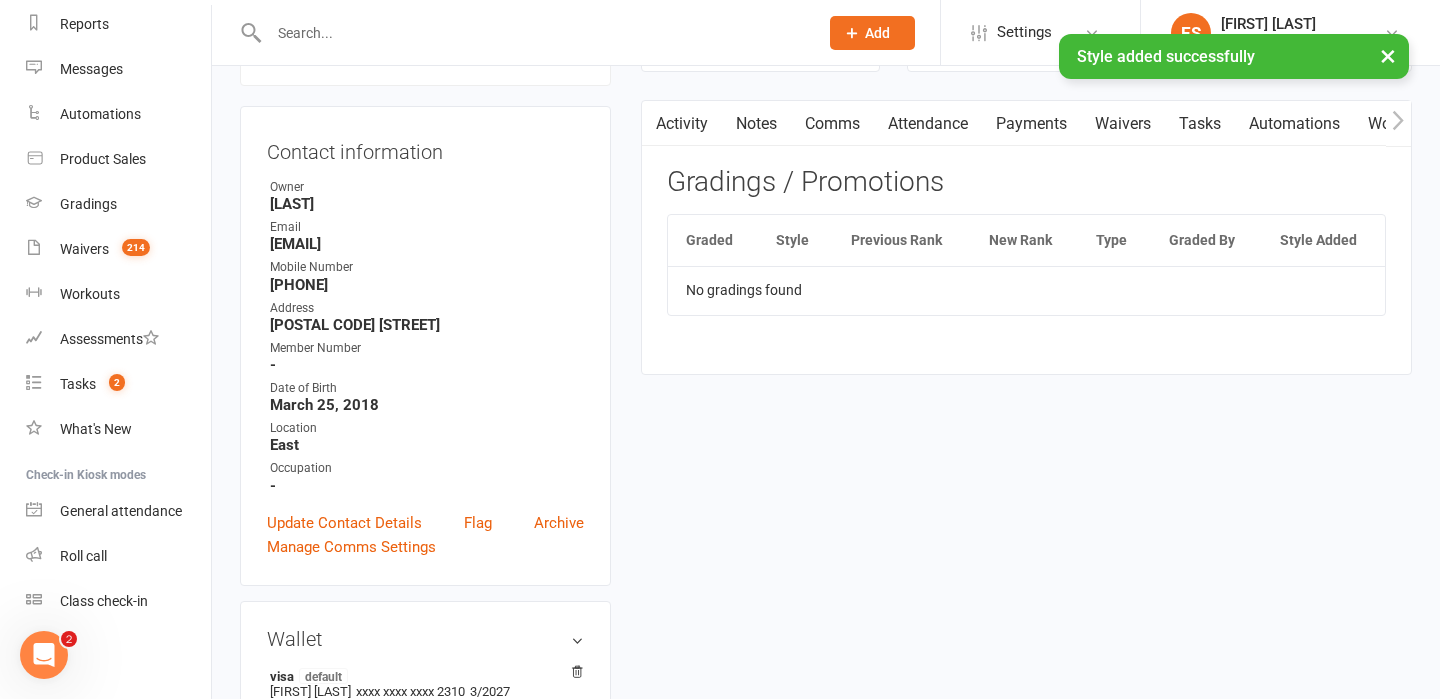 click on "×" at bounding box center (1388, 55) 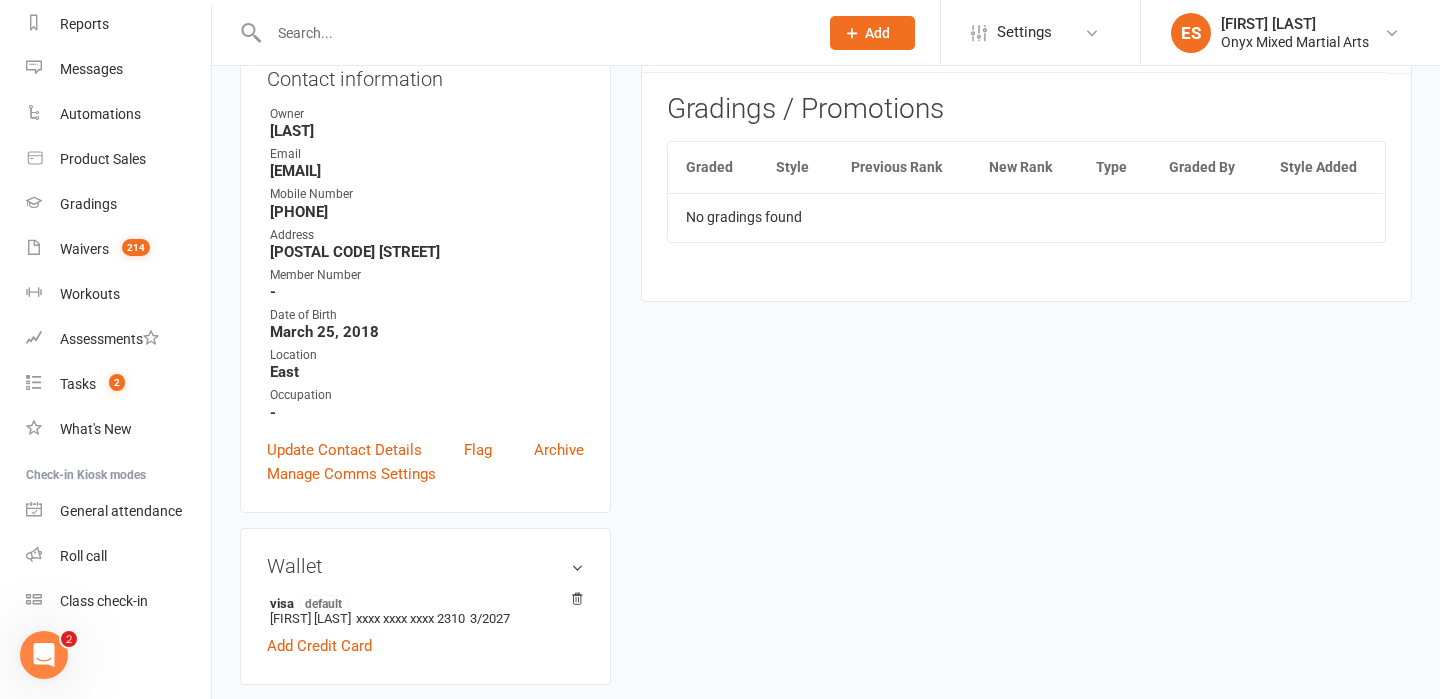scroll, scrollTop: 0, scrollLeft: 0, axis: both 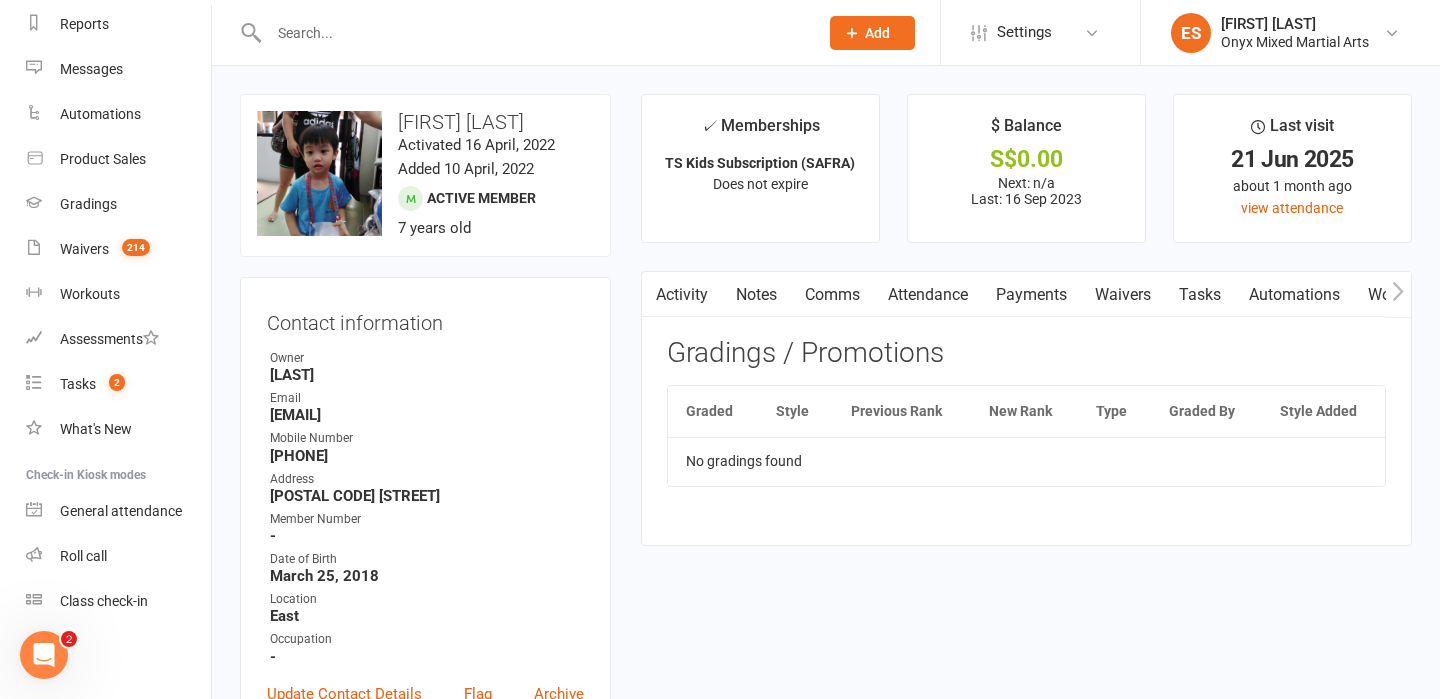 click on "Previous Rank" at bounding box center (902, 411) 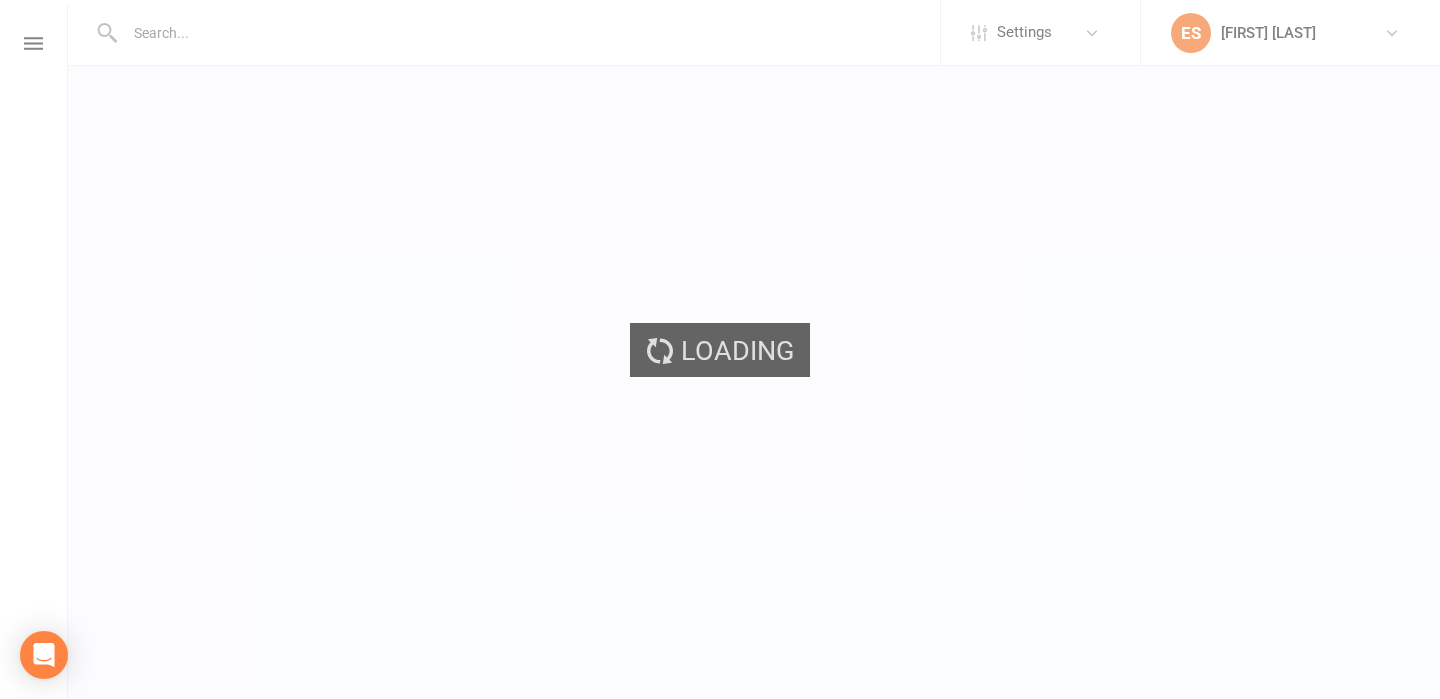 scroll, scrollTop: 0, scrollLeft: 0, axis: both 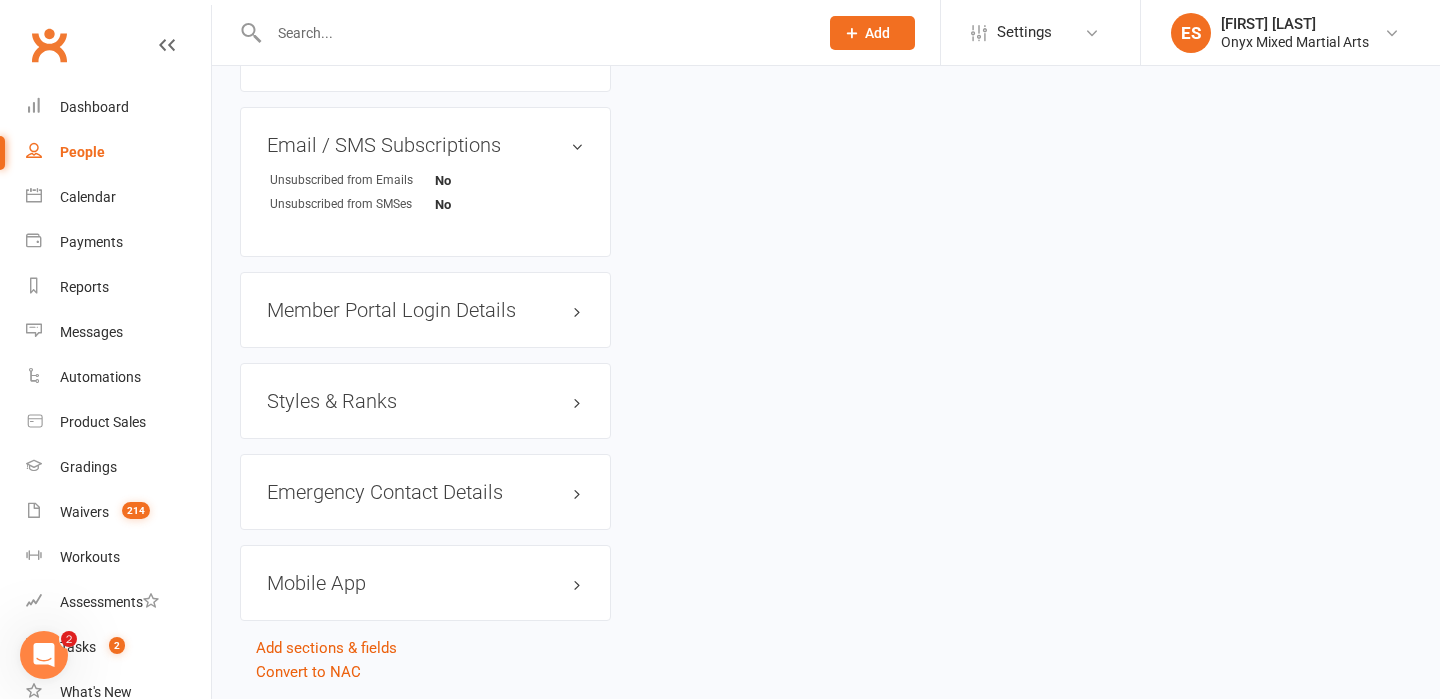 click on "Styles & Ranks" at bounding box center (425, 401) 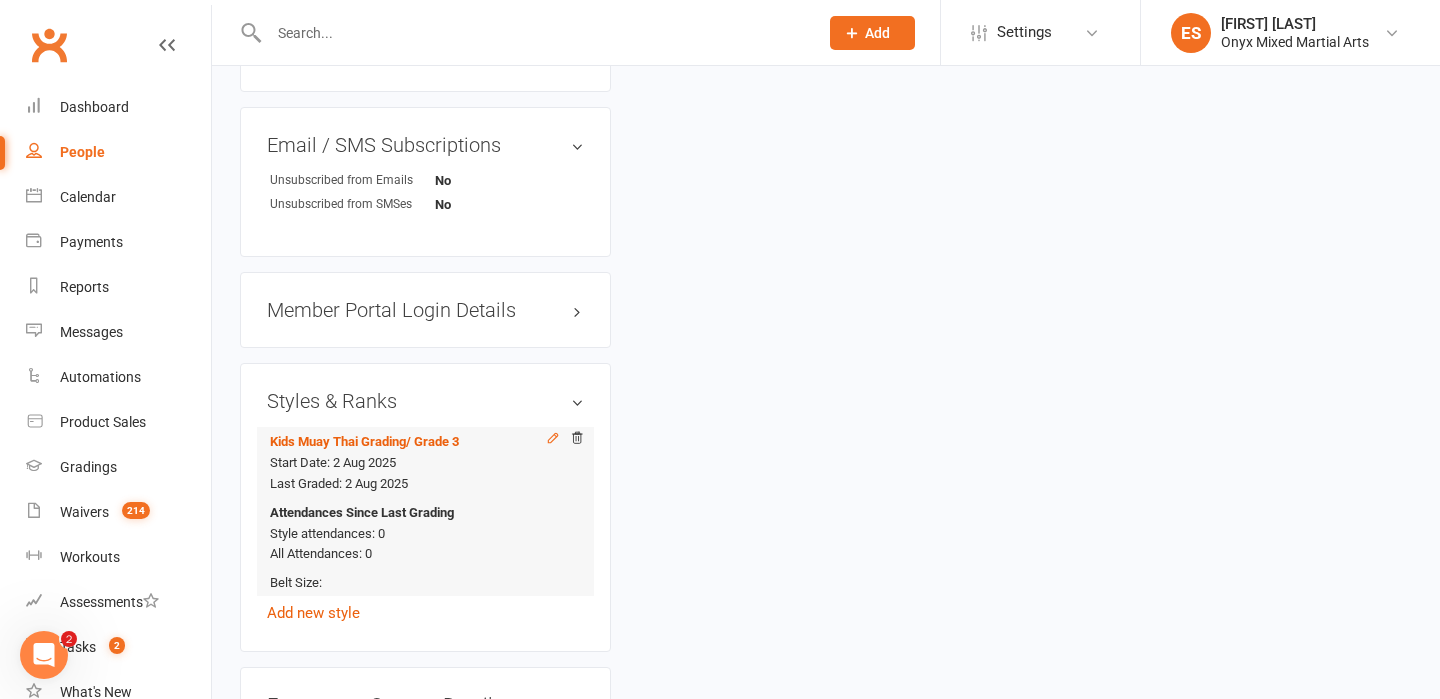 click 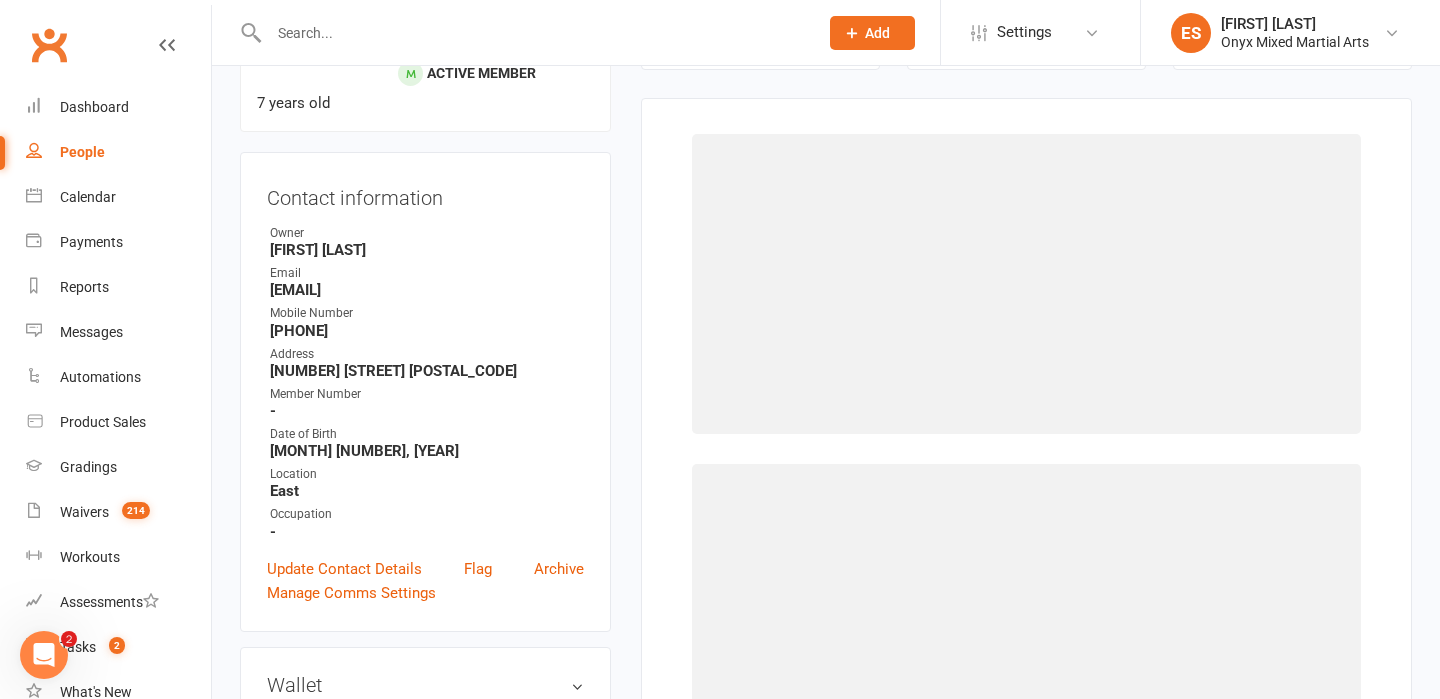 scroll, scrollTop: 171, scrollLeft: 0, axis: vertical 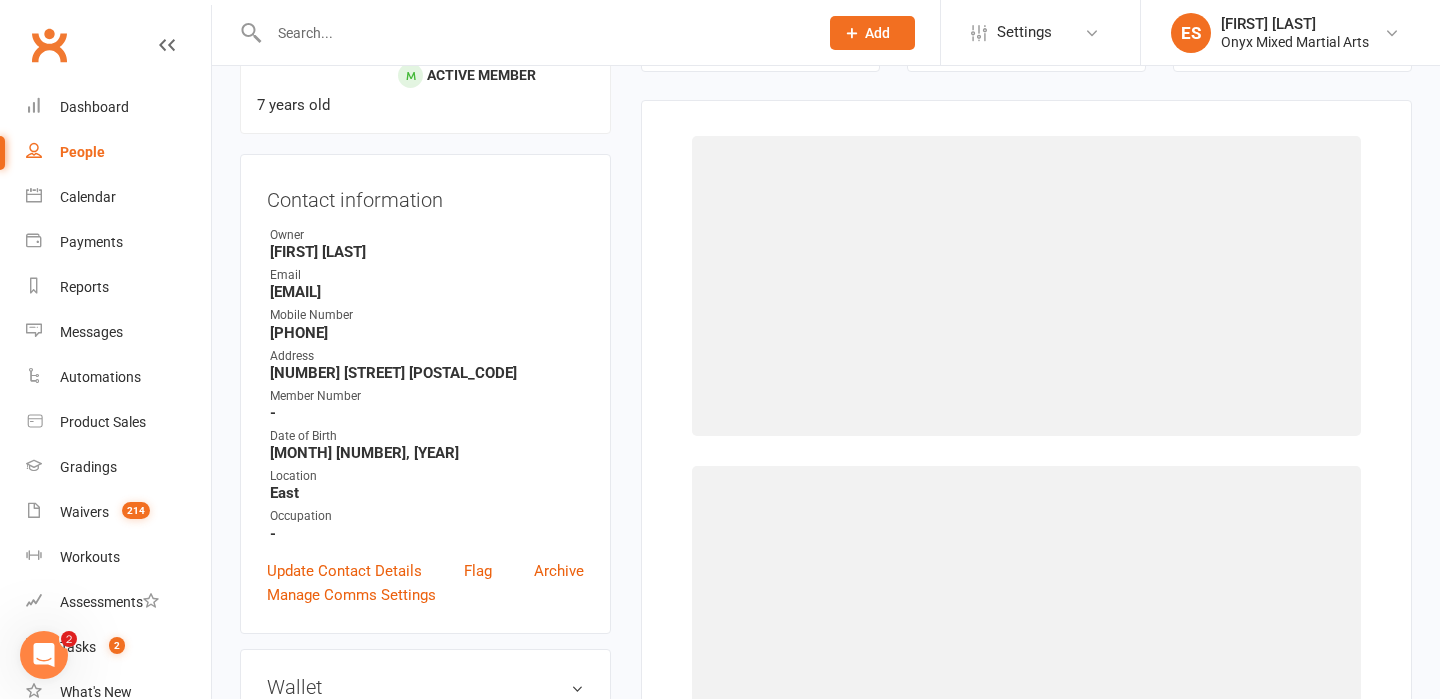 select on "33577" 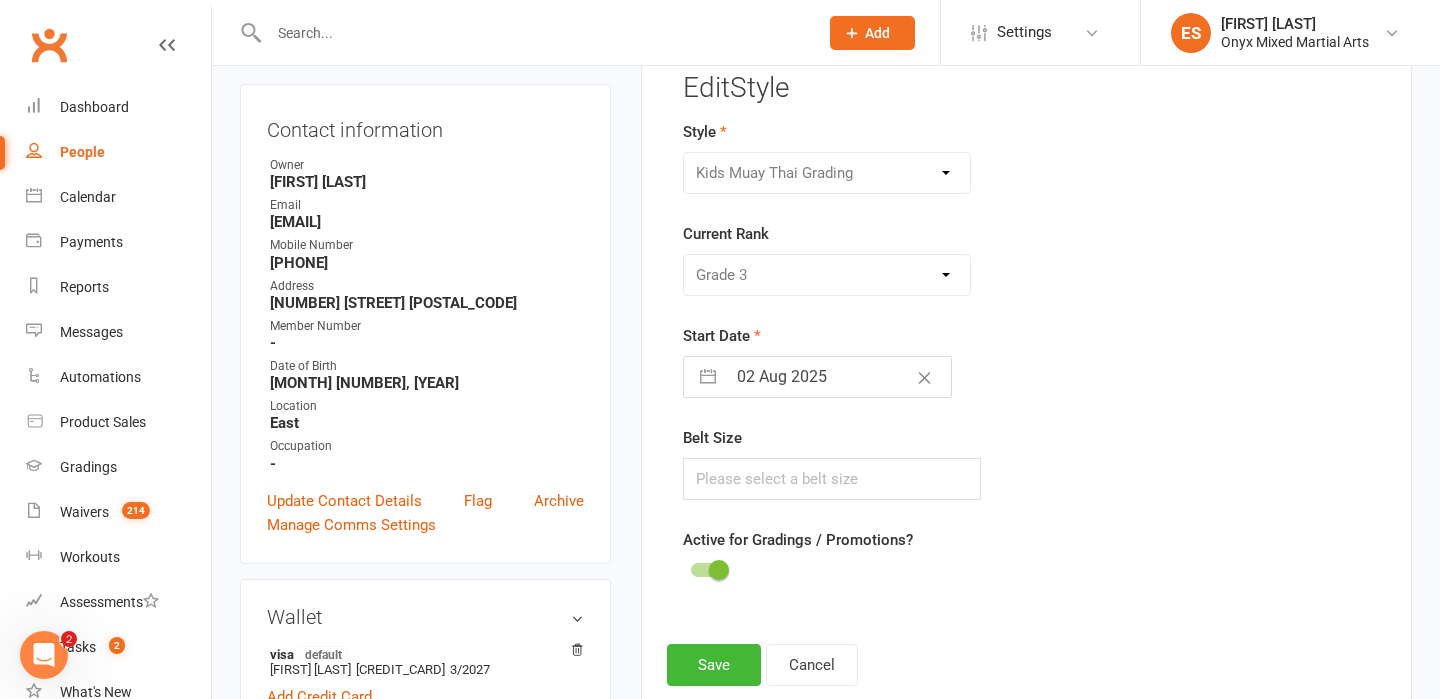 scroll, scrollTop: 481, scrollLeft: 0, axis: vertical 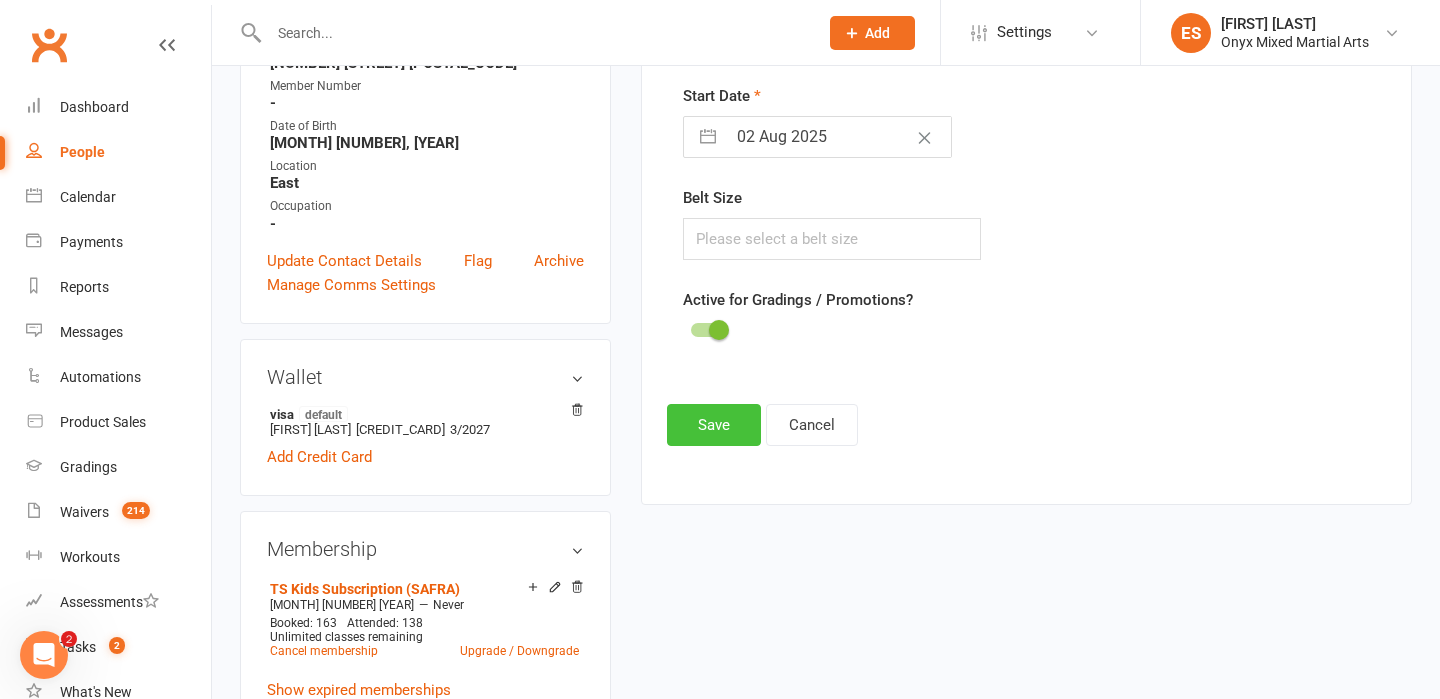 click on "Save" at bounding box center [714, 425] 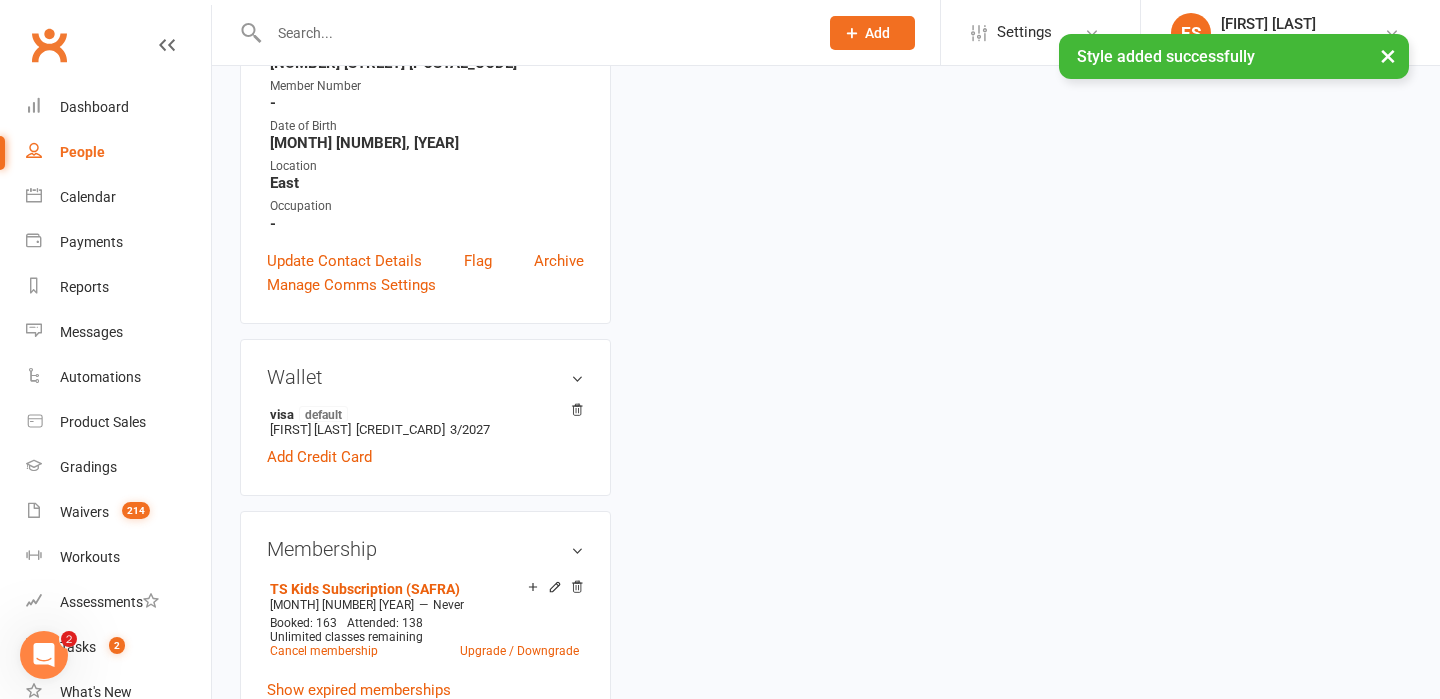 click on "×" at bounding box center [1388, 55] 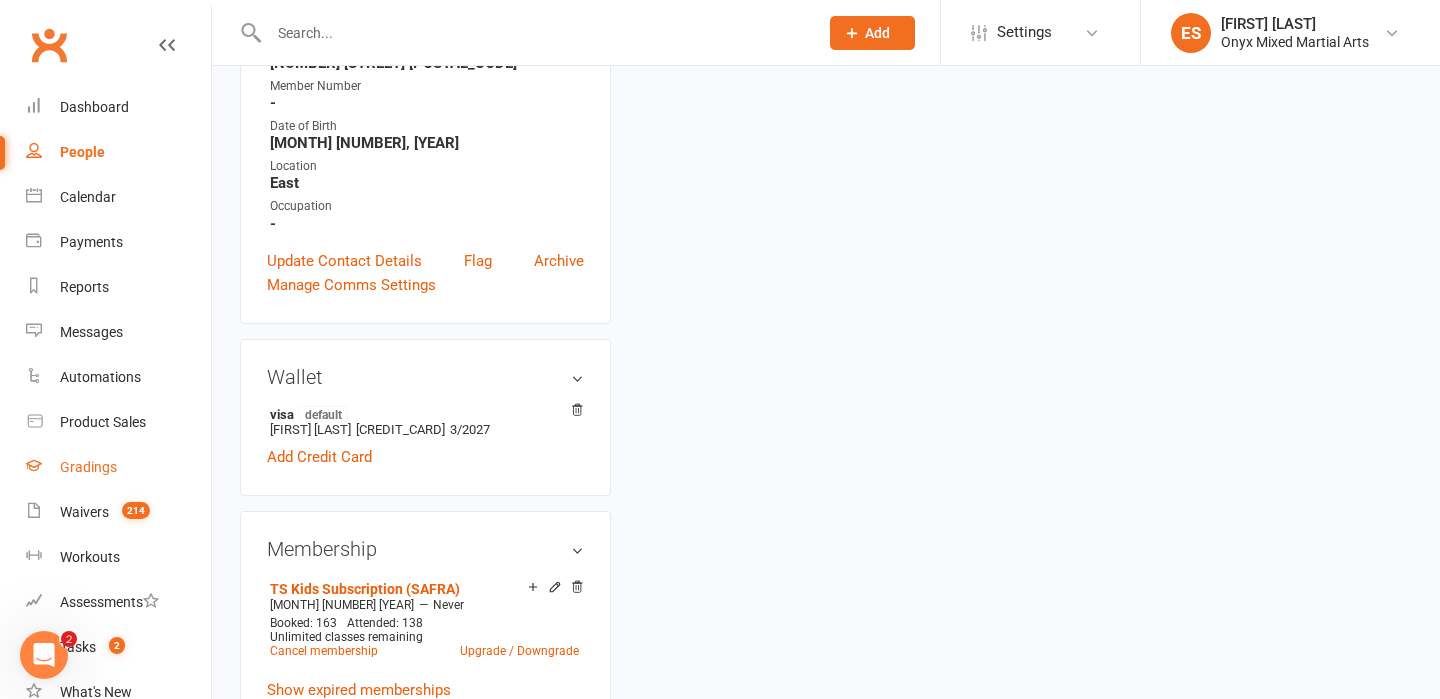 click on "Gradings" at bounding box center [88, 467] 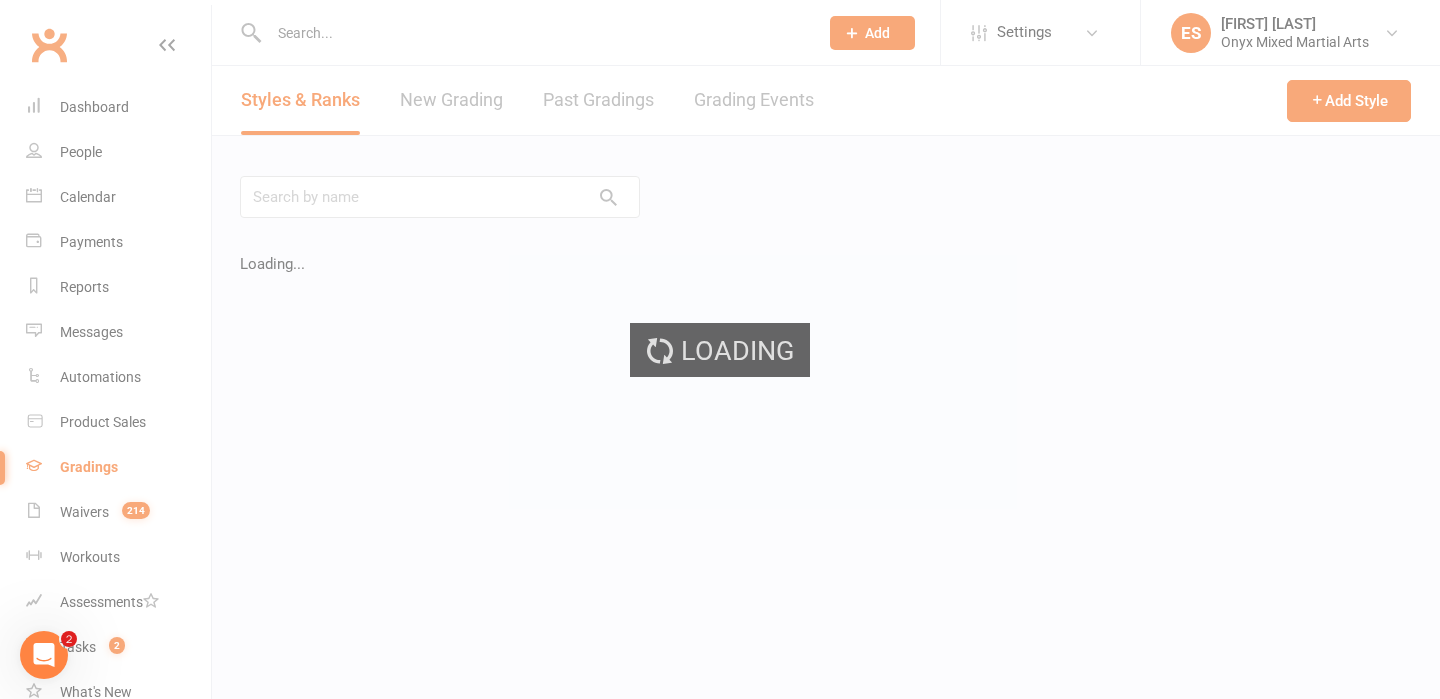 scroll, scrollTop: 0, scrollLeft: 0, axis: both 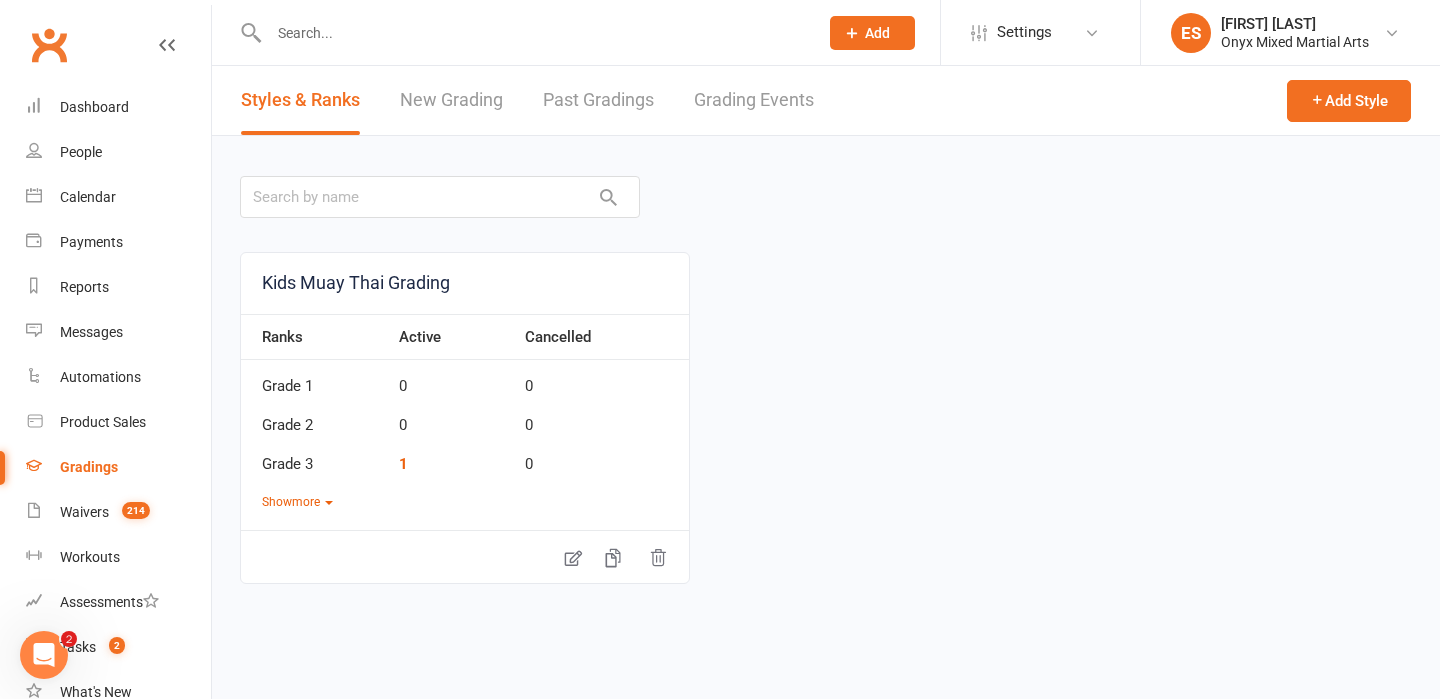 click on "New Grading" at bounding box center (451, 100) 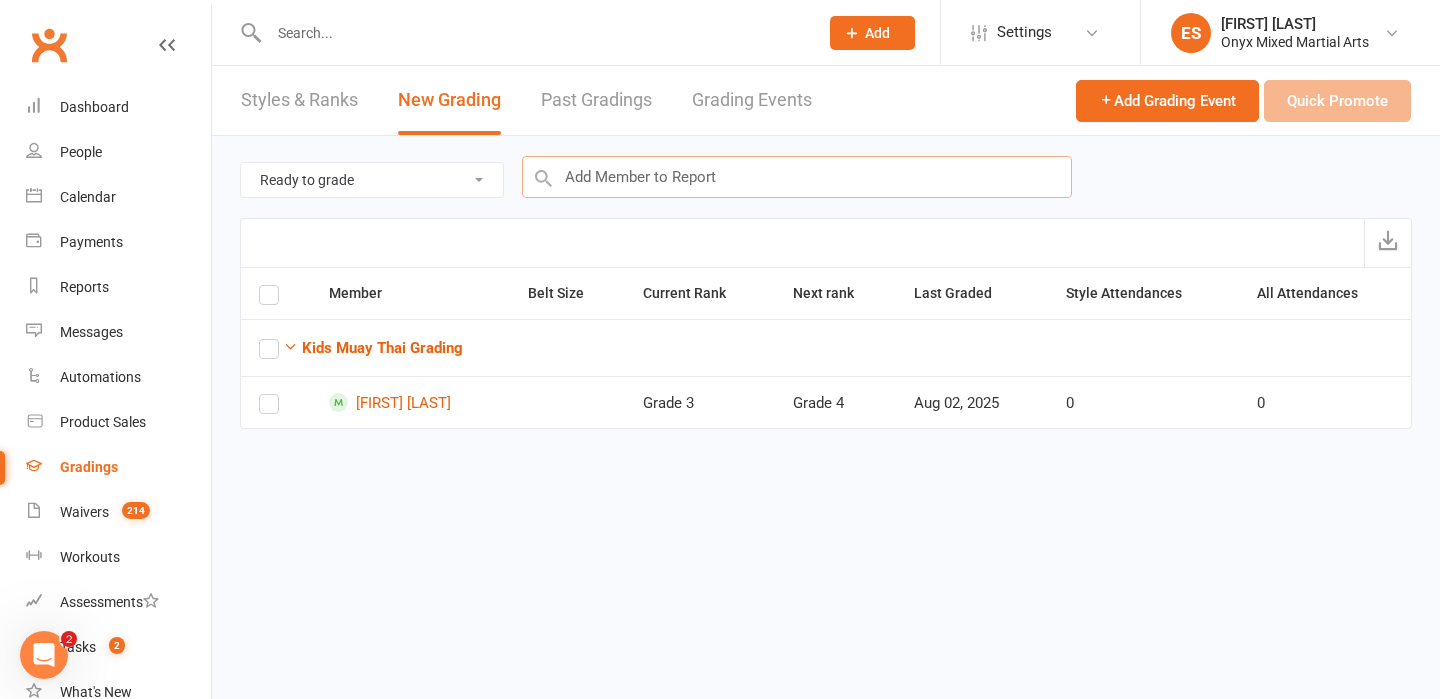 click at bounding box center (797, 177) 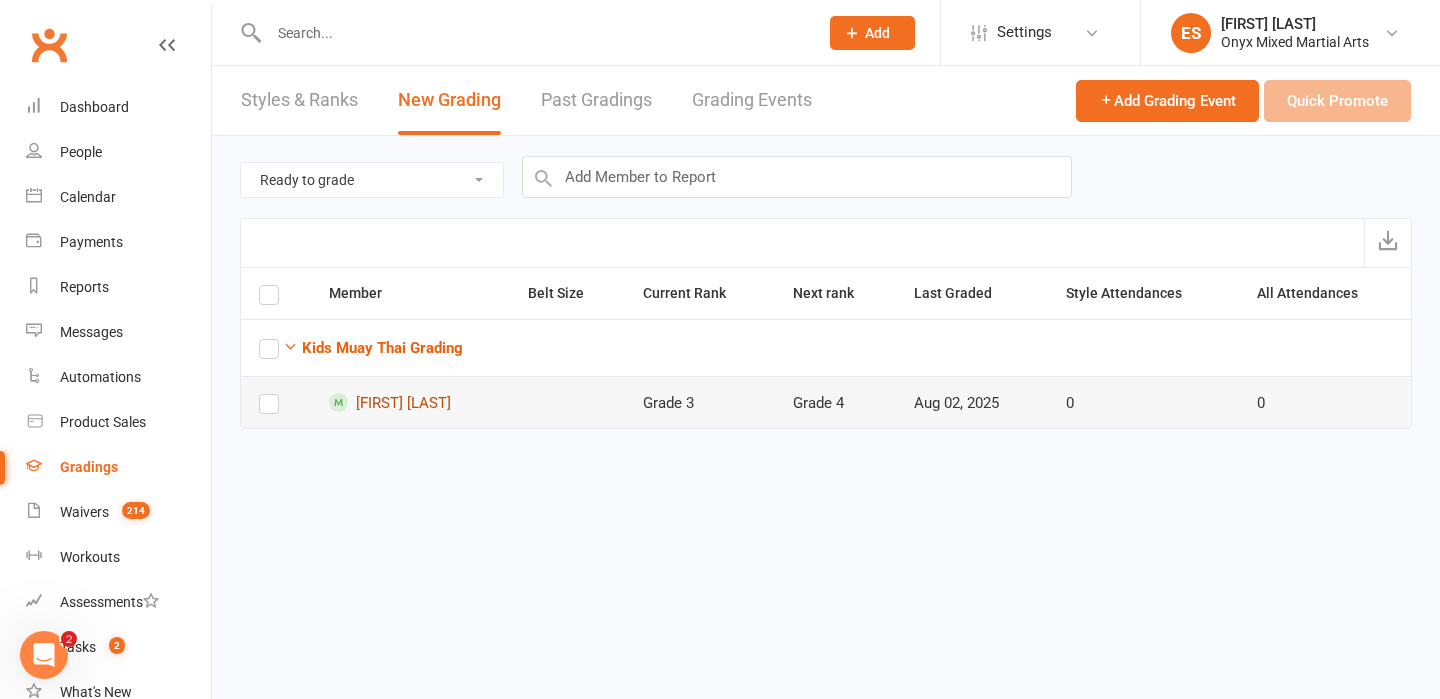 click on "[FIRST] [LAST]" at bounding box center [410, 402] 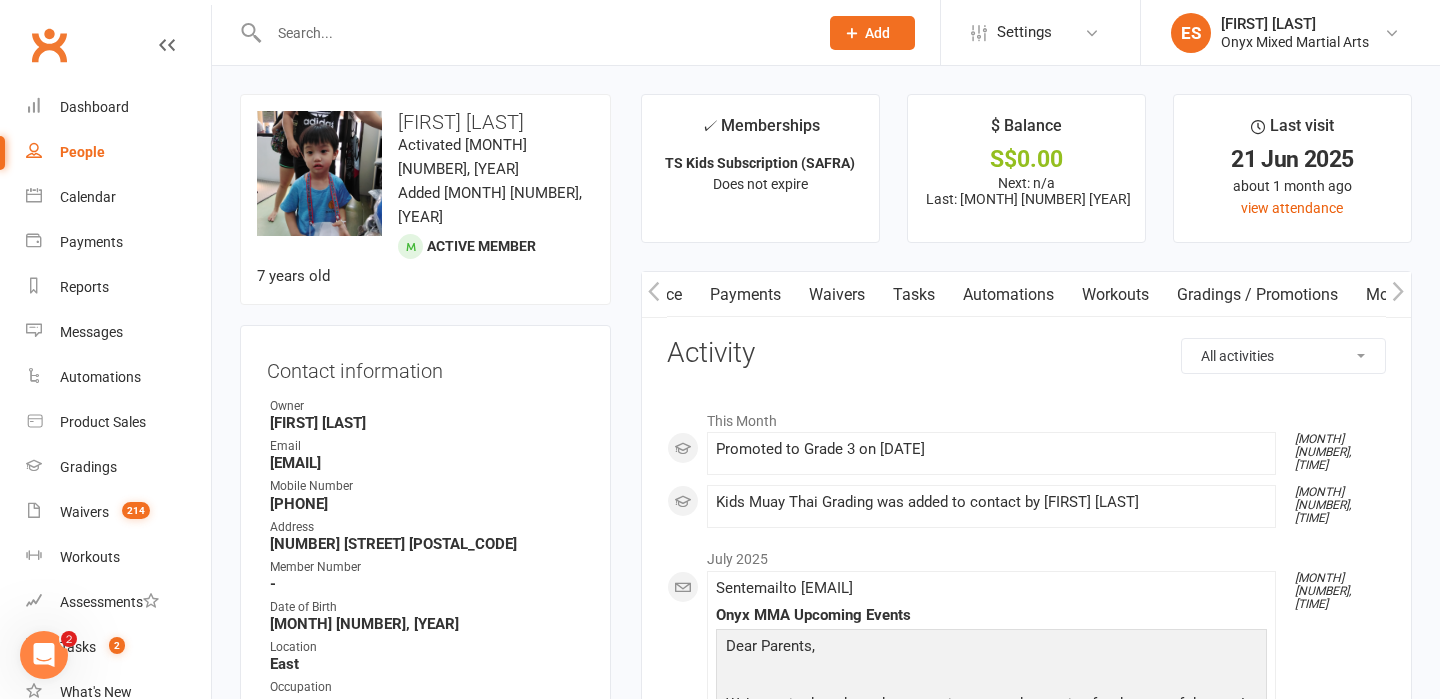scroll, scrollTop: 0, scrollLeft: 313, axis: horizontal 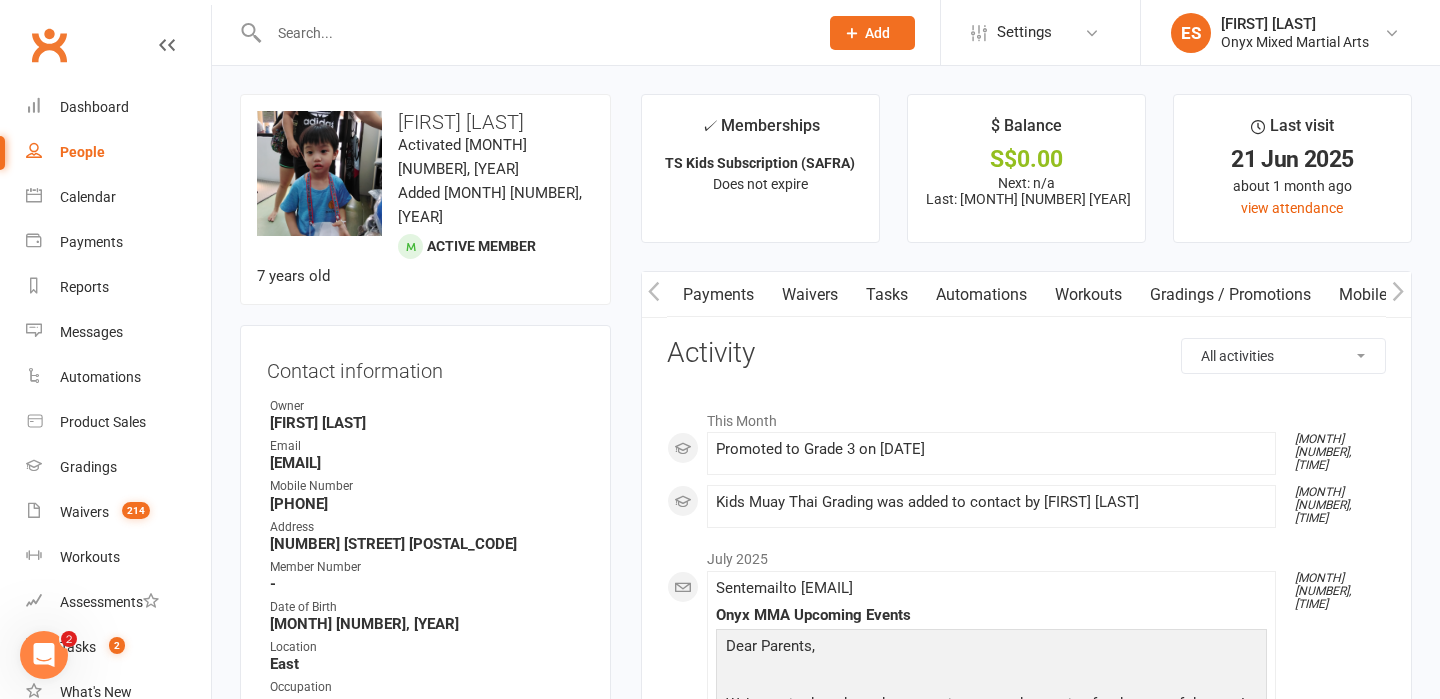click on "Gradings / Promotions" at bounding box center [1230, 295] 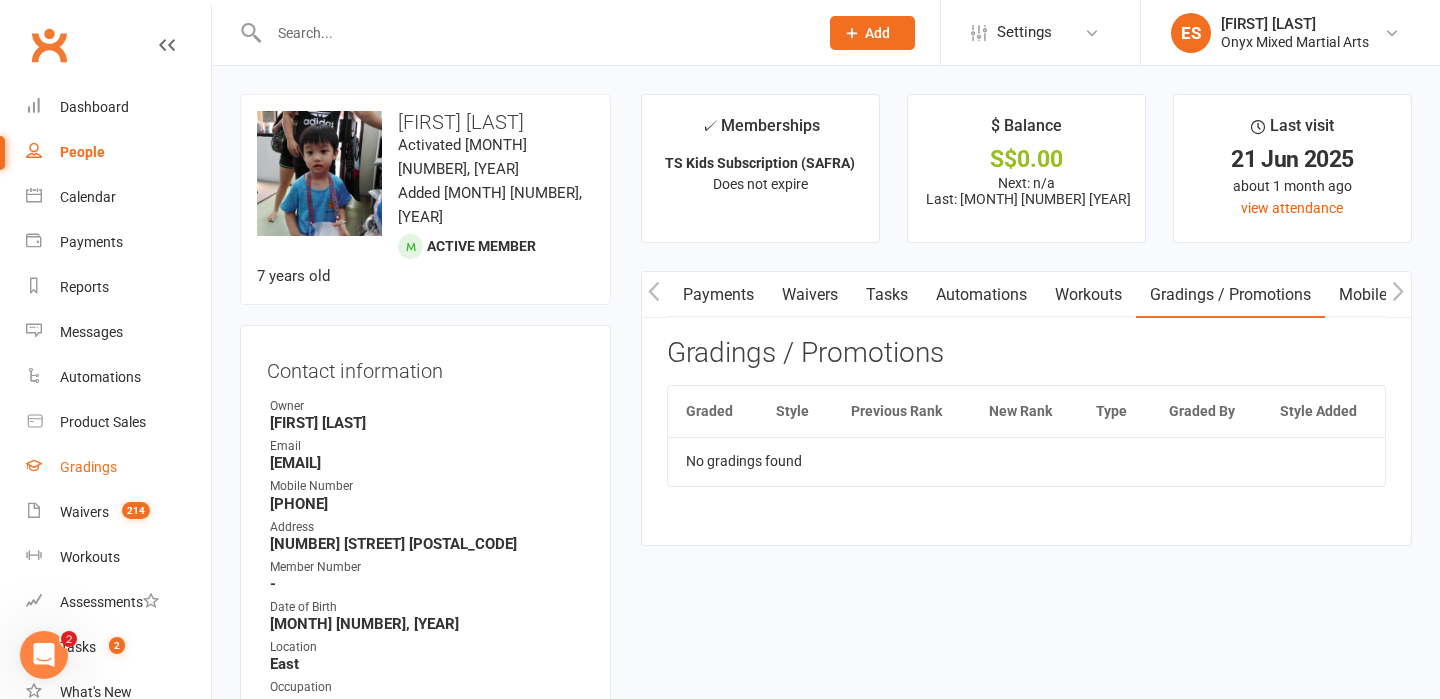 click on "Gradings" at bounding box center (118, 467) 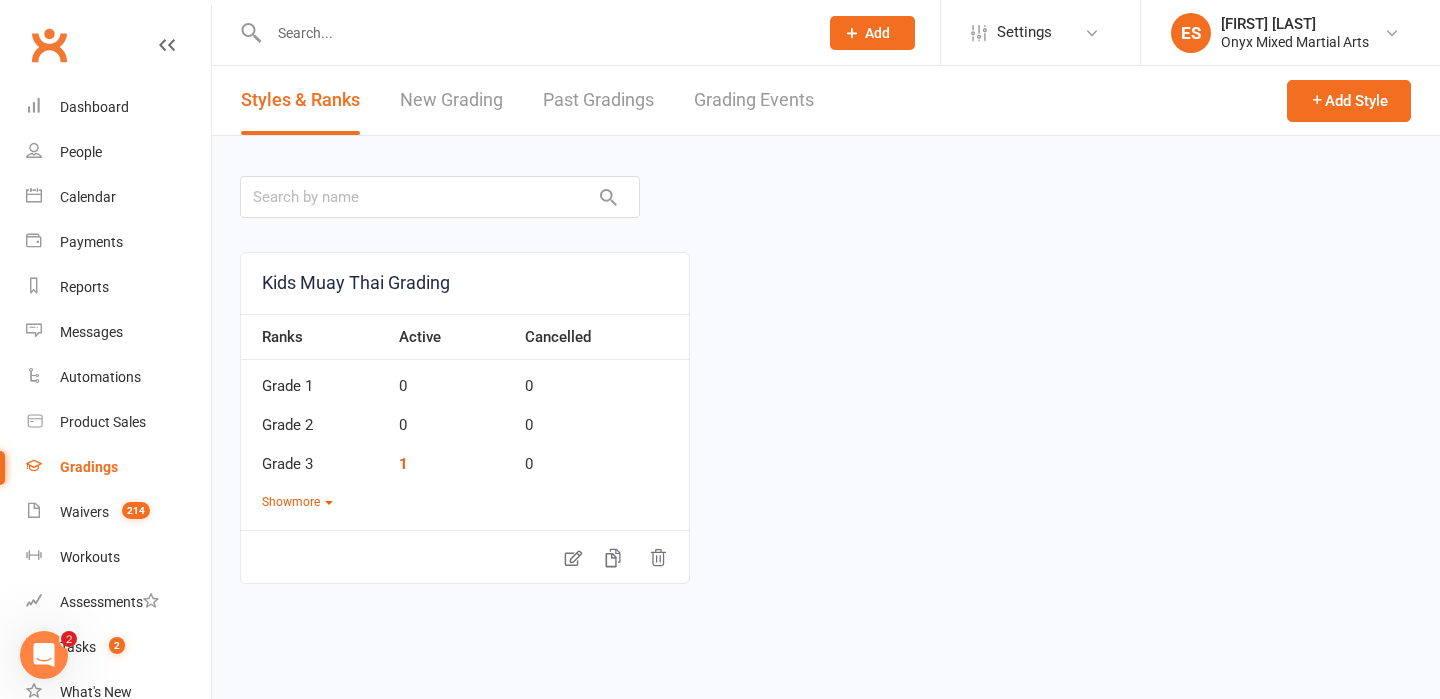 click on "New Grading" at bounding box center [451, 100] 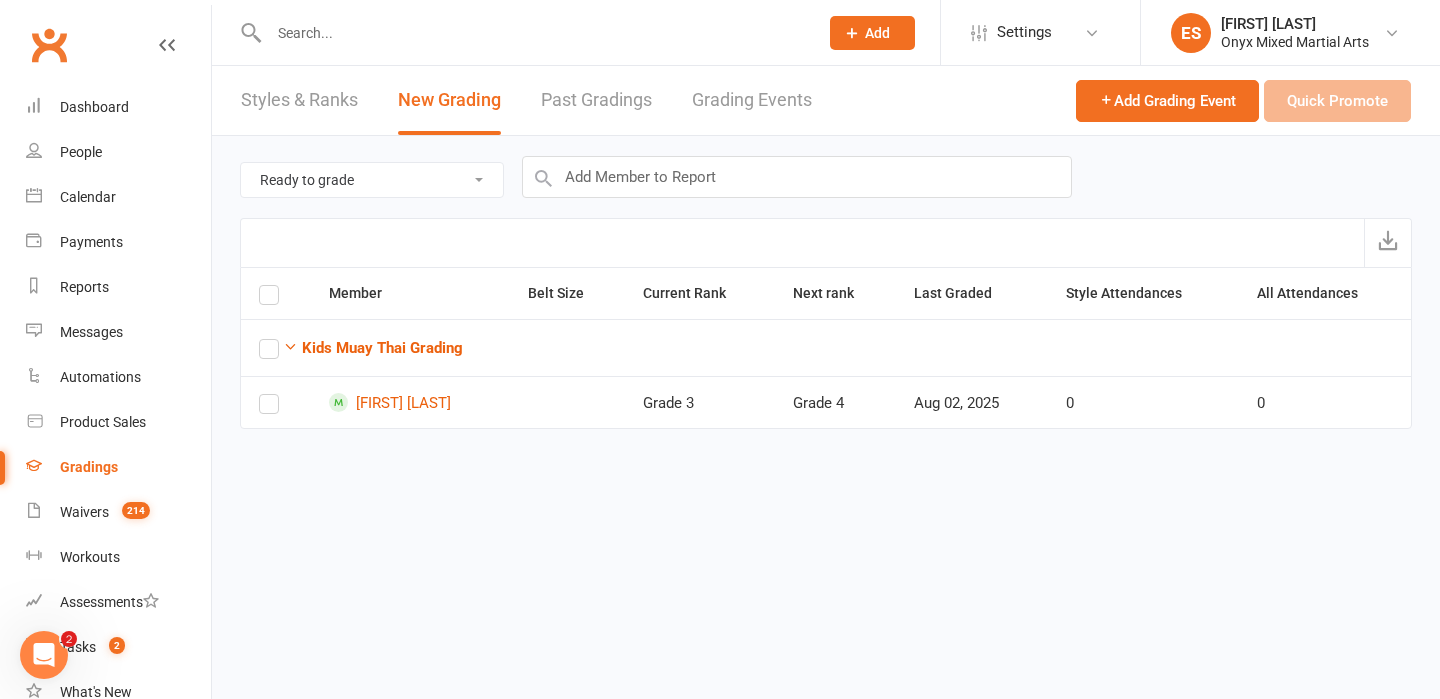 click at bounding box center [533, 33] 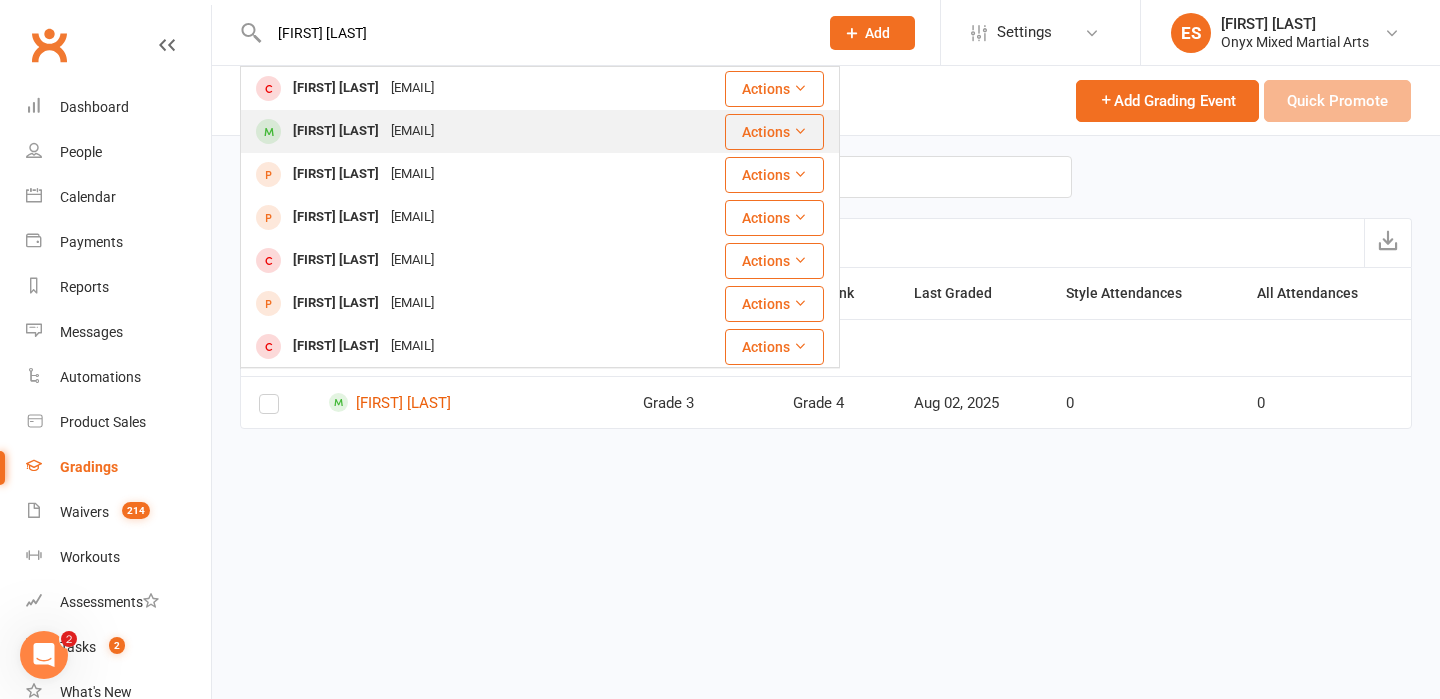 type on "ian liow" 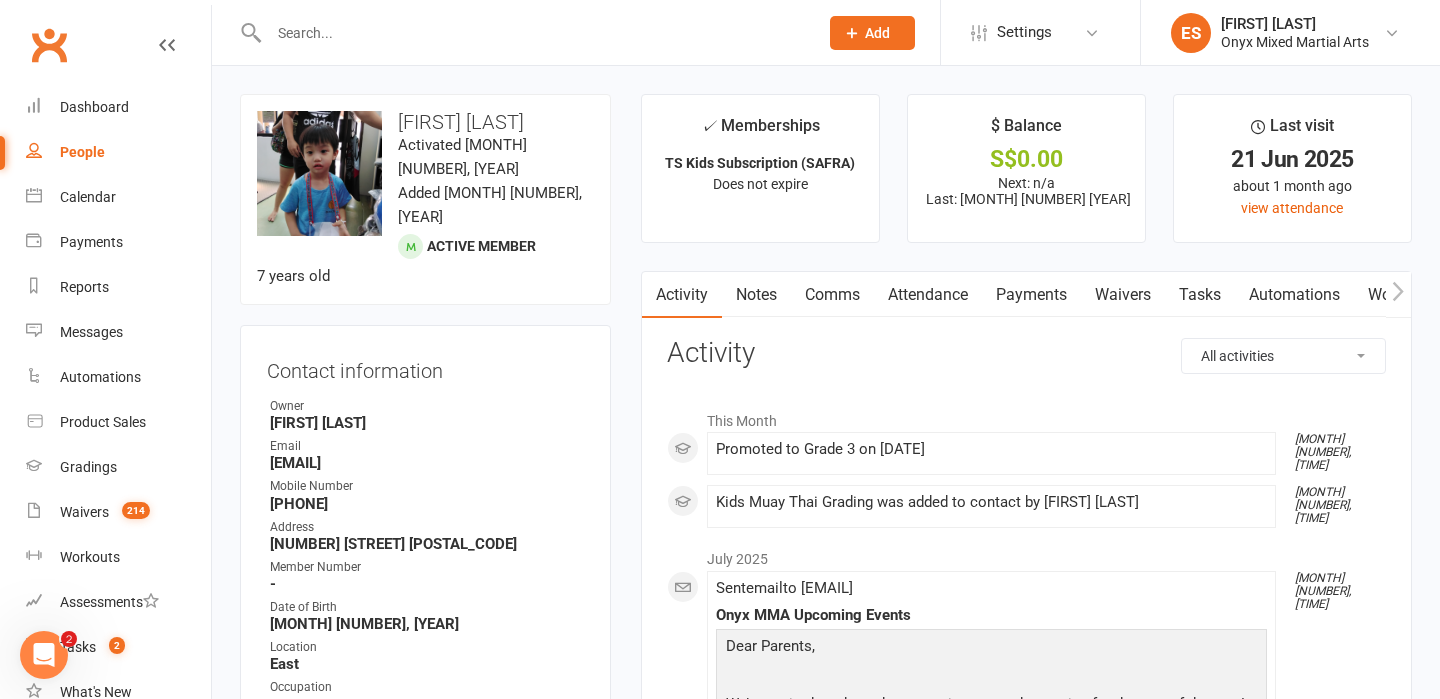 click at bounding box center (533, 33) 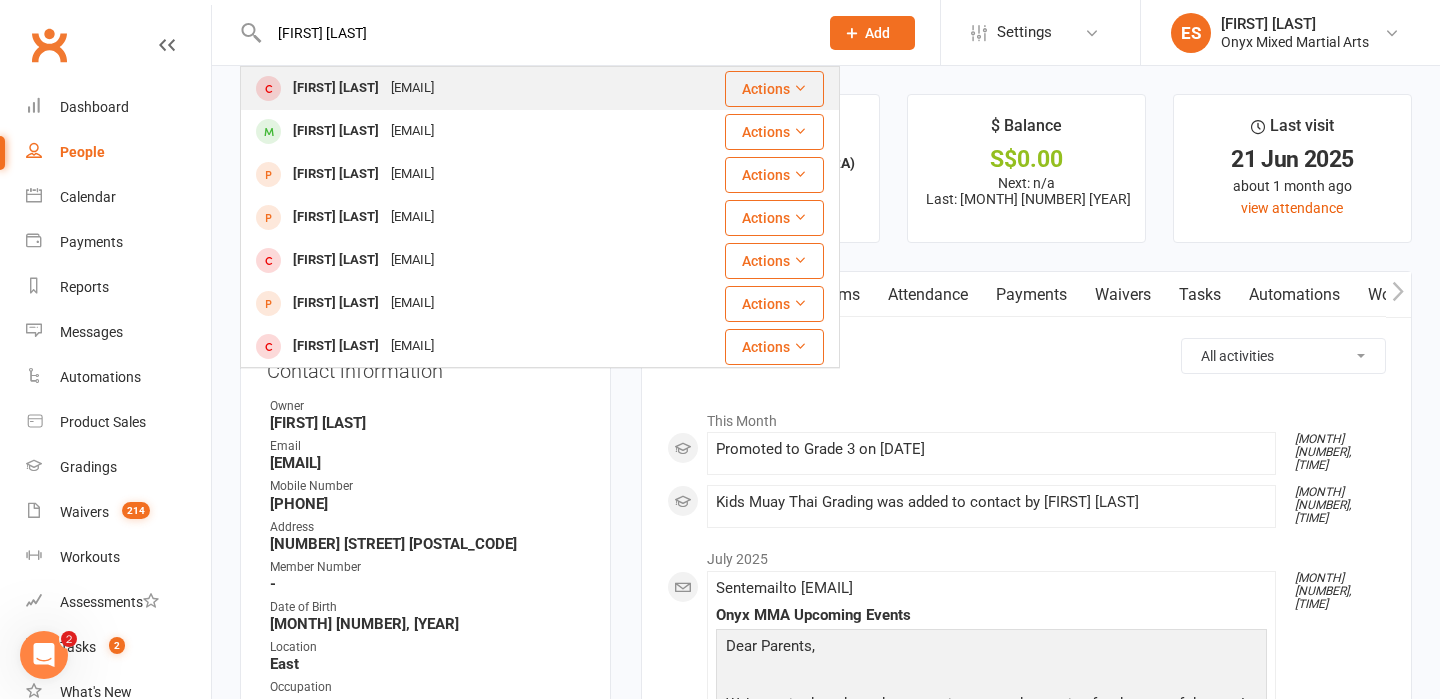 type on "ian liow" 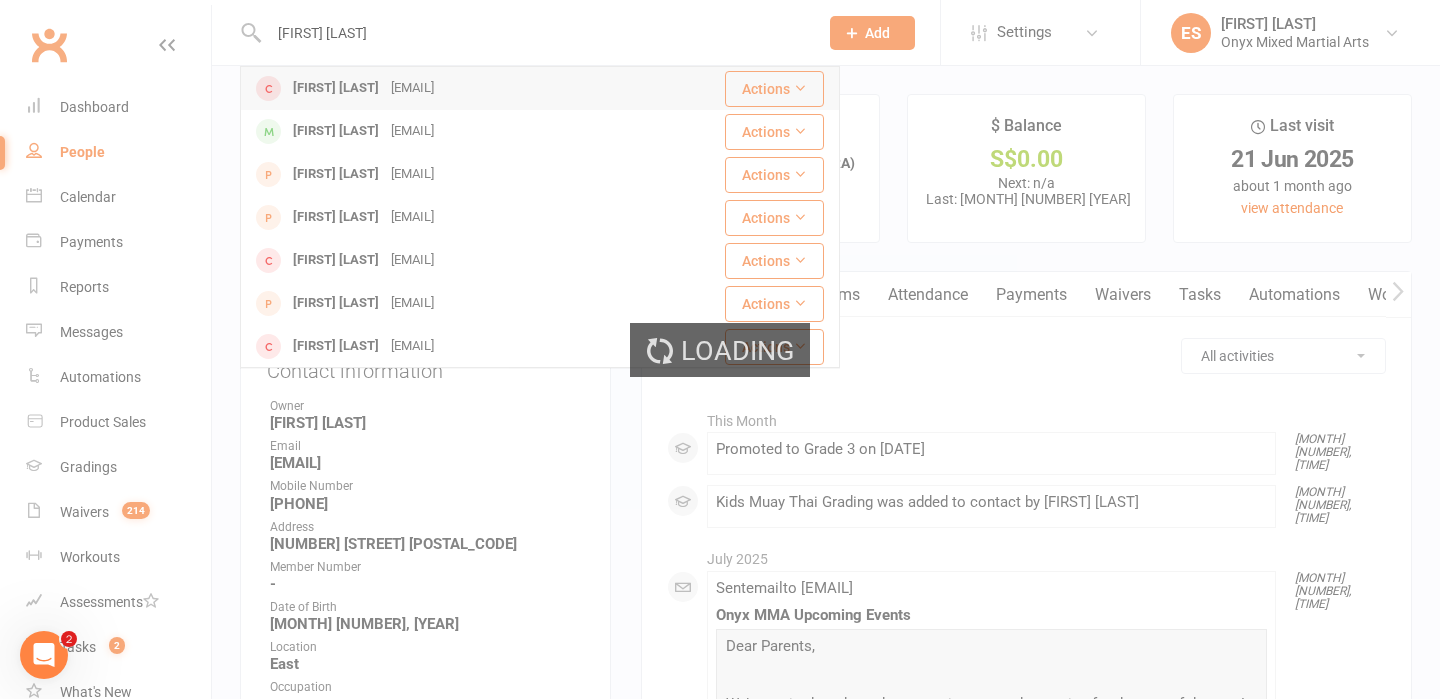 type 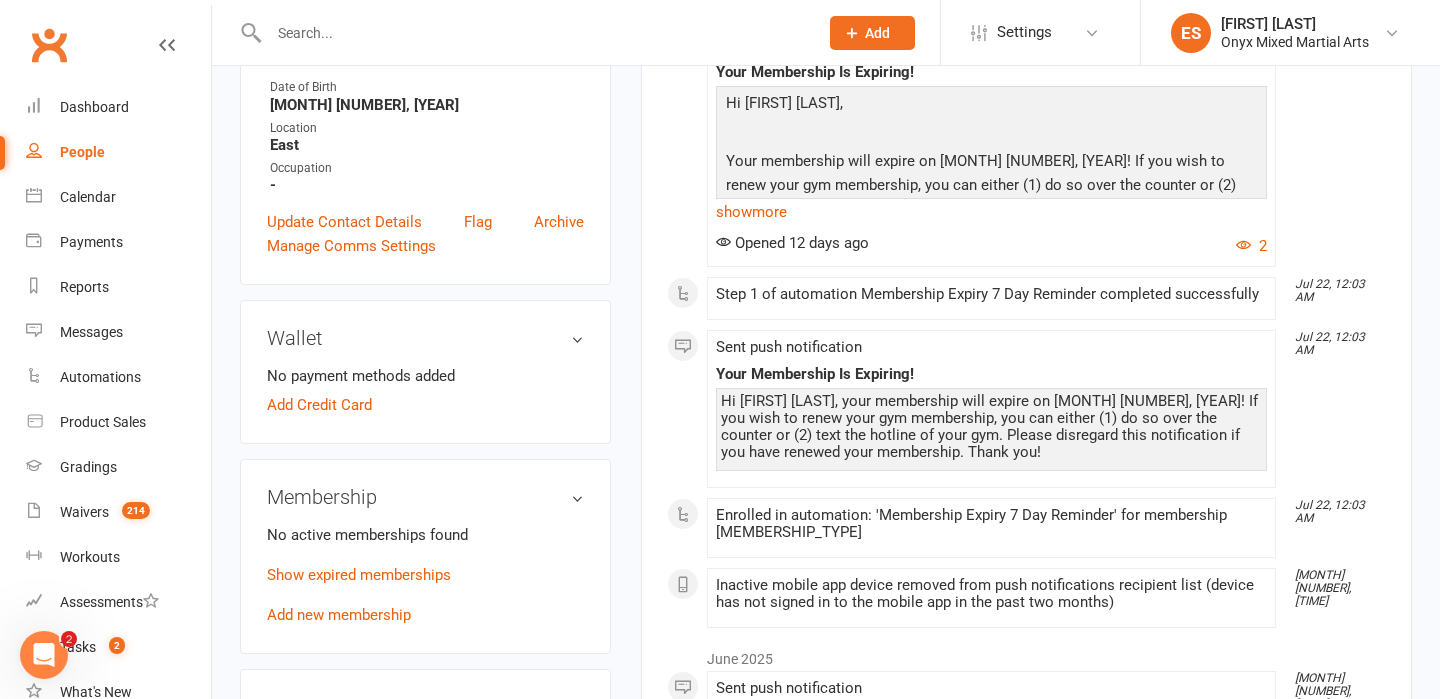scroll, scrollTop: 511, scrollLeft: 0, axis: vertical 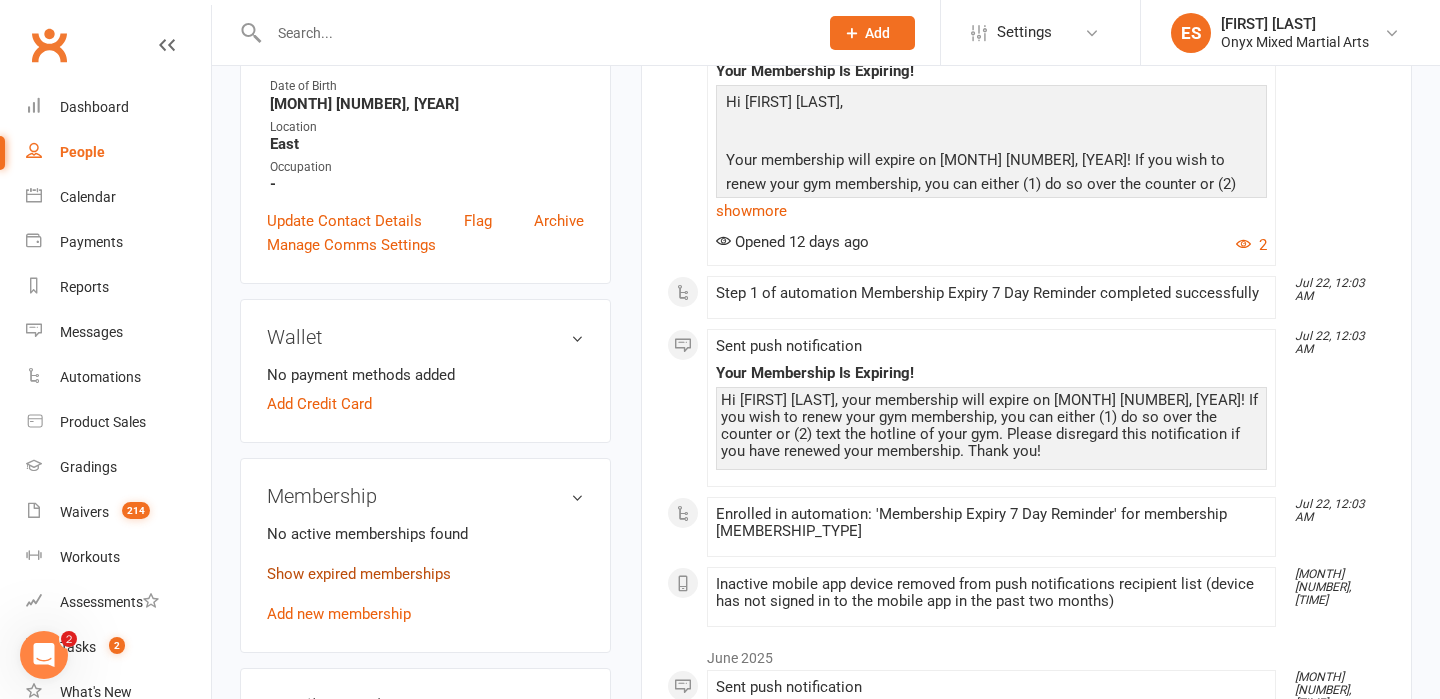 click on "Show expired memberships" at bounding box center (359, 574) 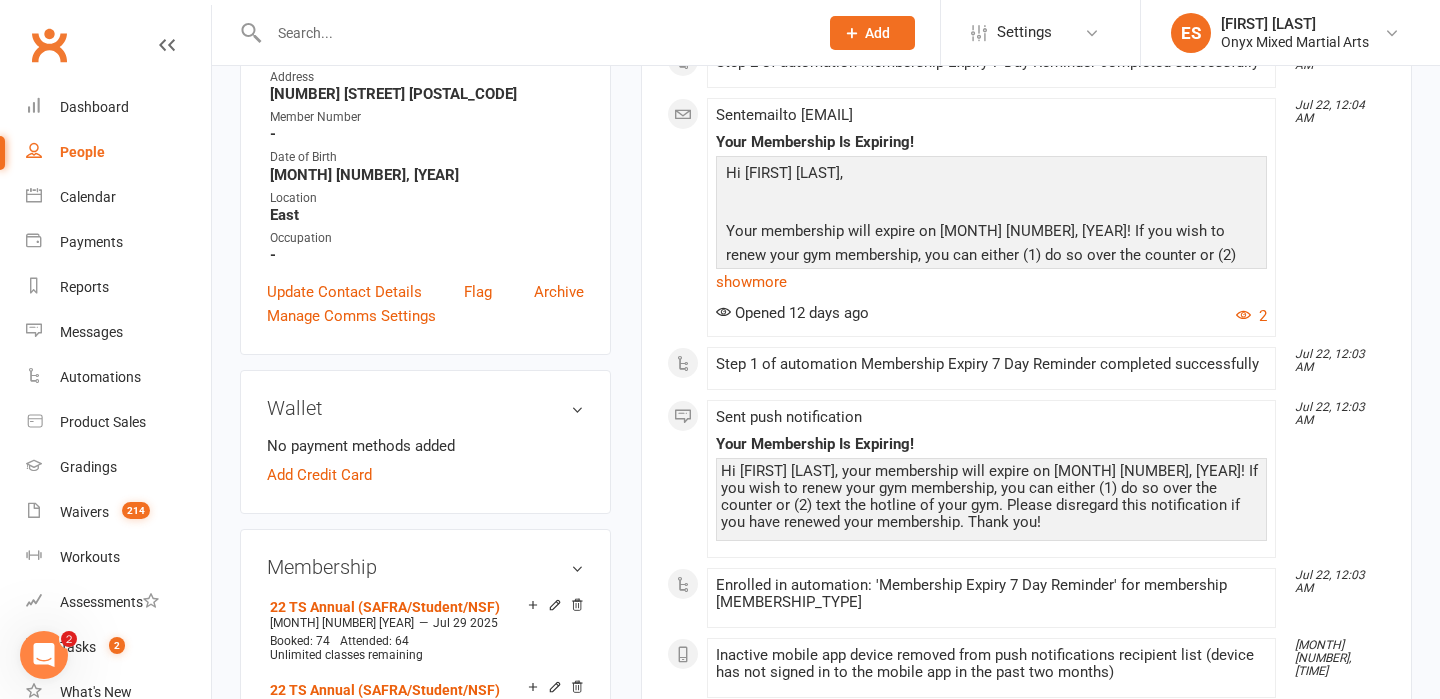 scroll, scrollTop: 0, scrollLeft: 0, axis: both 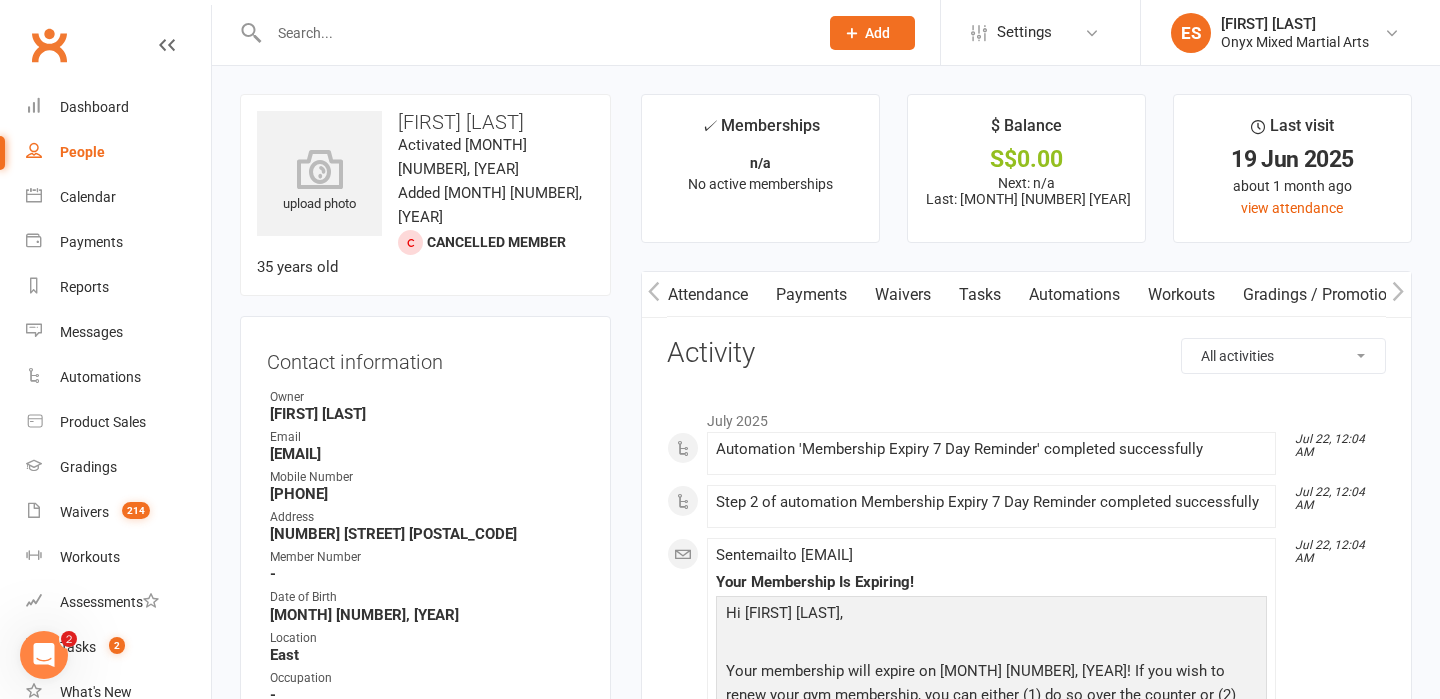 click on "Gradings / Promotions" at bounding box center (1323, 295) 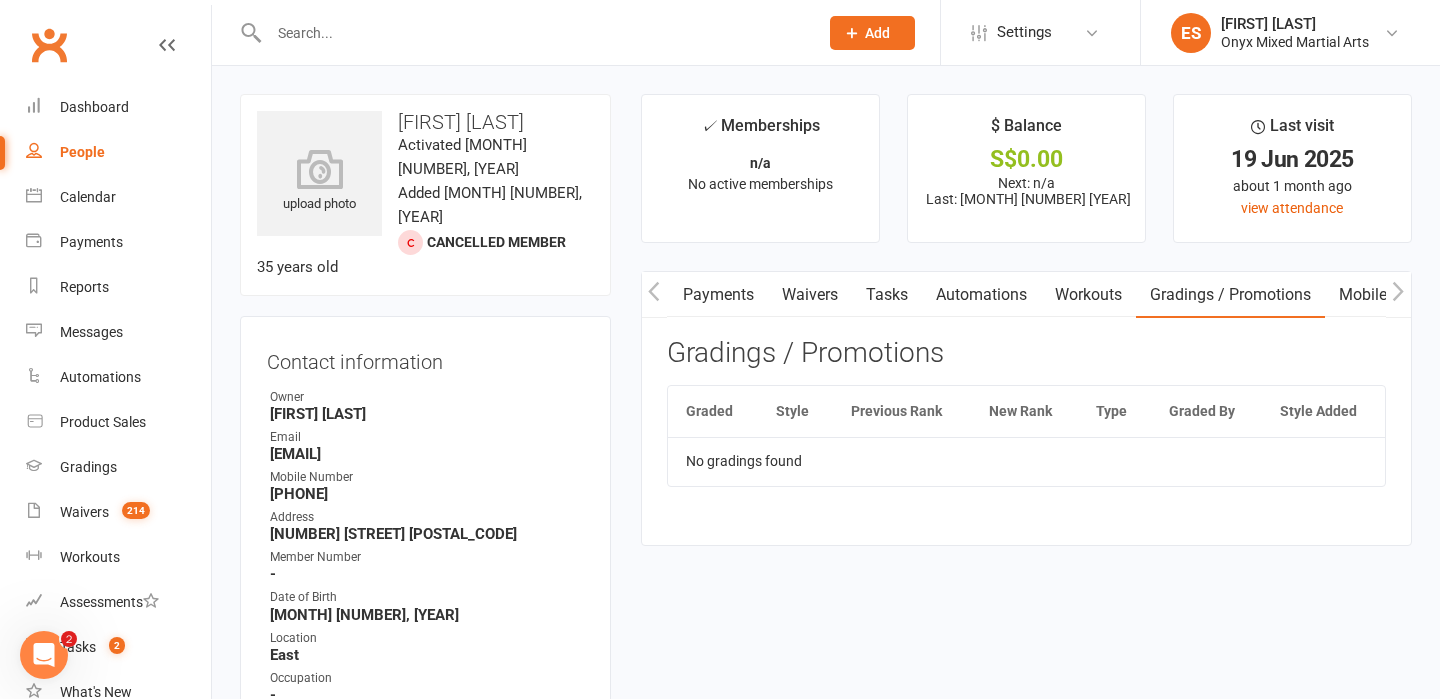 scroll, scrollTop: 0, scrollLeft: 472, axis: horizontal 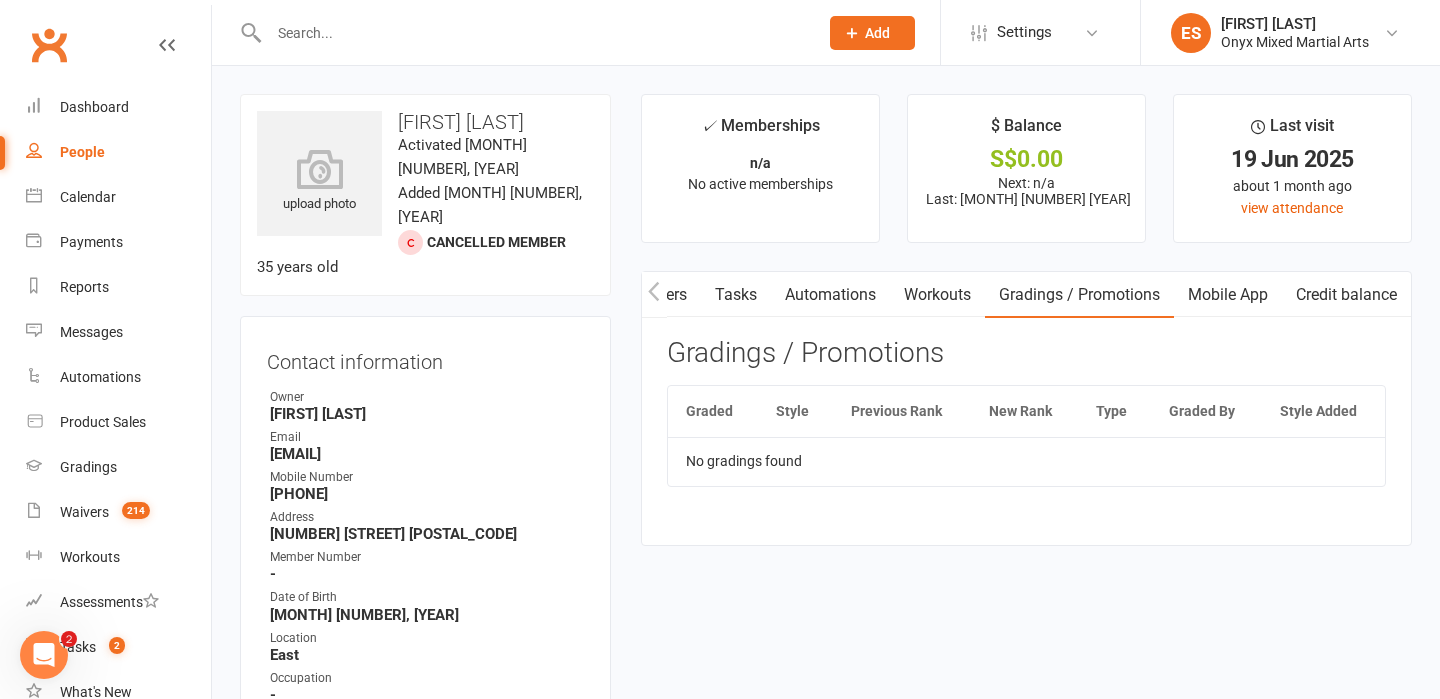 click on "Mobile App" at bounding box center [1228, 295] 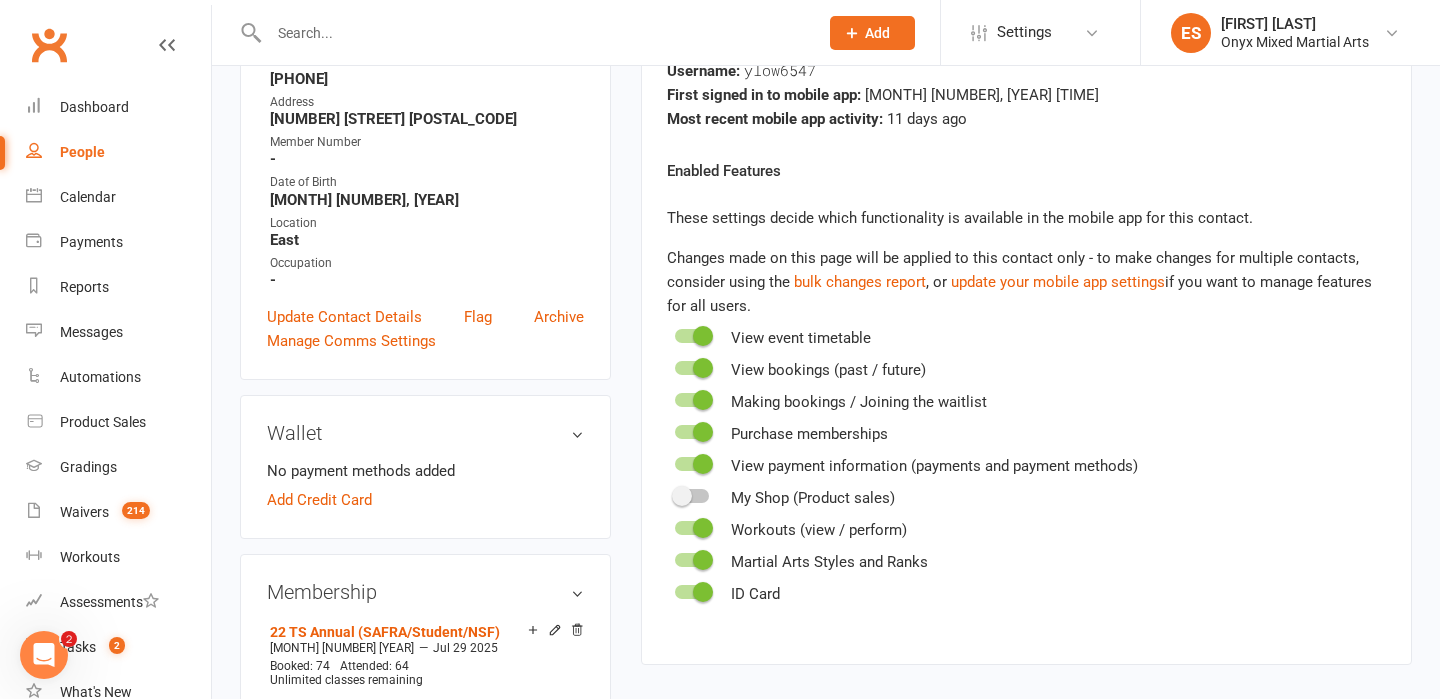 scroll, scrollTop: 417, scrollLeft: 0, axis: vertical 